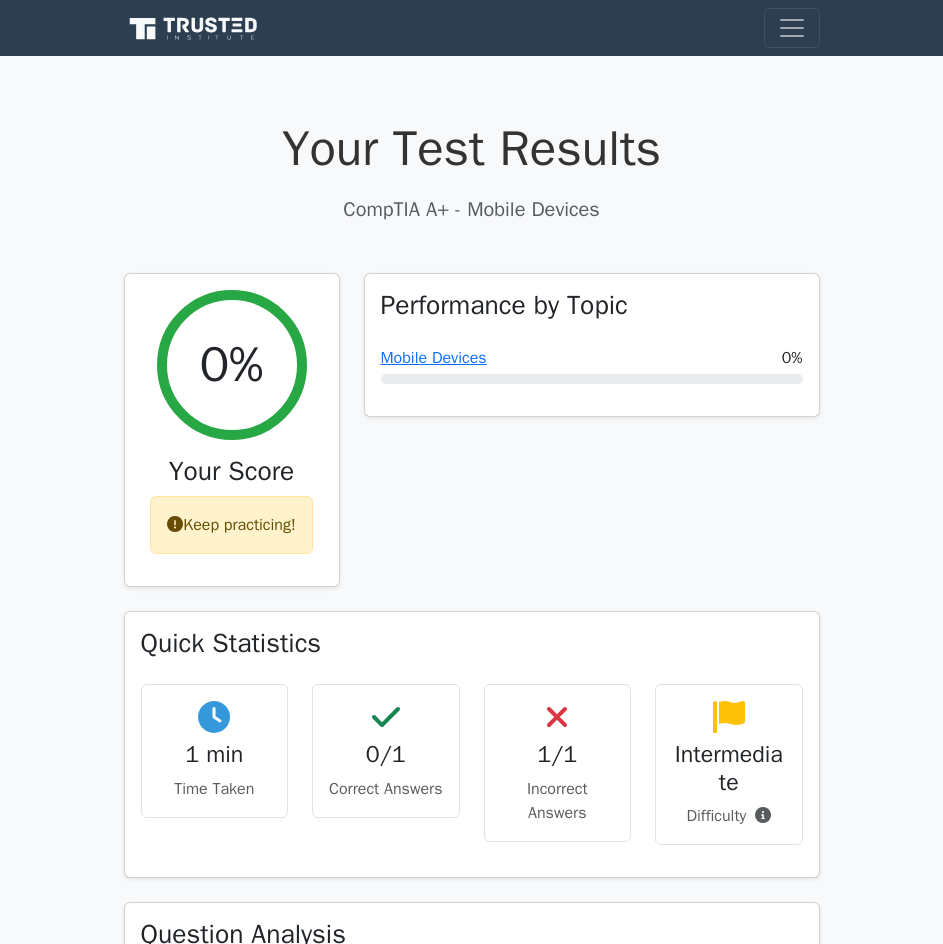 scroll, scrollTop: 0, scrollLeft: 0, axis: both 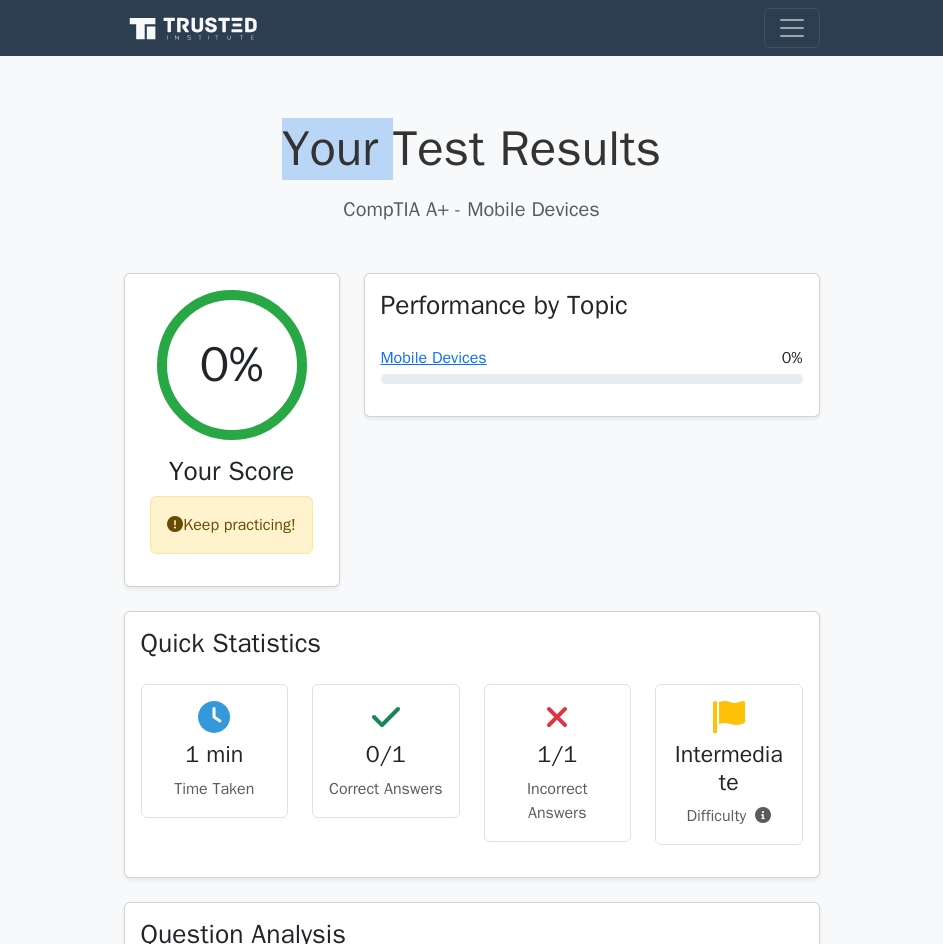 click on "Your Test Results" at bounding box center (472, 149) 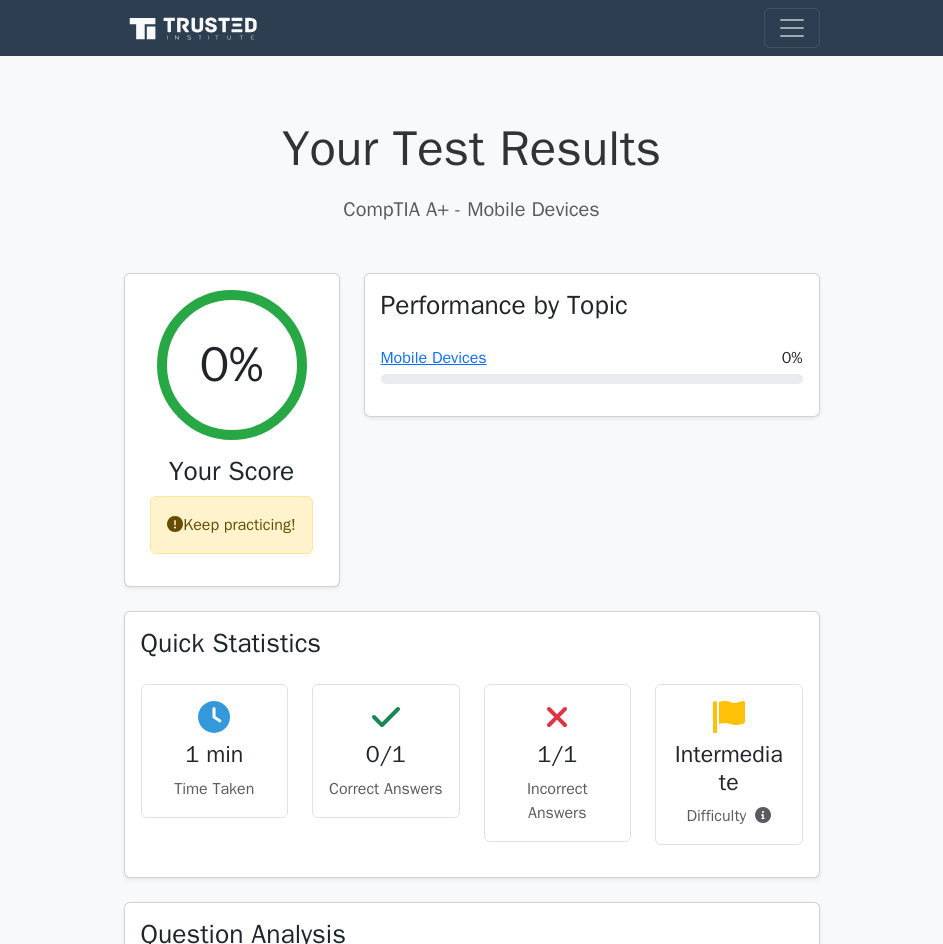 click on "Your Test Results" at bounding box center (472, 149) 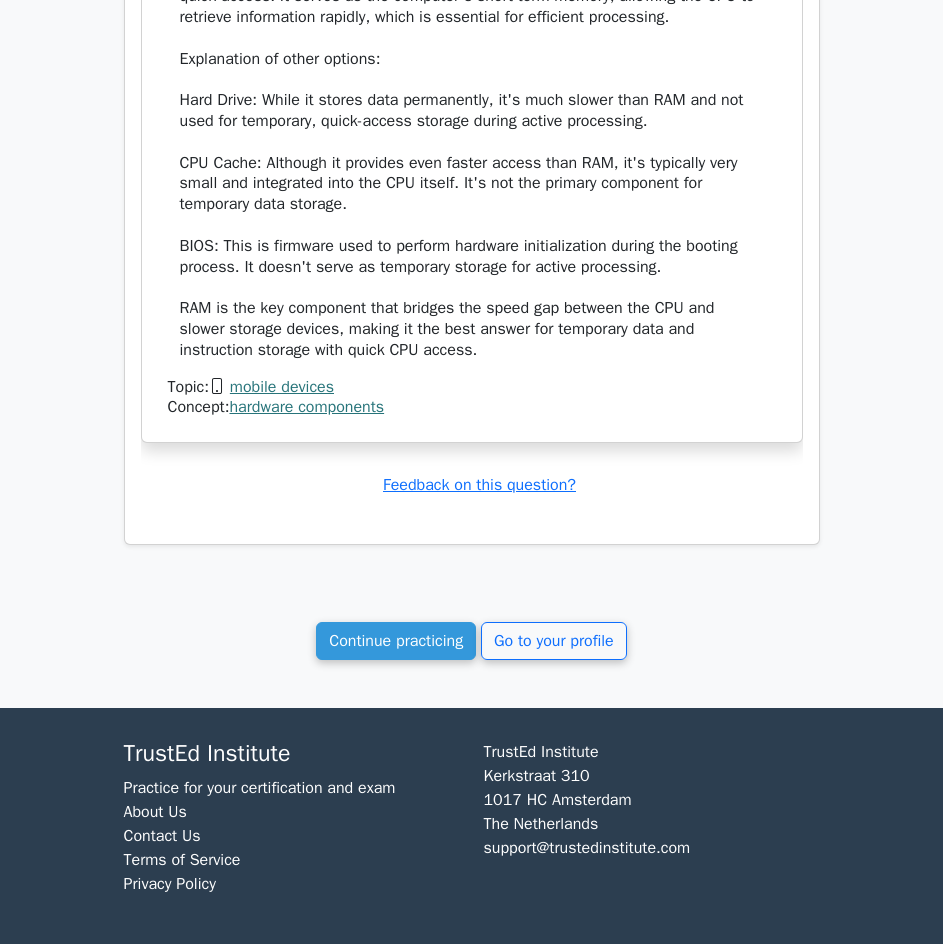 scroll, scrollTop: 1634, scrollLeft: 0, axis: vertical 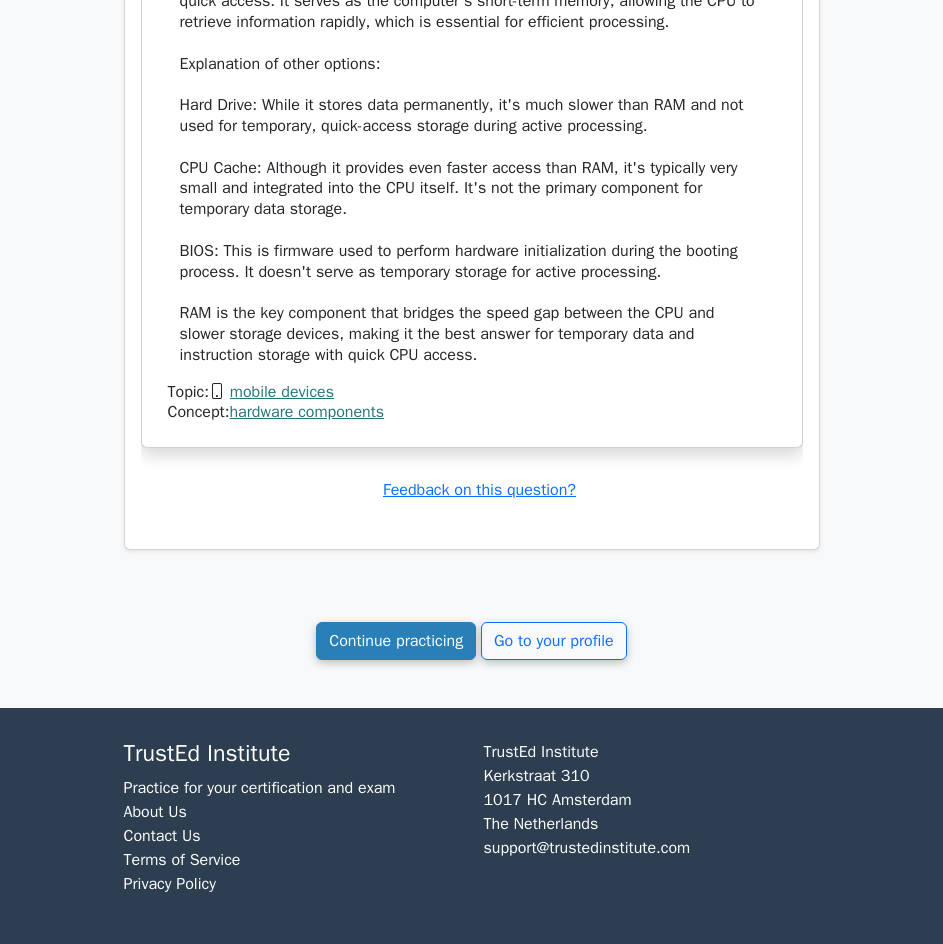 click on "Continue practicing" at bounding box center [396, 641] 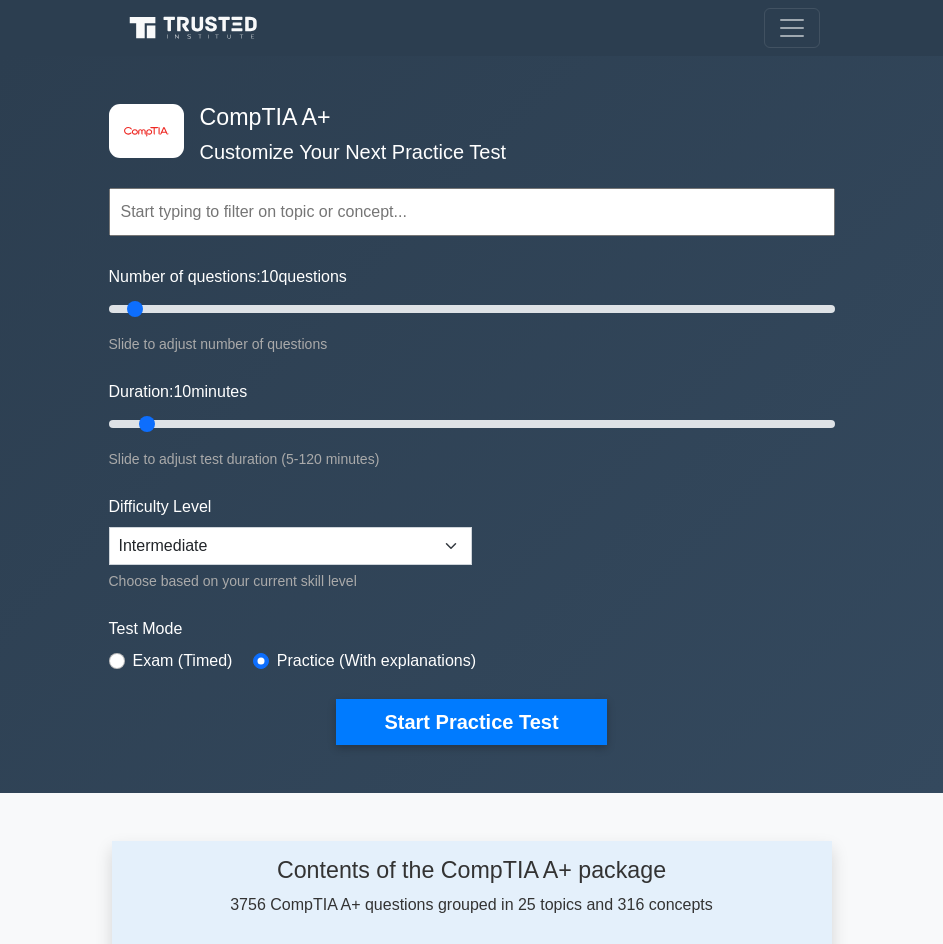 scroll, scrollTop: 0, scrollLeft: 0, axis: both 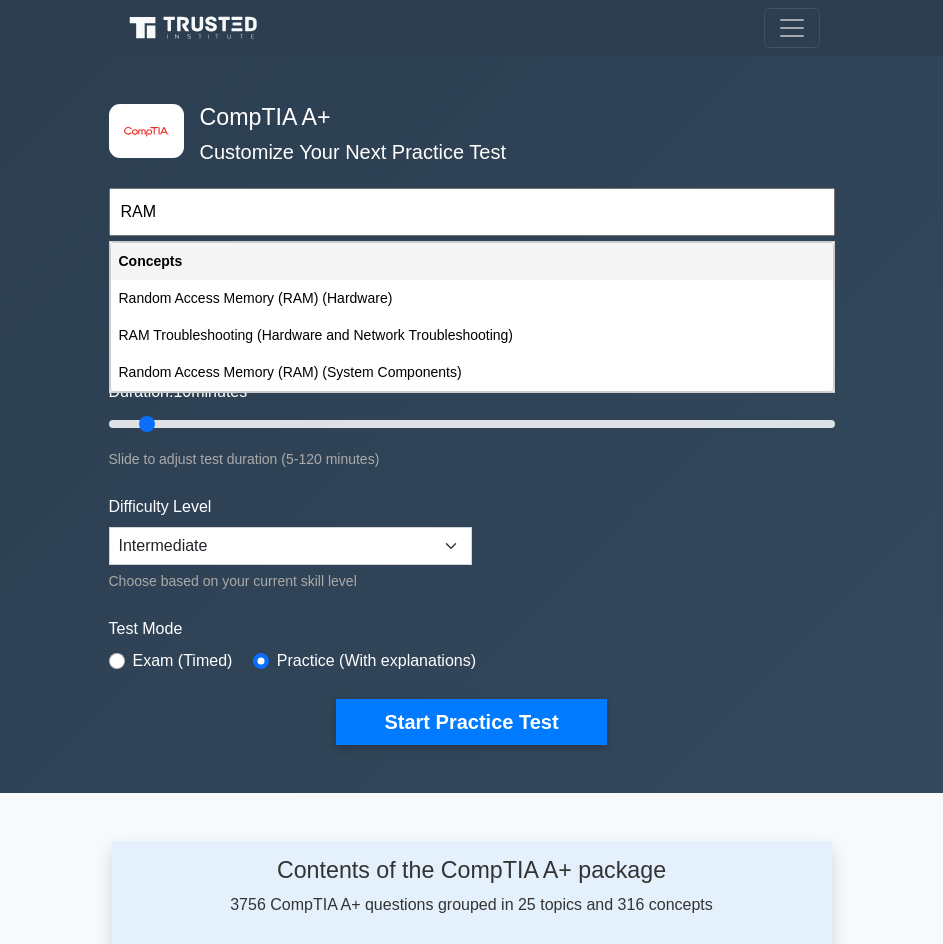 type on "RAM" 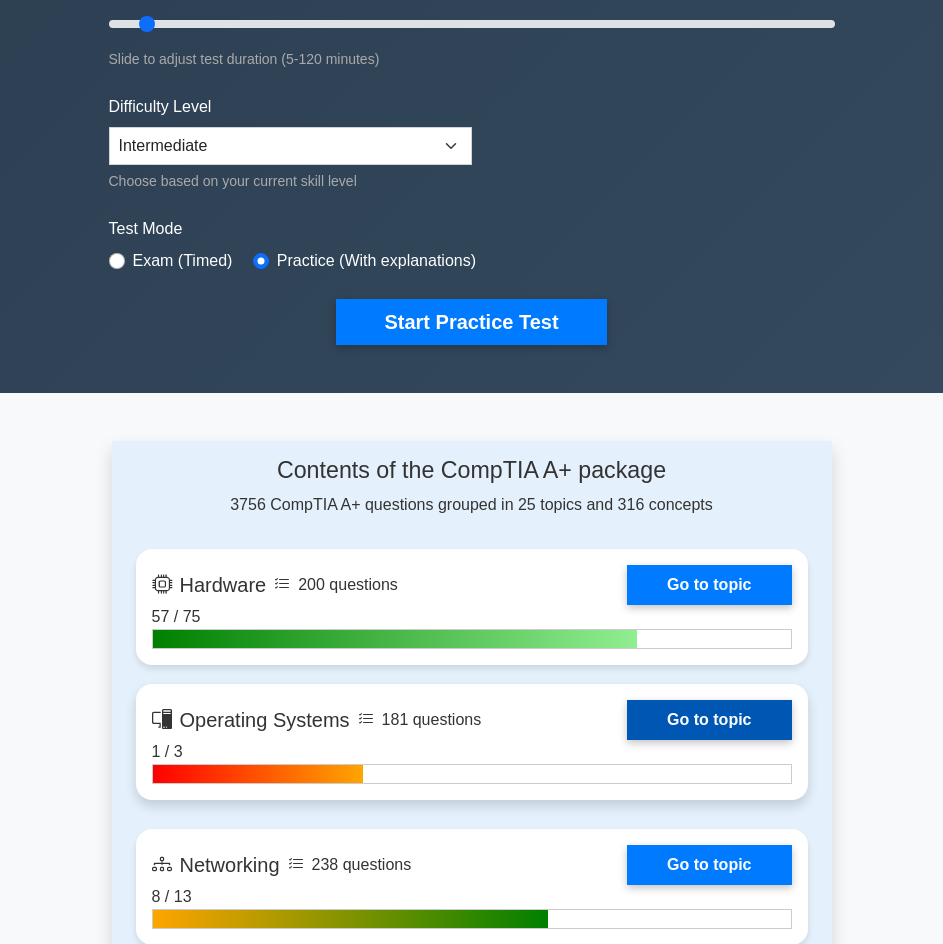 scroll, scrollTop: 500, scrollLeft: 0, axis: vertical 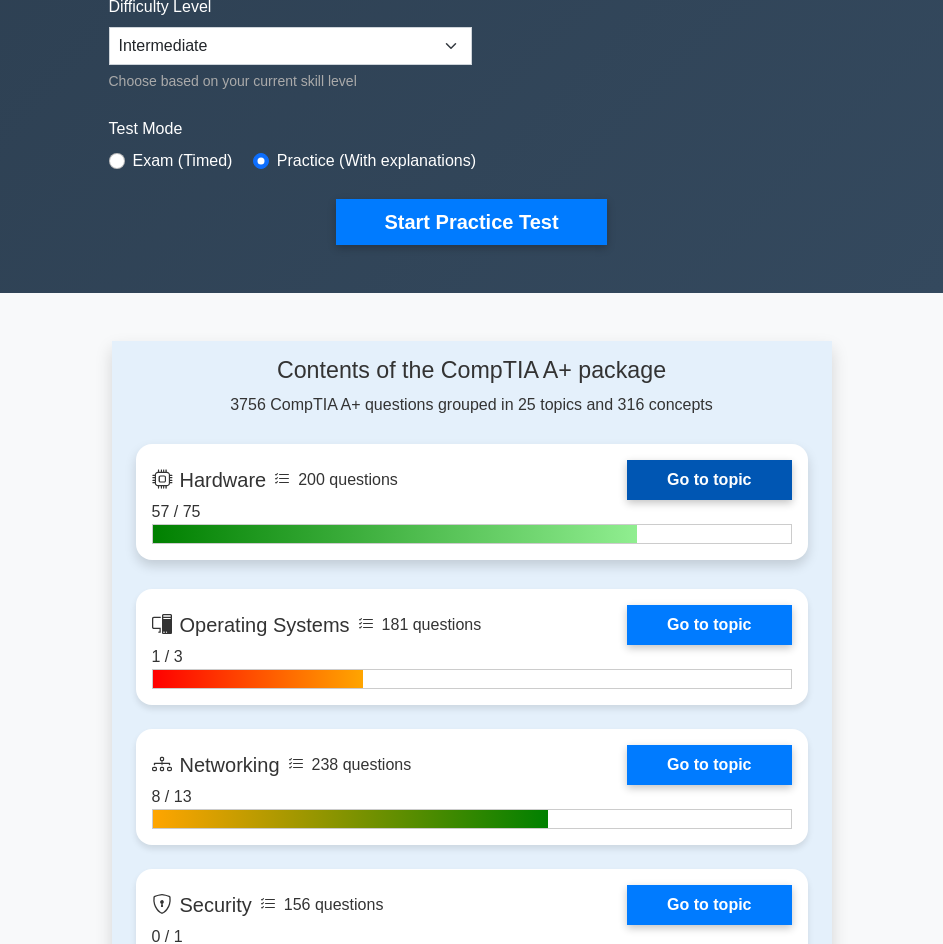 click on "Go to topic" at bounding box center [709, 480] 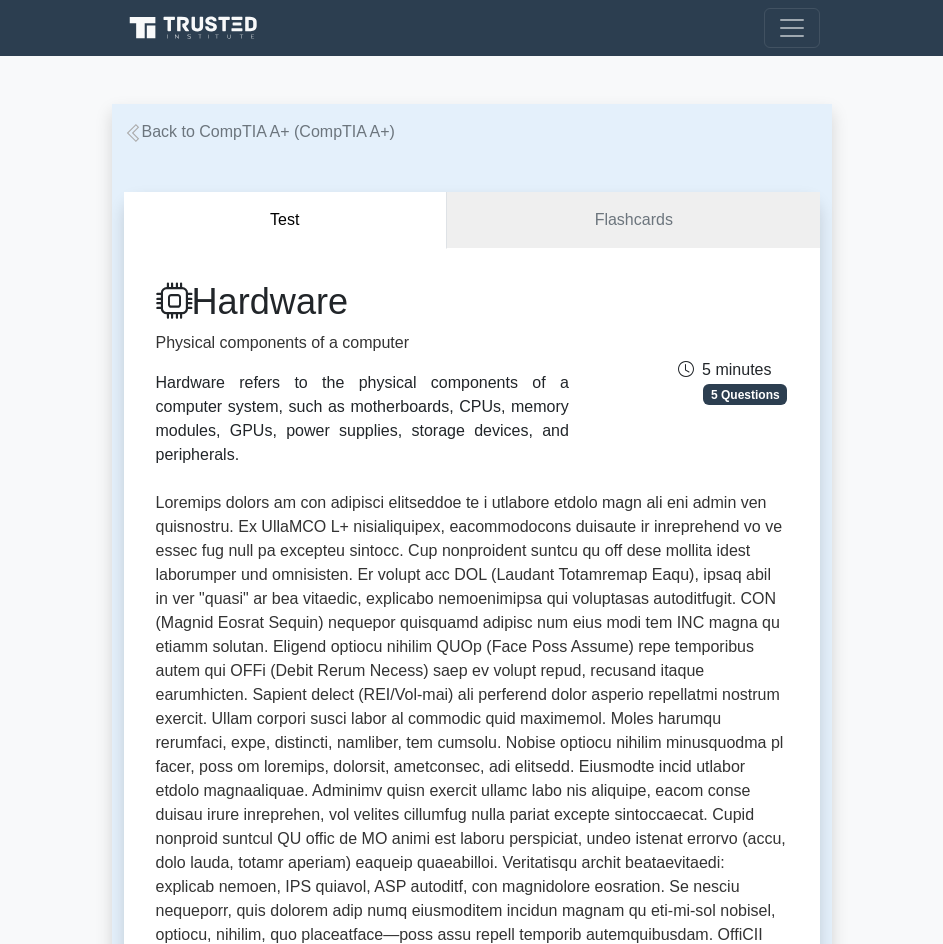scroll, scrollTop: 0, scrollLeft: 0, axis: both 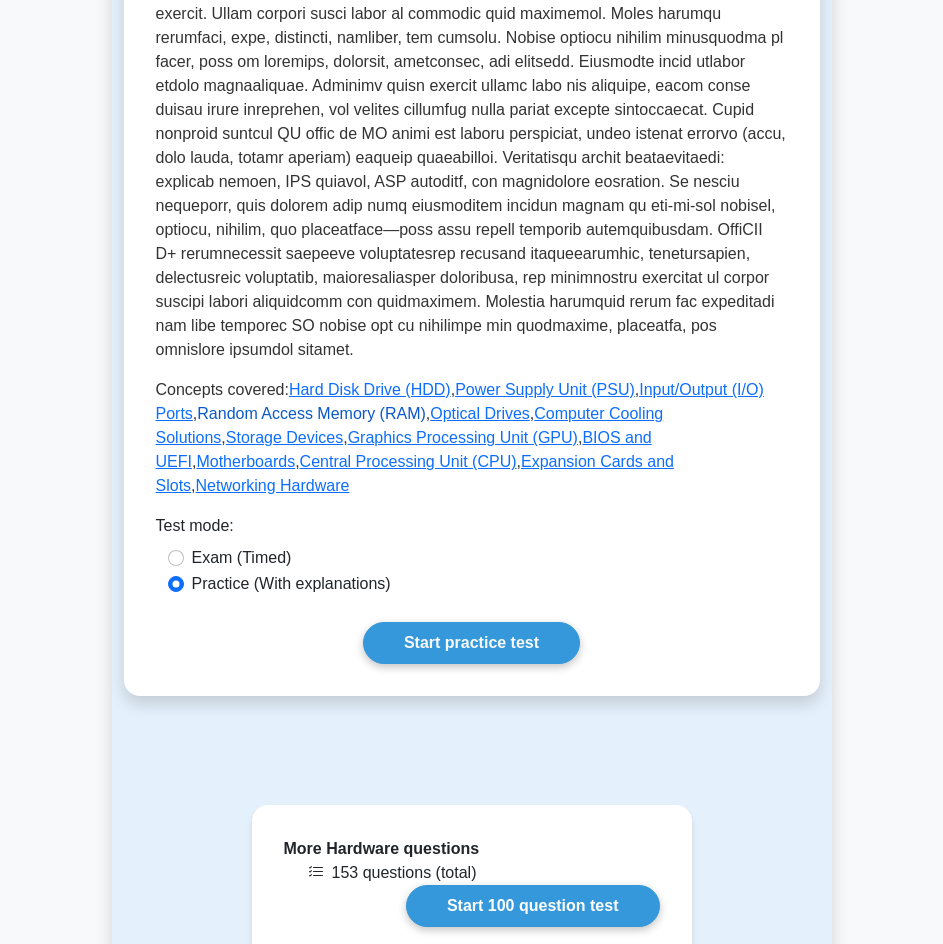 click on "Random Access Memory (RAM)" at bounding box center [311, 413] 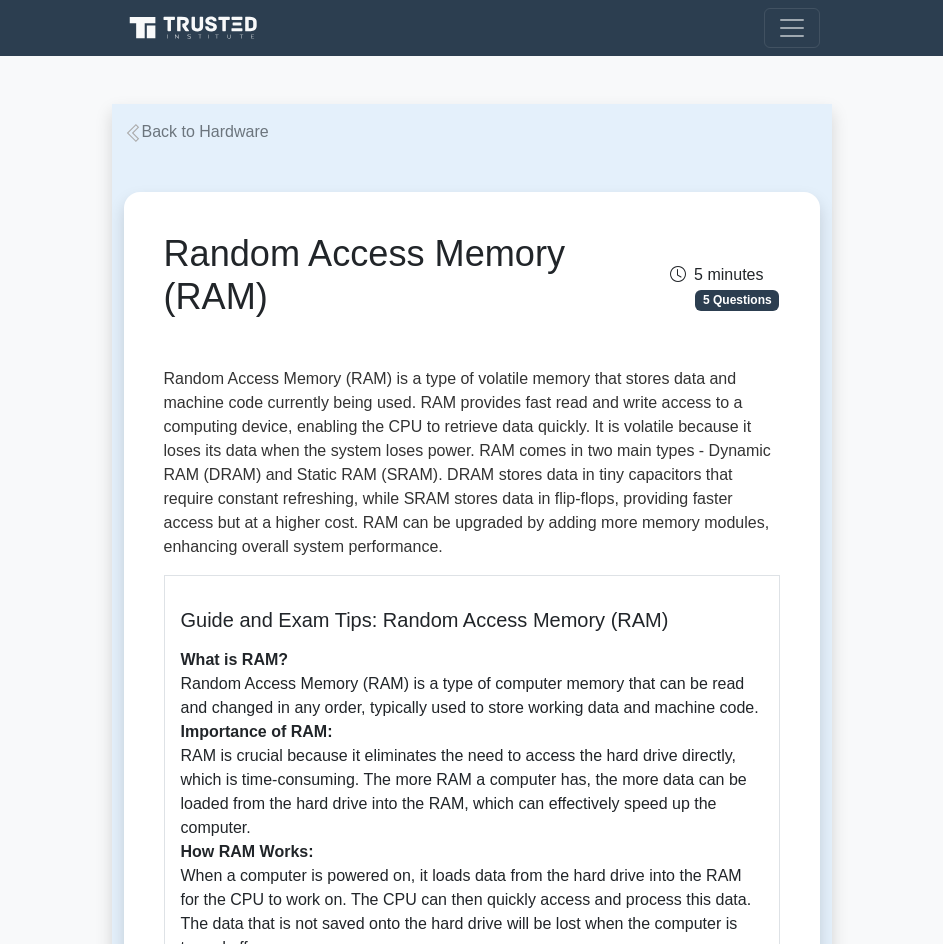 scroll, scrollTop: 0, scrollLeft: 0, axis: both 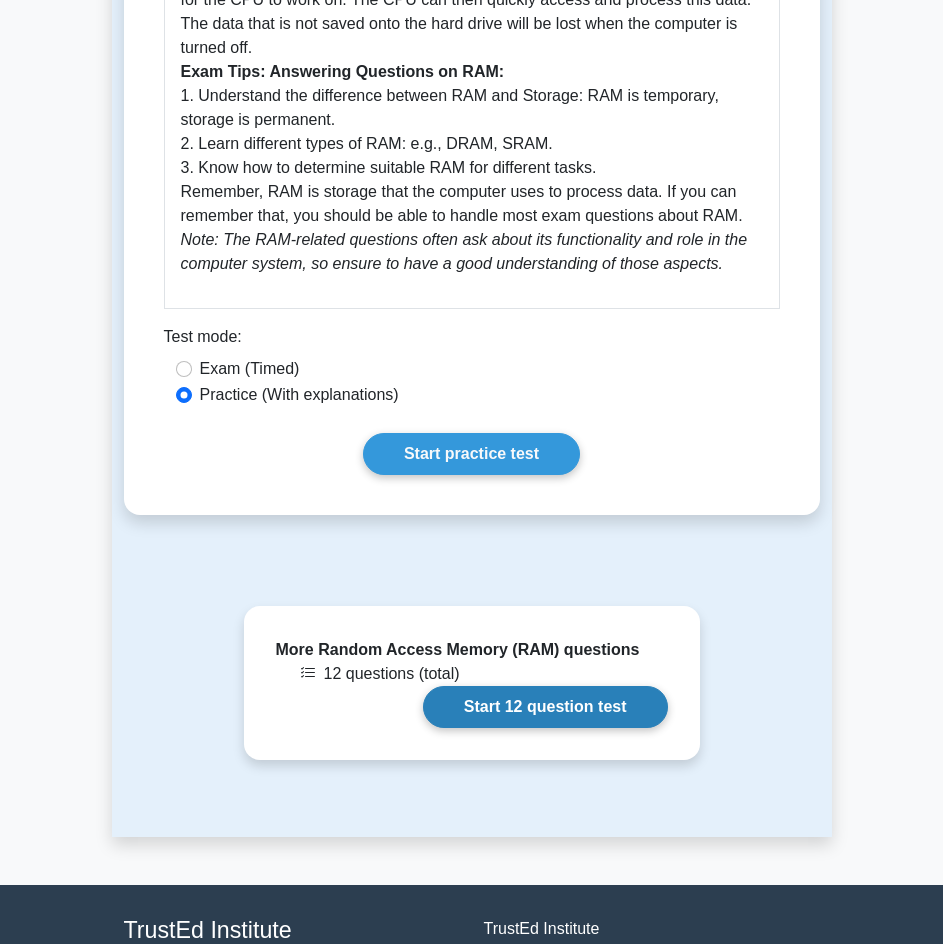 click on "Start 12 question test" at bounding box center [545, 707] 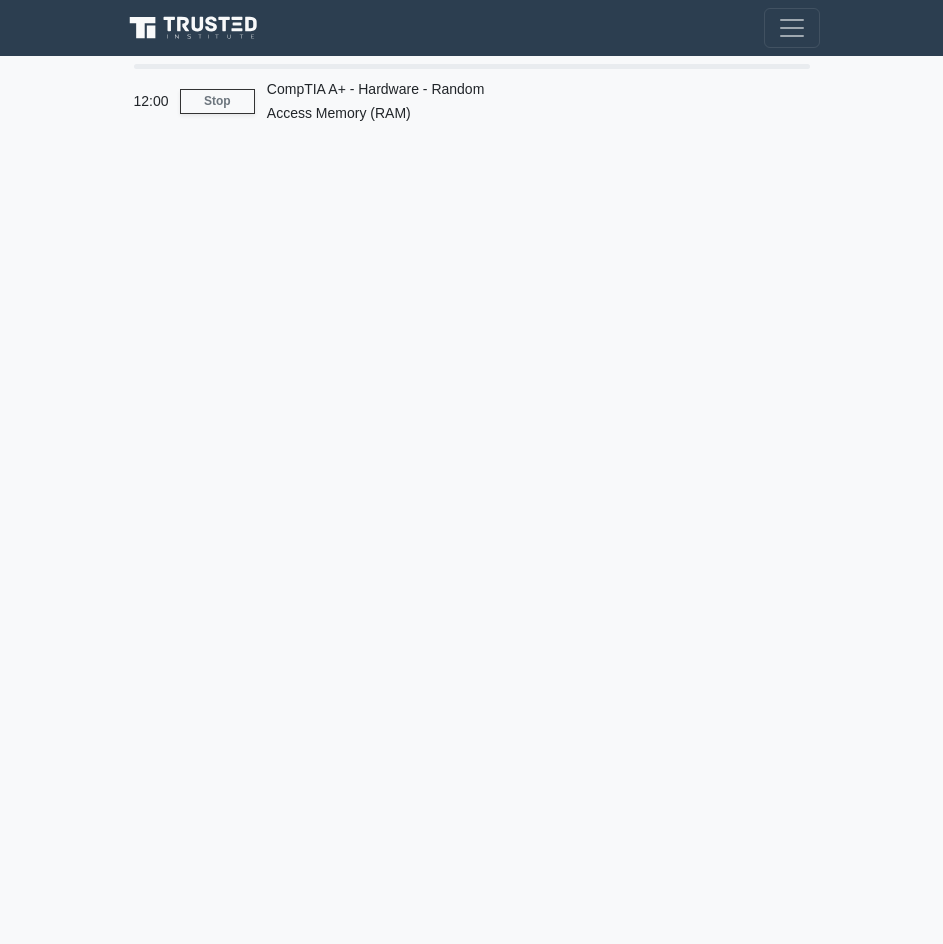 scroll, scrollTop: 0, scrollLeft: 0, axis: both 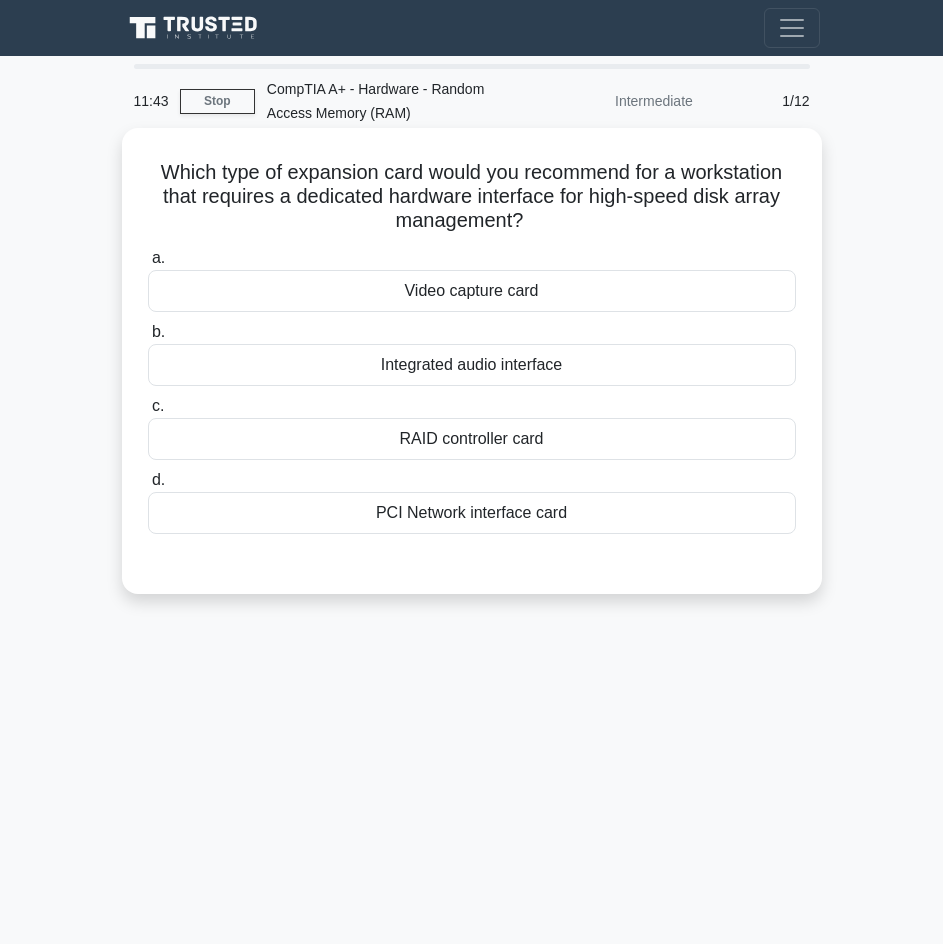 click on "Which type of expansion card would you recommend for a workstation that requires a dedicated hardware interface for high-speed disk array management?
.spinner_0XTQ{transform-origin:center;animation:spinner_y6GP .75s linear infinite}@keyframes spinner_y6GP{100%{transform:rotate(360deg)}}" at bounding box center (472, 197) 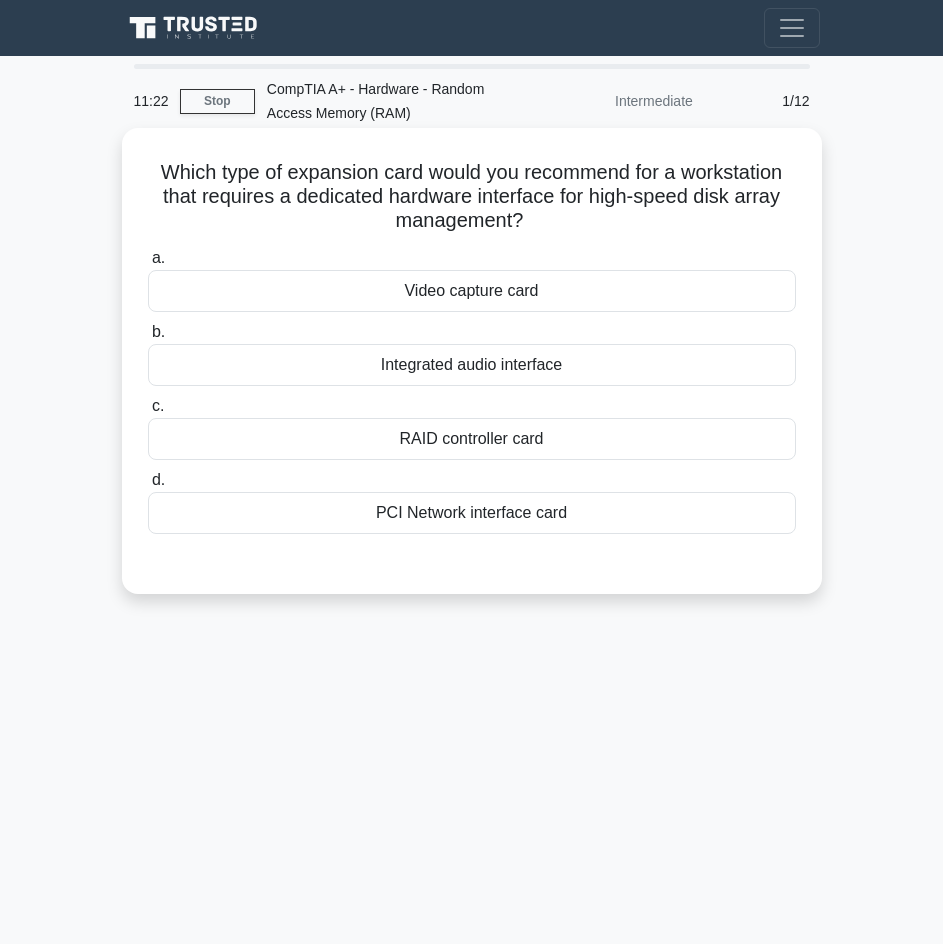 click on "RAID controller card" at bounding box center [472, 439] 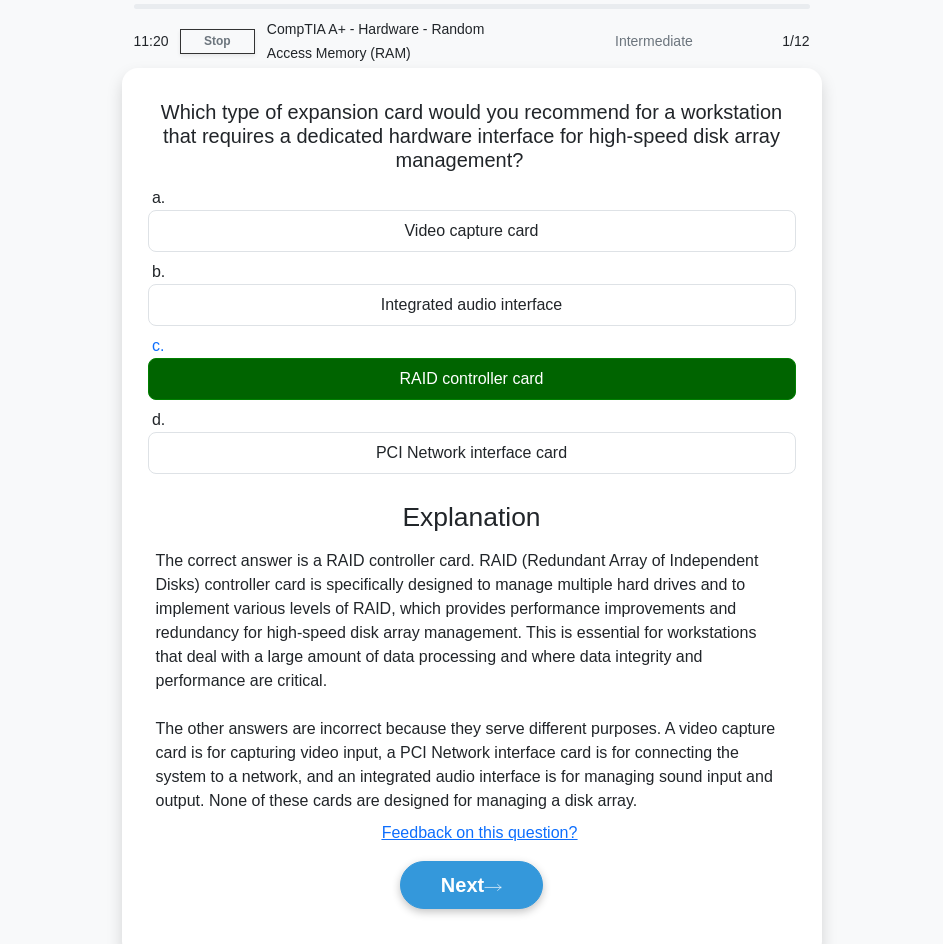 scroll, scrollTop: 128, scrollLeft: 0, axis: vertical 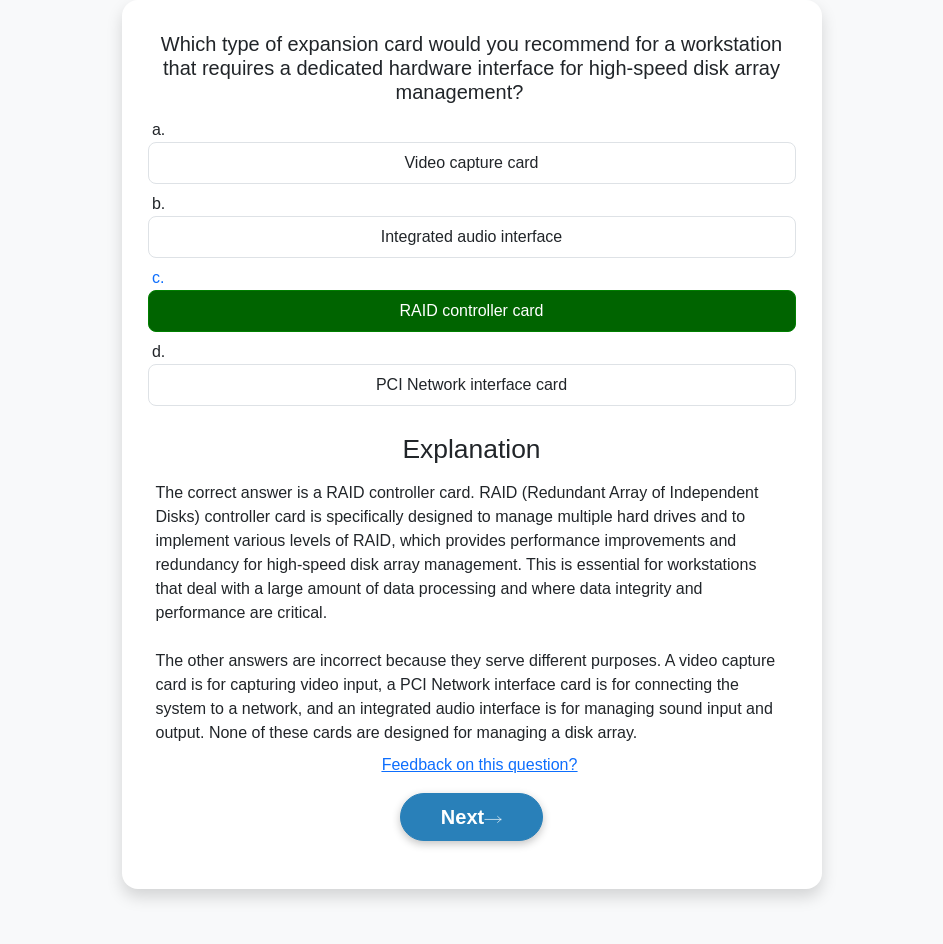 click on "Next" at bounding box center (471, 817) 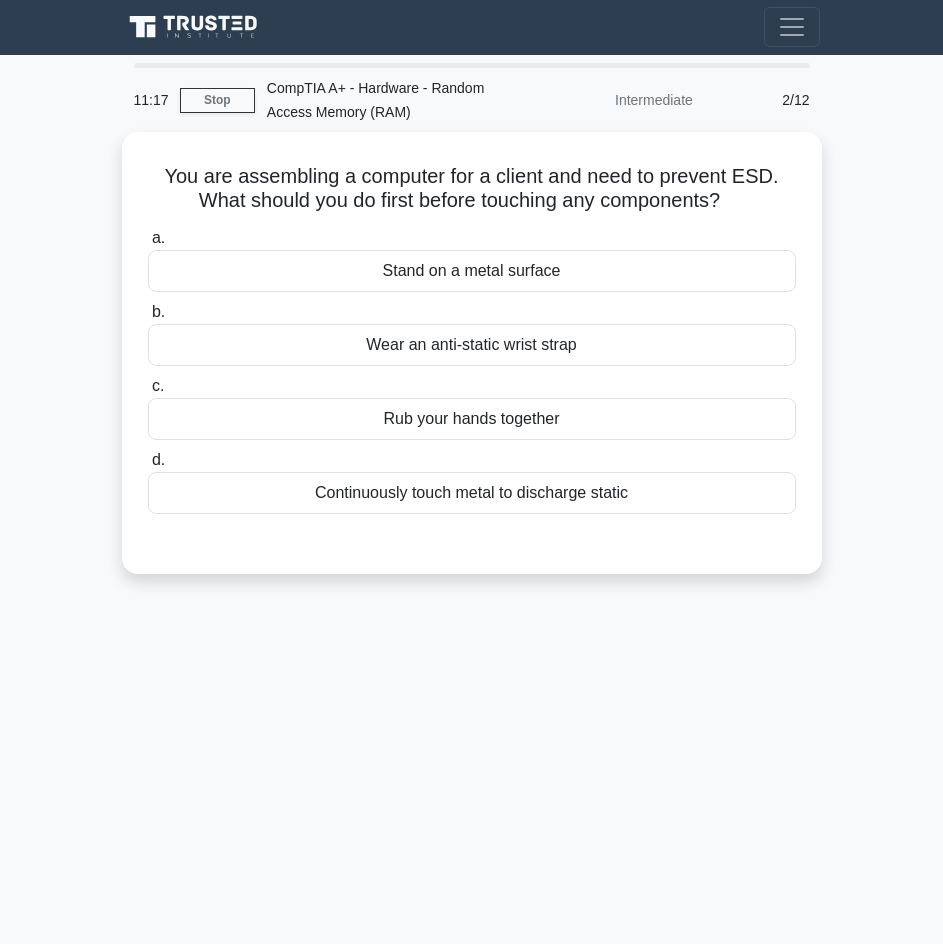 scroll, scrollTop: 0, scrollLeft: 0, axis: both 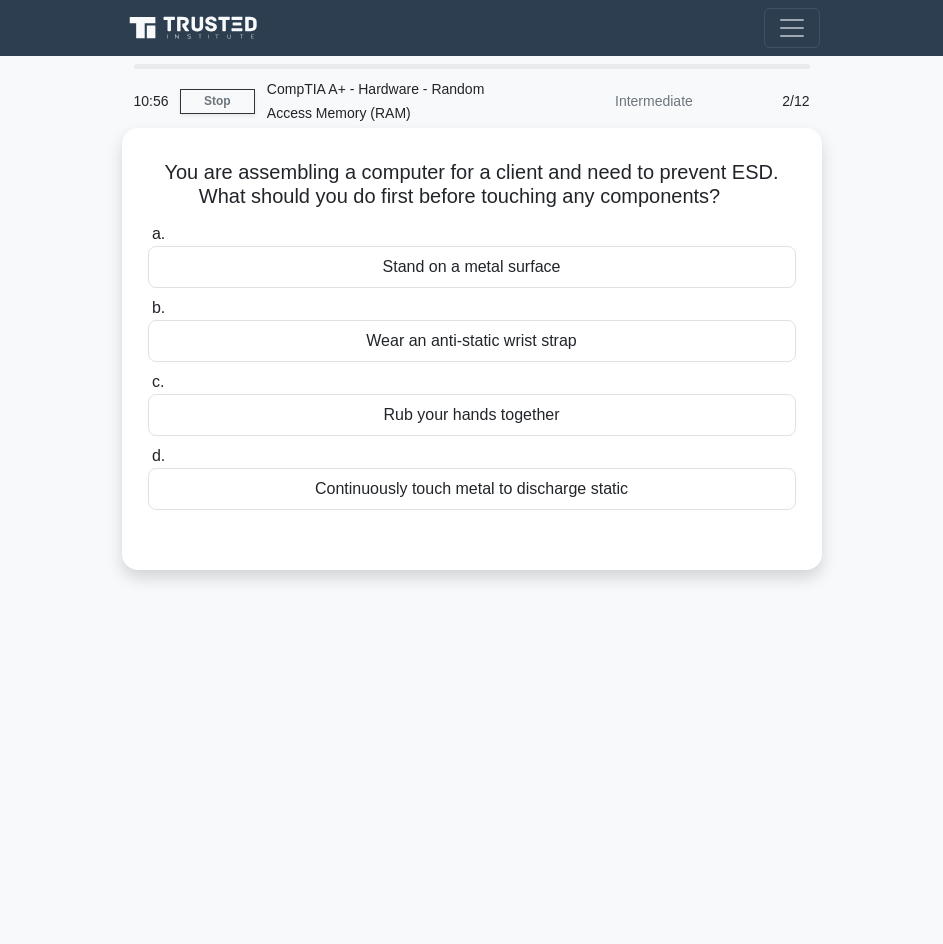 click on "Wear an anti-static wrist strap" at bounding box center (472, 341) 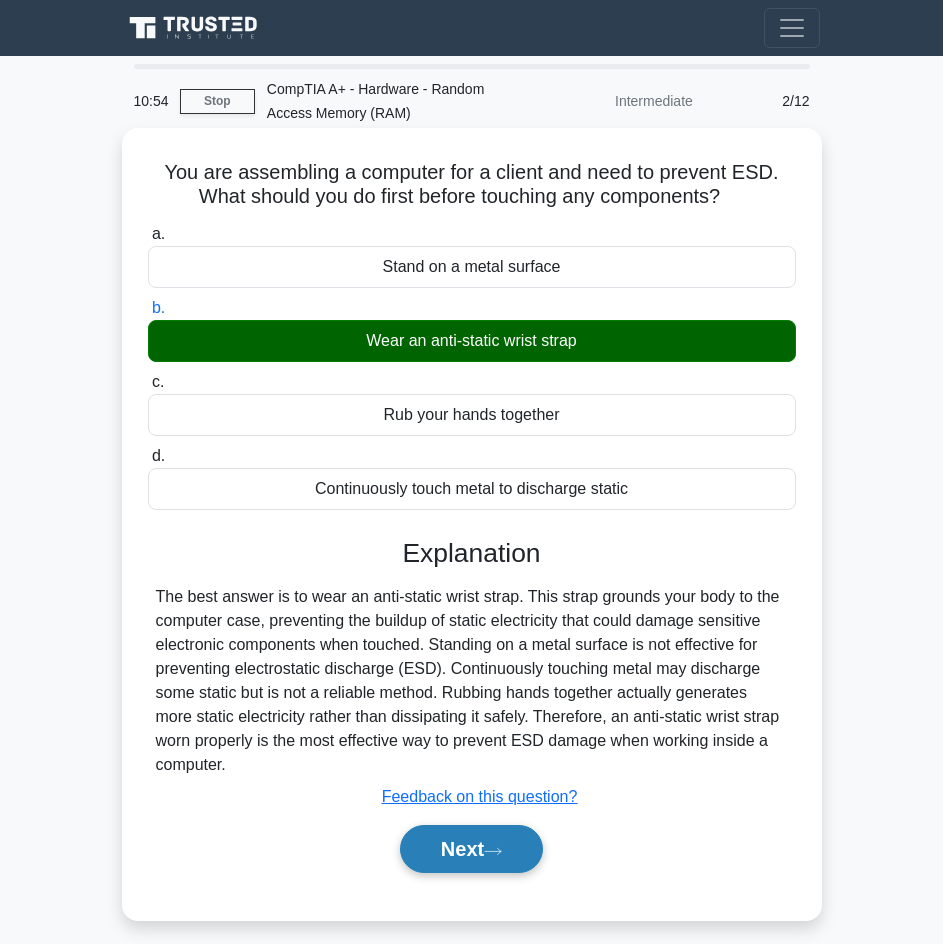 click on "Next" at bounding box center [471, 849] 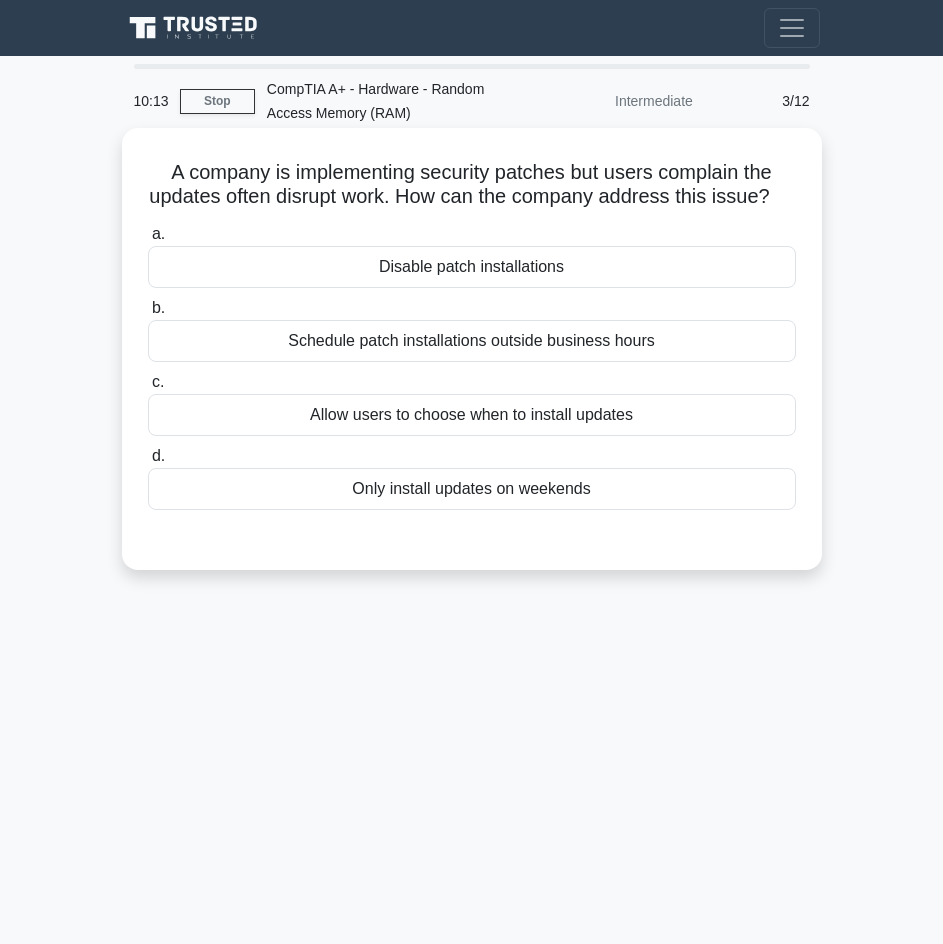 click on "Allow users to choose when to install updates" at bounding box center (472, 415) 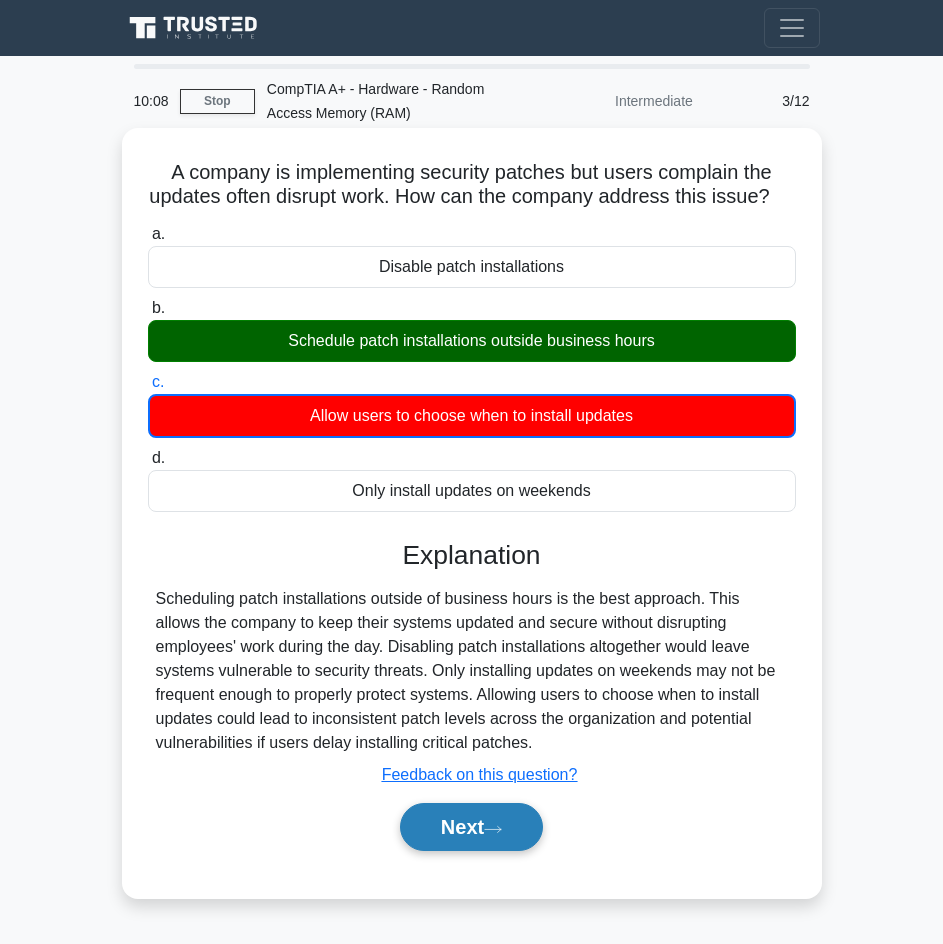 click on "Next" at bounding box center [471, 827] 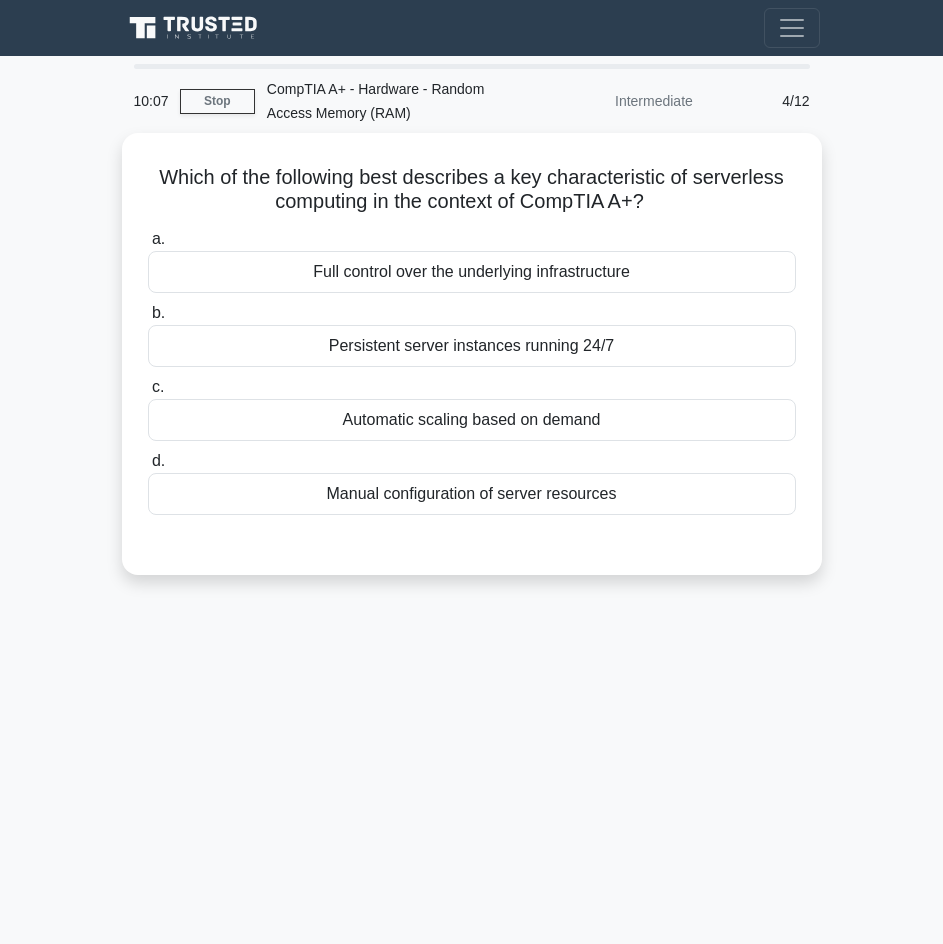 click on "10:07
Stop
CompTIA A+  - Hardware  - Random Access Memory (RAM)
Intermediate
4/12
Which of the following best describes a key characteristic of serverless computing in the context of CompTIA A+?
.spinner_0XTQ{transform-origin:center;animation:spinner_y6GP .75s linear infinite}@keyframes spinner_y6GP{100%{transform:rotate(360deg)}}
a.
b. c. d." at bounding box center [472, 564] 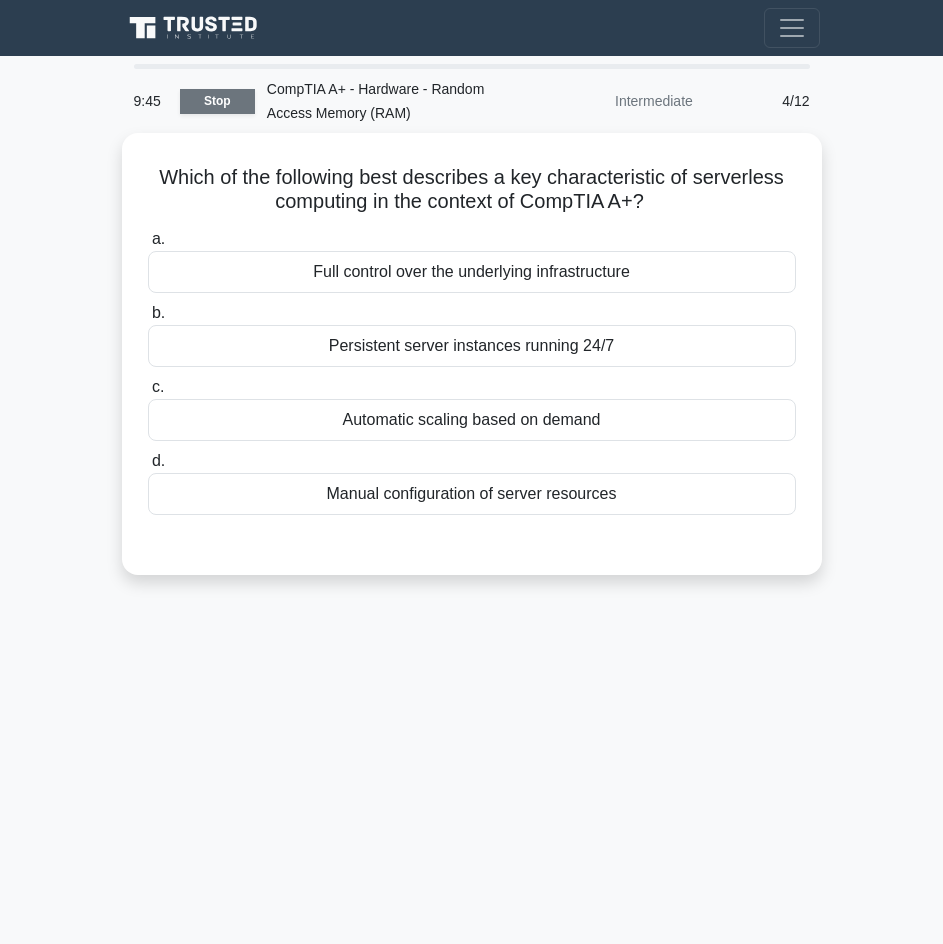 click on "Stop" at bounding box center [217, 101] 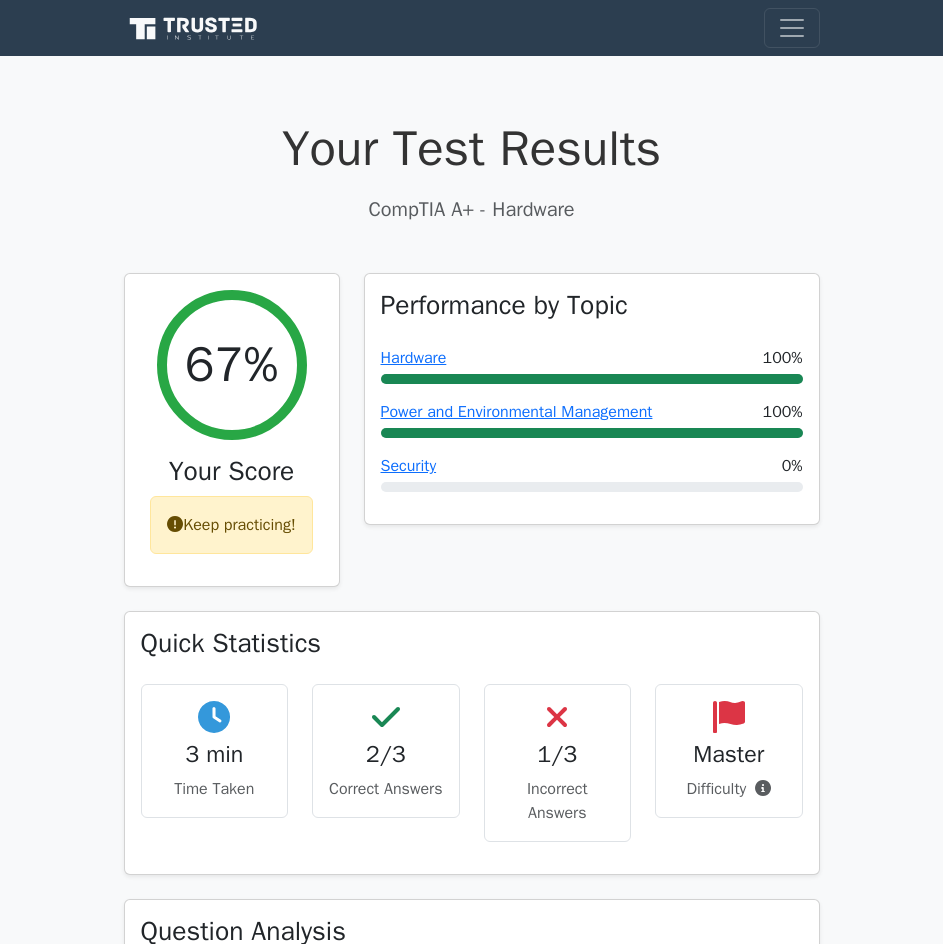 scroll, scrollTop: 0, scrollLeft: 0, axis: both 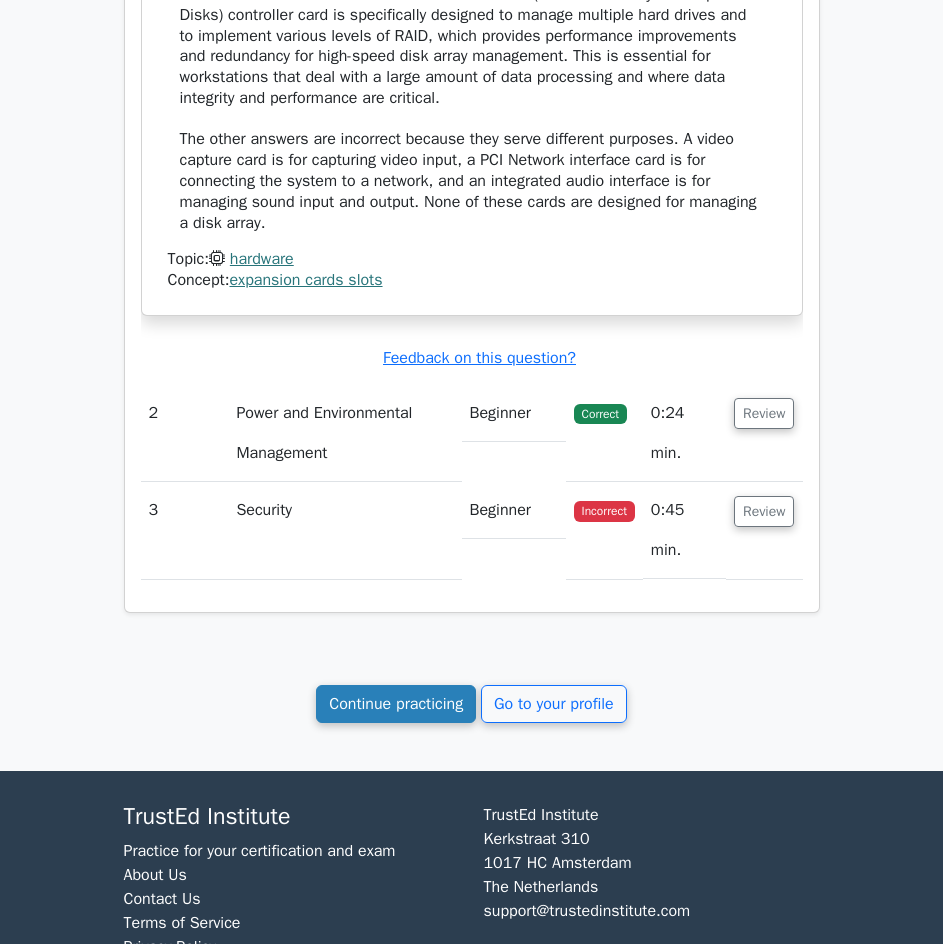 click on "Continue practicing" at bounding box center [396, 704] 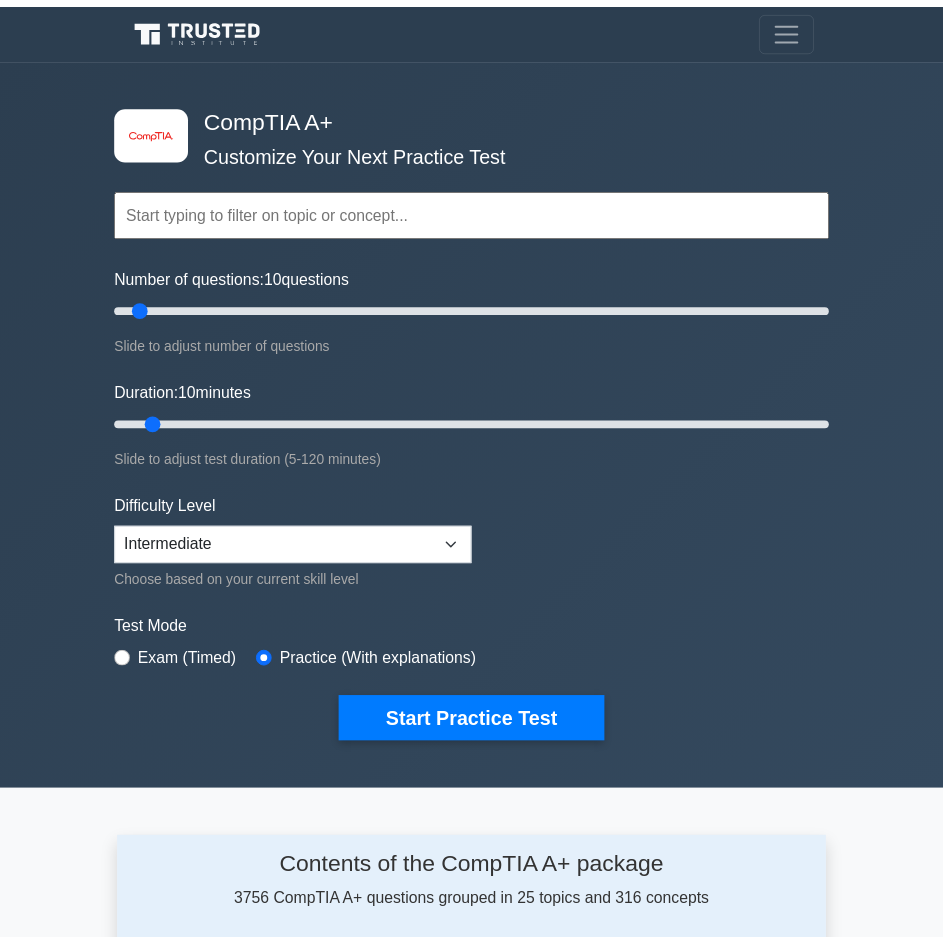 scroll, scrollTop: 0, scrollLeft: 0, axis: both 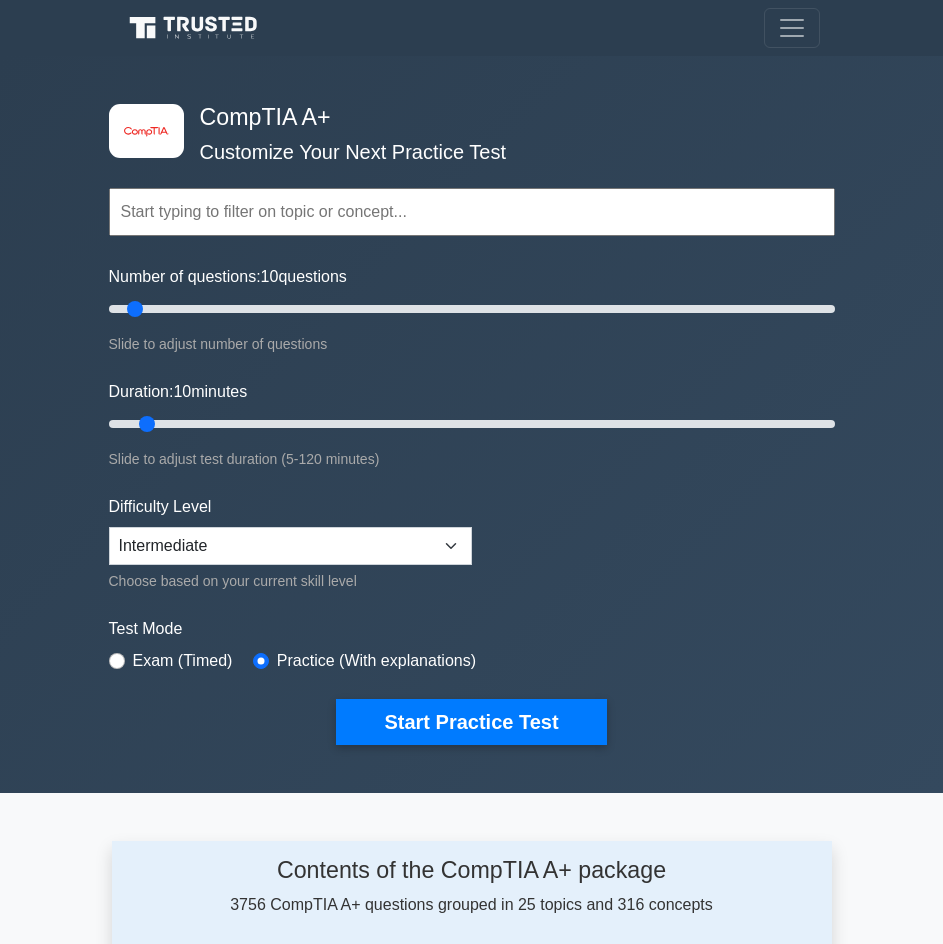 click at bounding box center [472, 212] 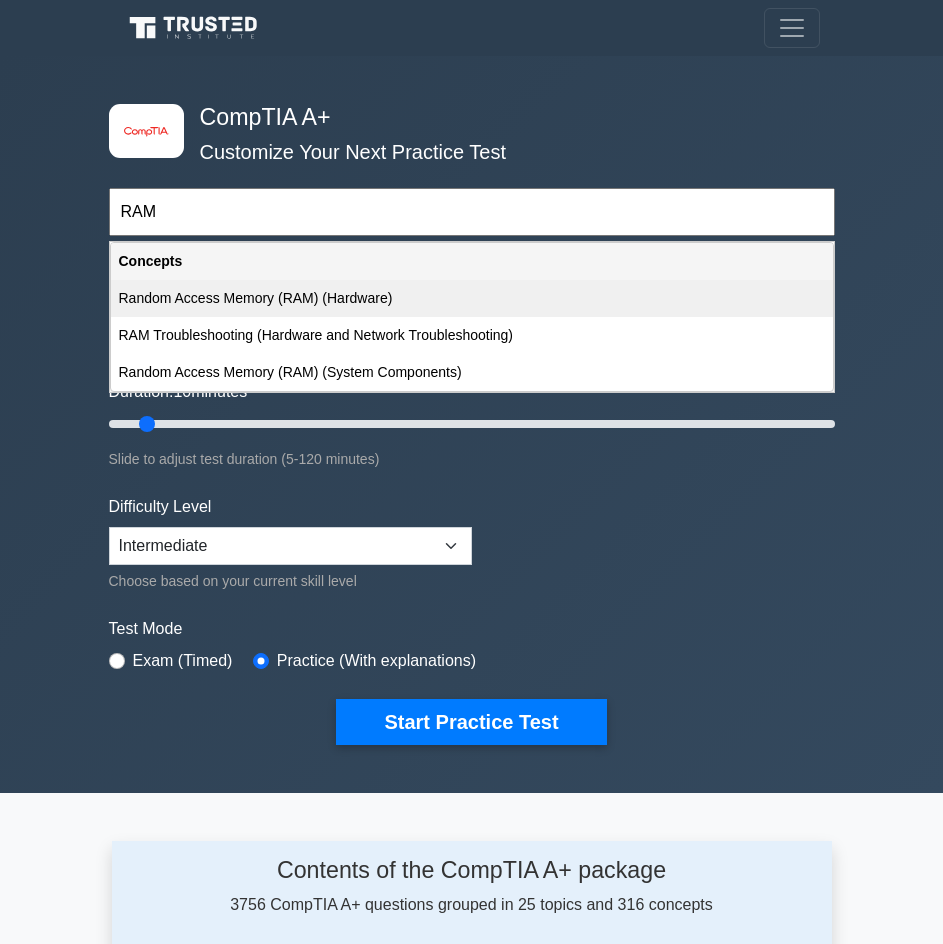 click on "Random Access Memory (RAM) (Hardware)" at bounding box center [472, 298] 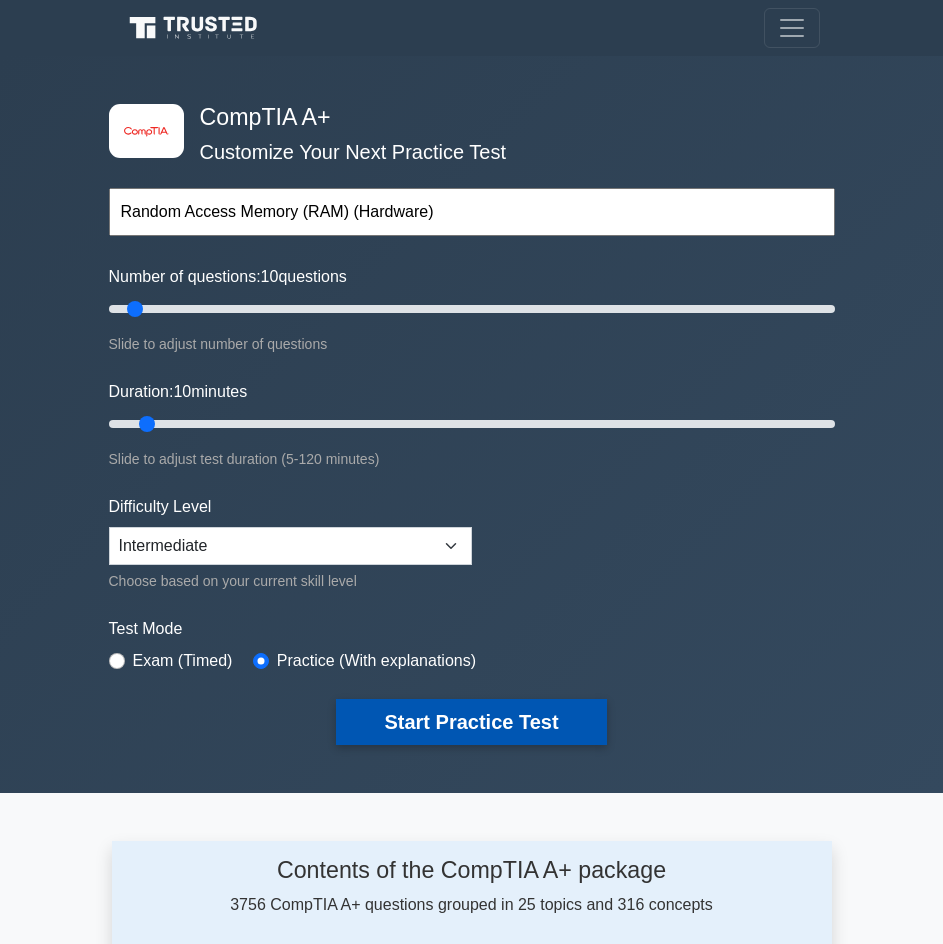 click on "Start Practice Test" at bounding box center (471, 722) 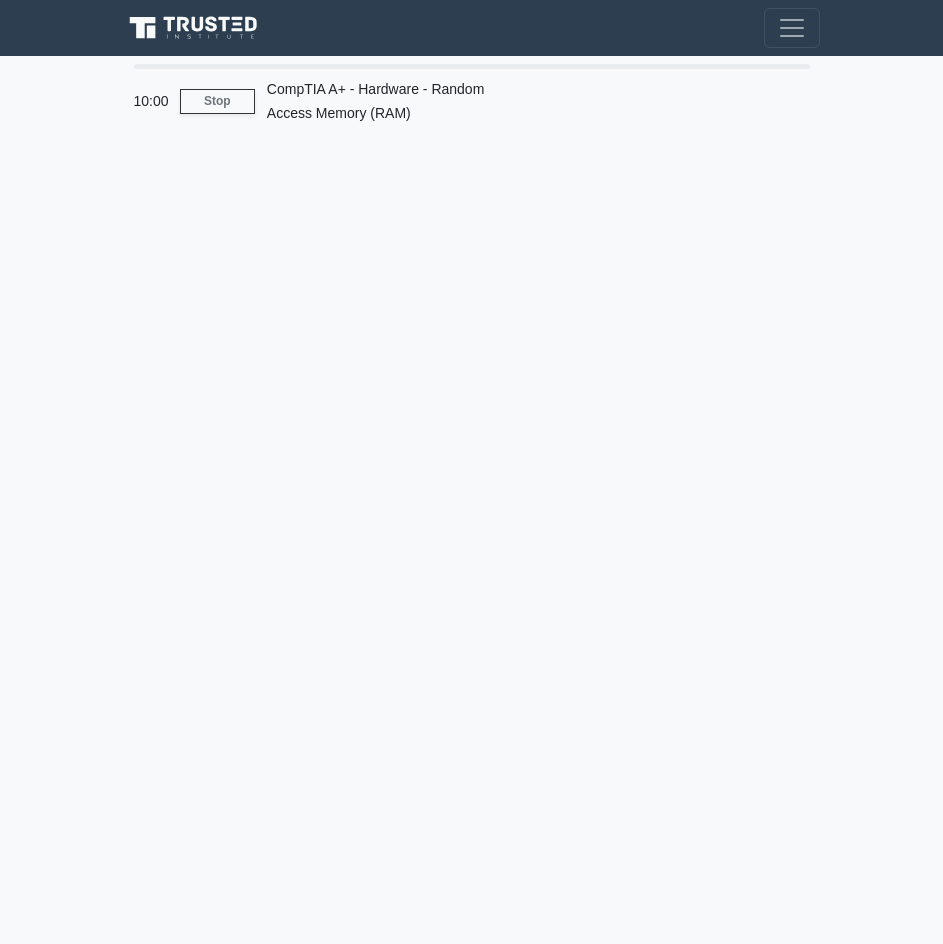 scroll, scrollTop: 0, scrollLeft: 0, axis: both 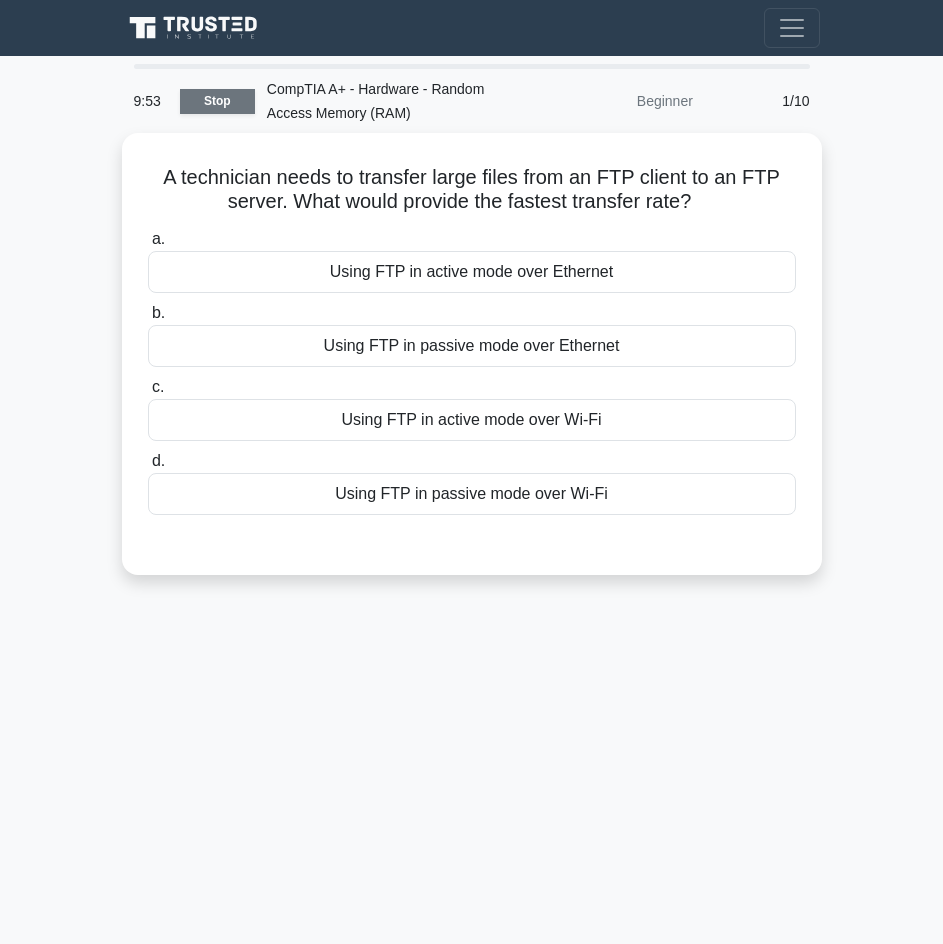 click on "Stop" at bounding box center (217, 101) 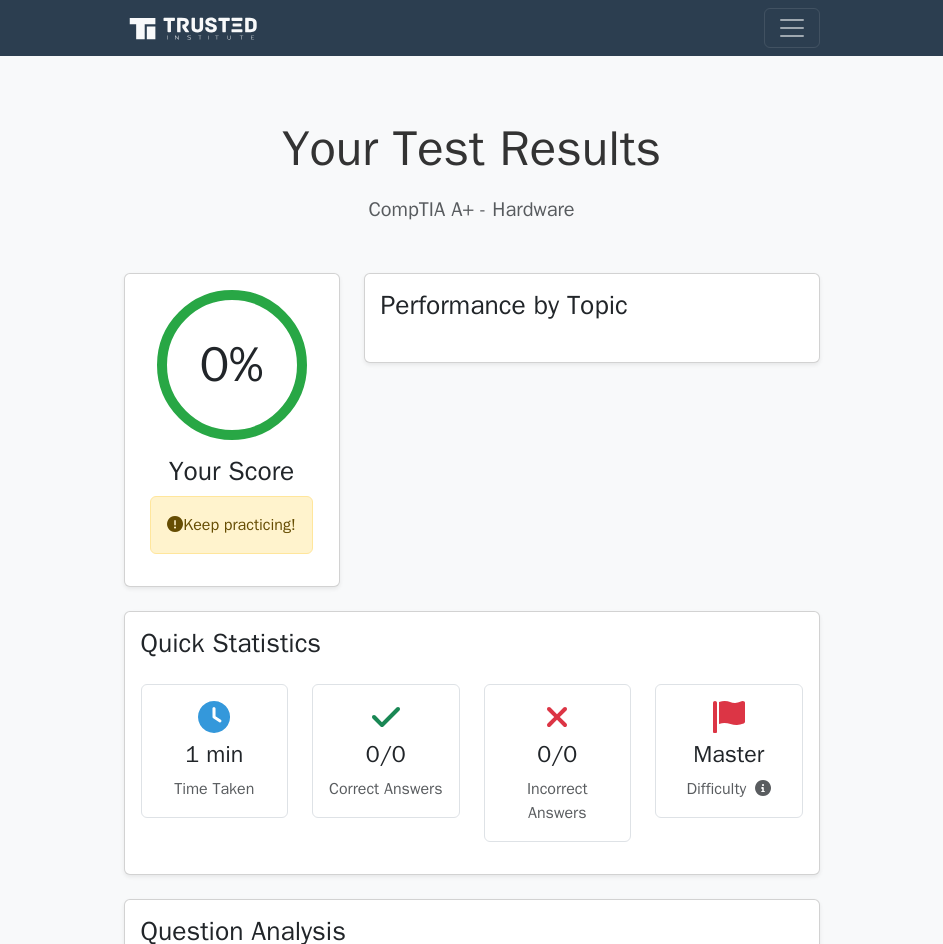 scroll, scrollTop: 0, scrollLeft: 0, axis: both 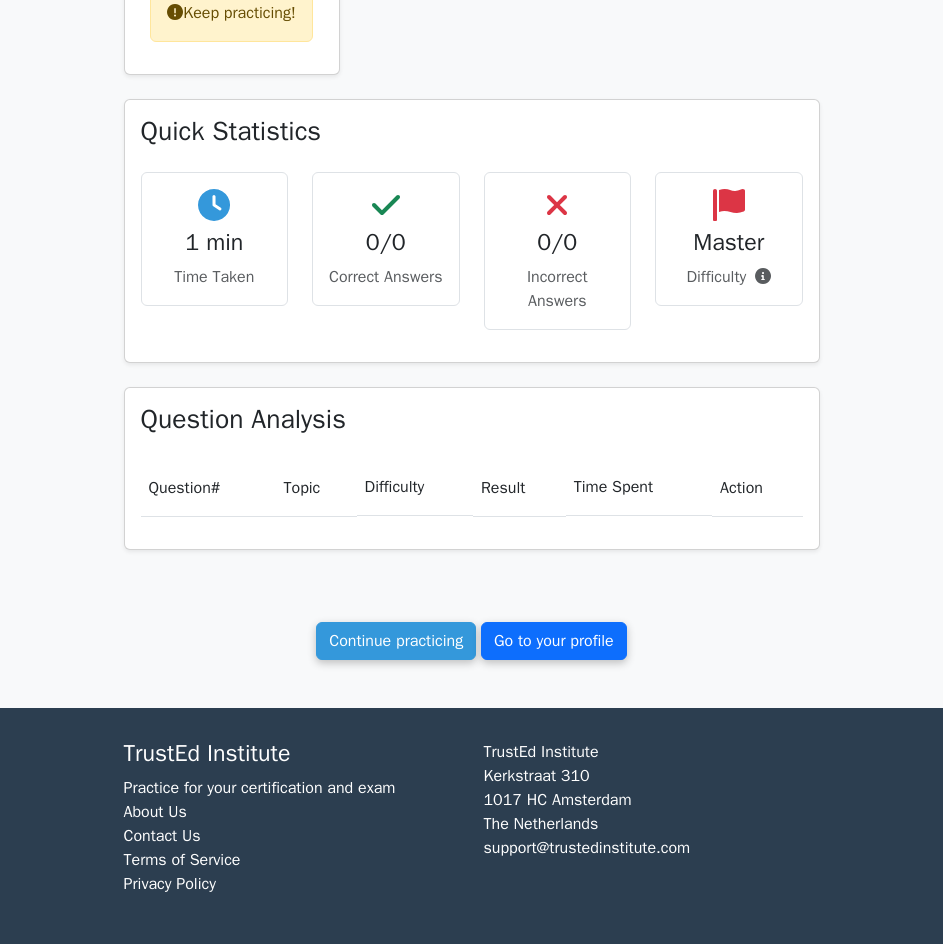click on "Go to your profile" at bounding box center (554, 641) 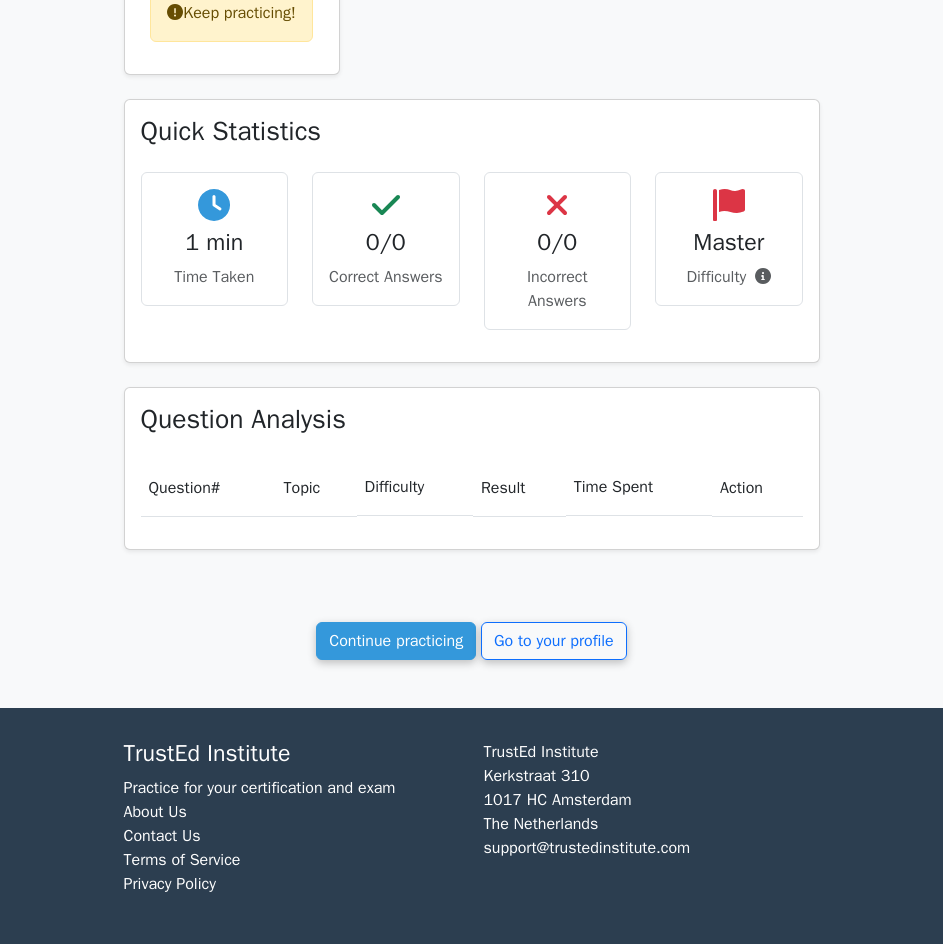 click on "Your Test Results
CompTIA A+ - Hardware
0%
Your Score
Keep practicing!
Performance by Topic
Quick Statistics
1 min
Time Taken
#" at bounding box center (472, 133) 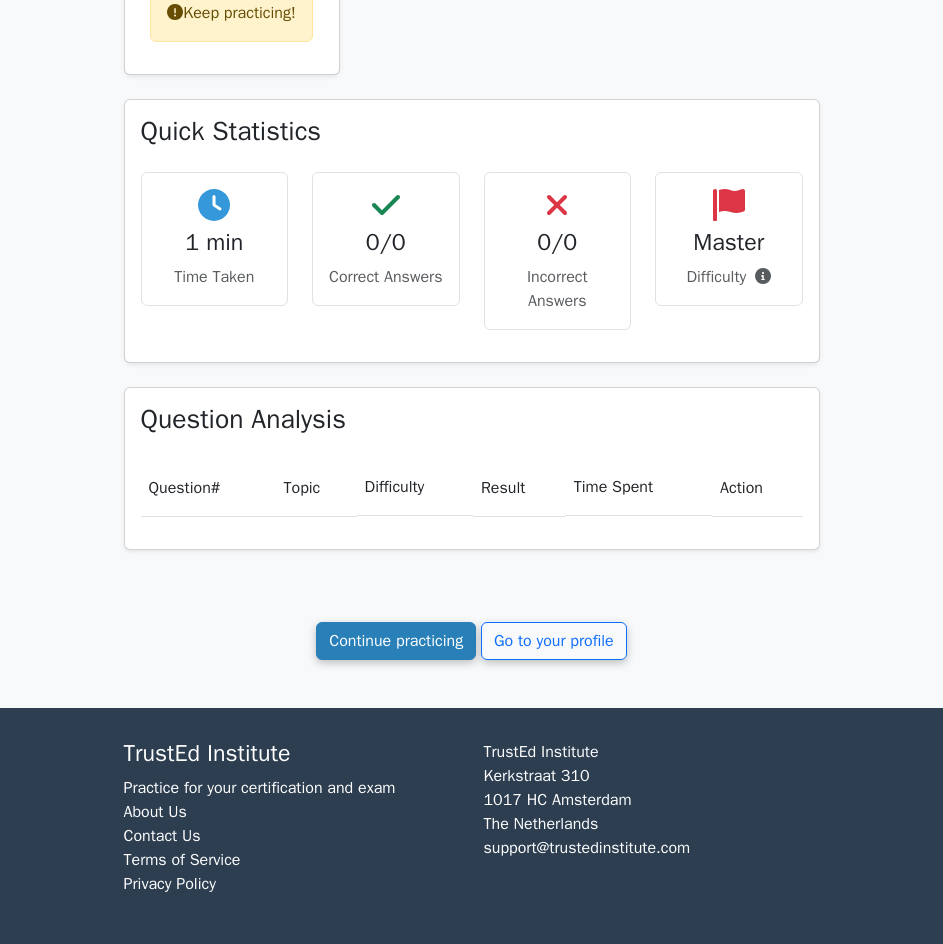 click on "Continue practicing" at bounding box center (396, 641) 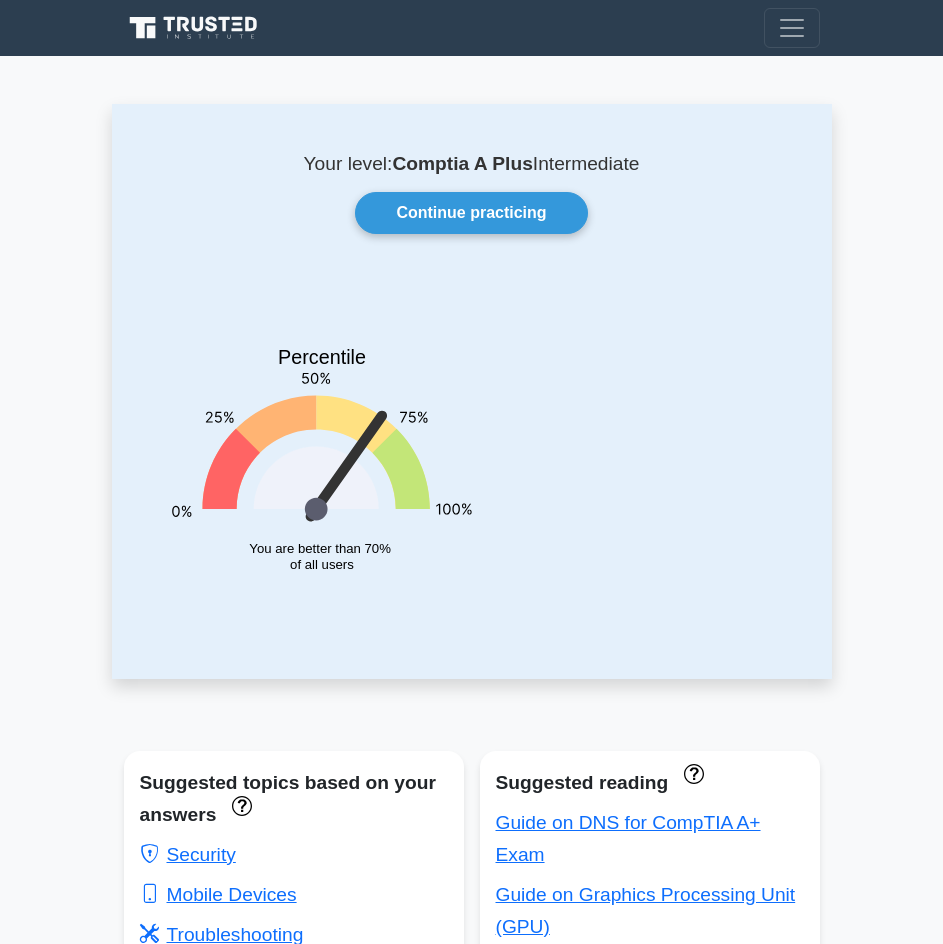 scroll, scrollTop: 0, scrollLeft: 0, axis: both 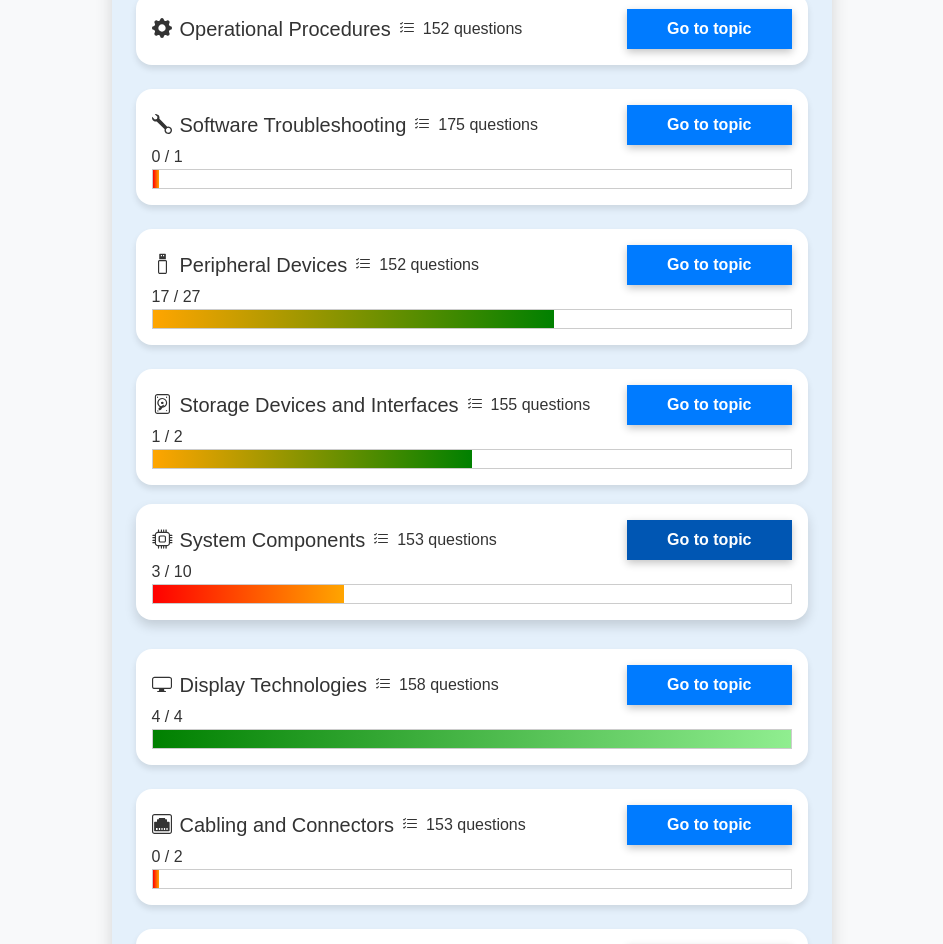 click on "Go to topic" at bounding box center [709, 540] 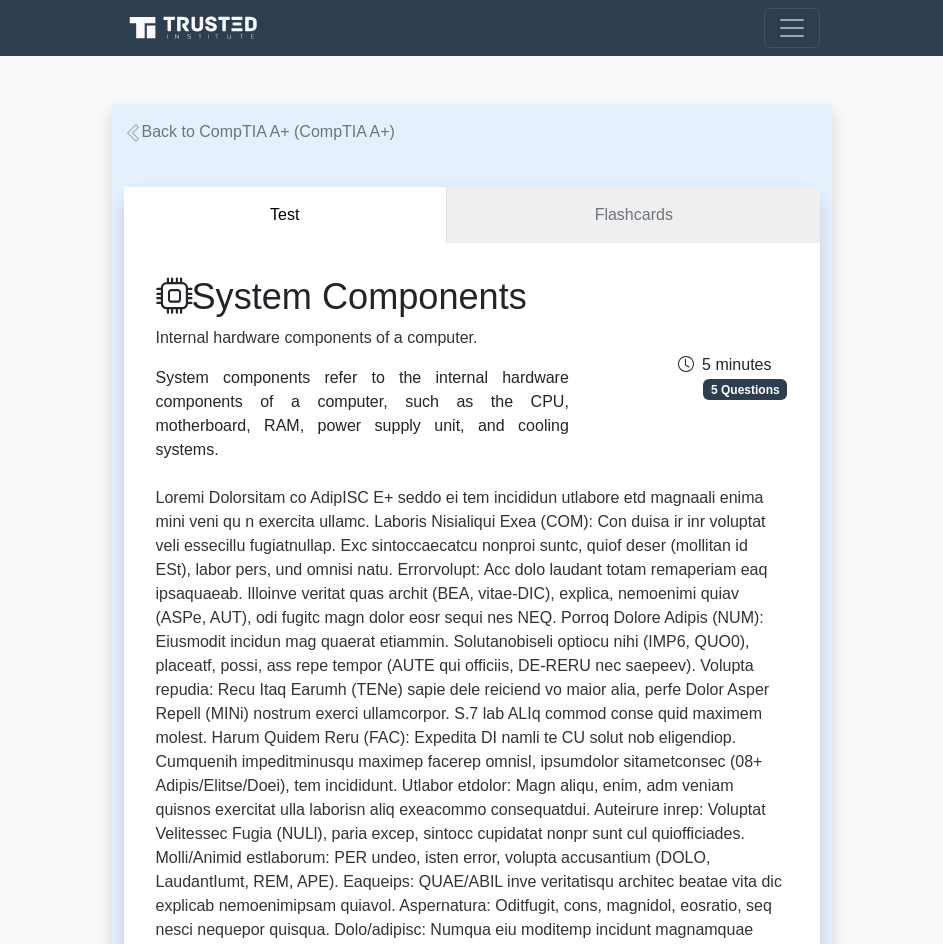 scroll, scrollTop: 0, scrollLeft: 0, axis: both 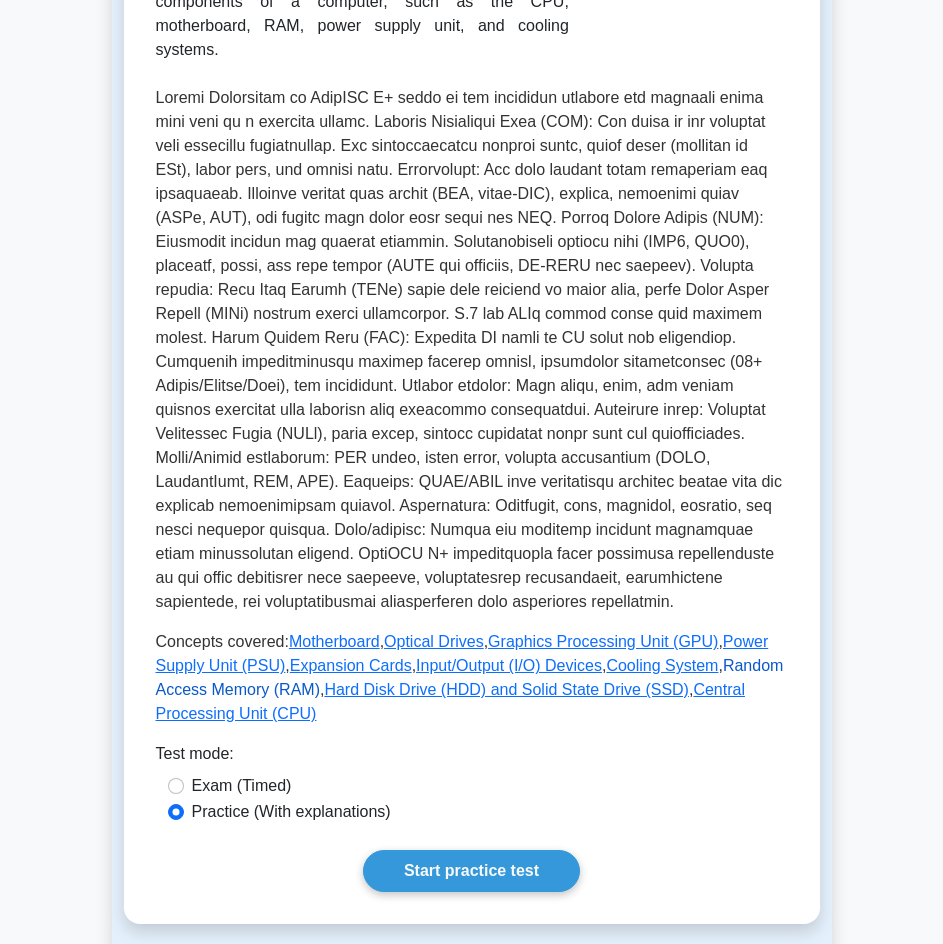 click on "Random Access Memory (RAM)" at bounding box center [470, 677] 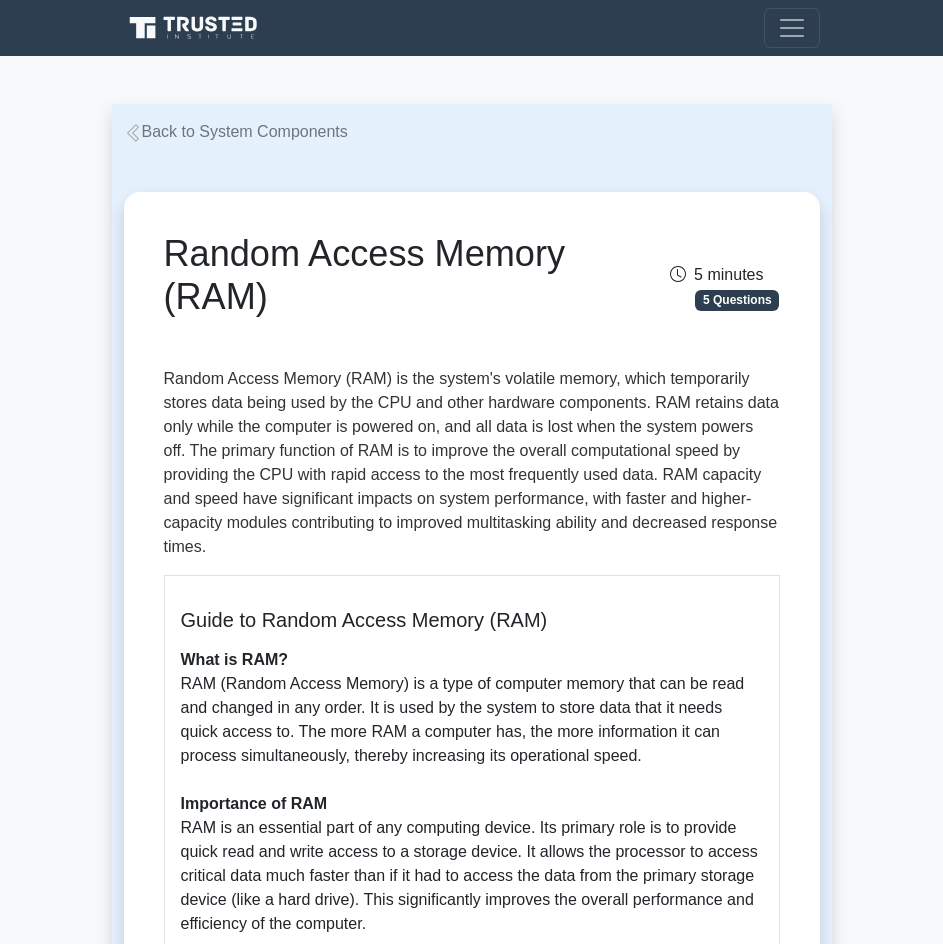 scroll, scrollTop: 0, scrollLeft: 0, axis: both 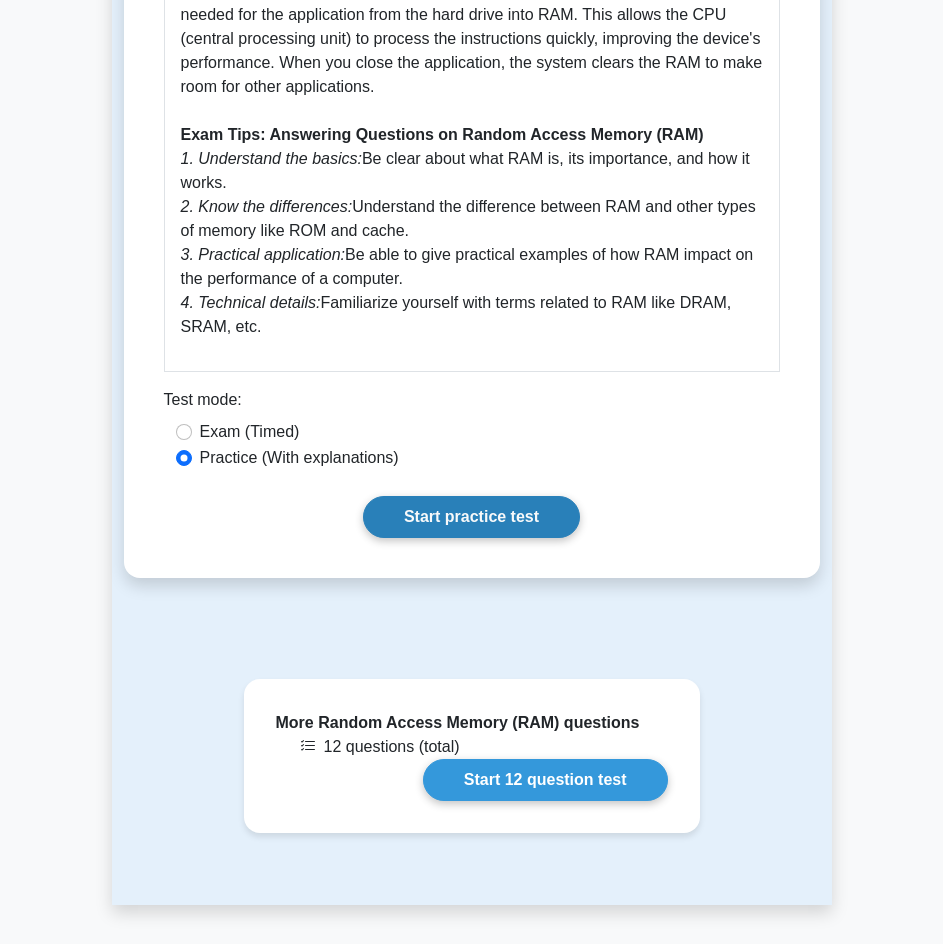 click on "Start practice test" at bounding box center (471, 517) 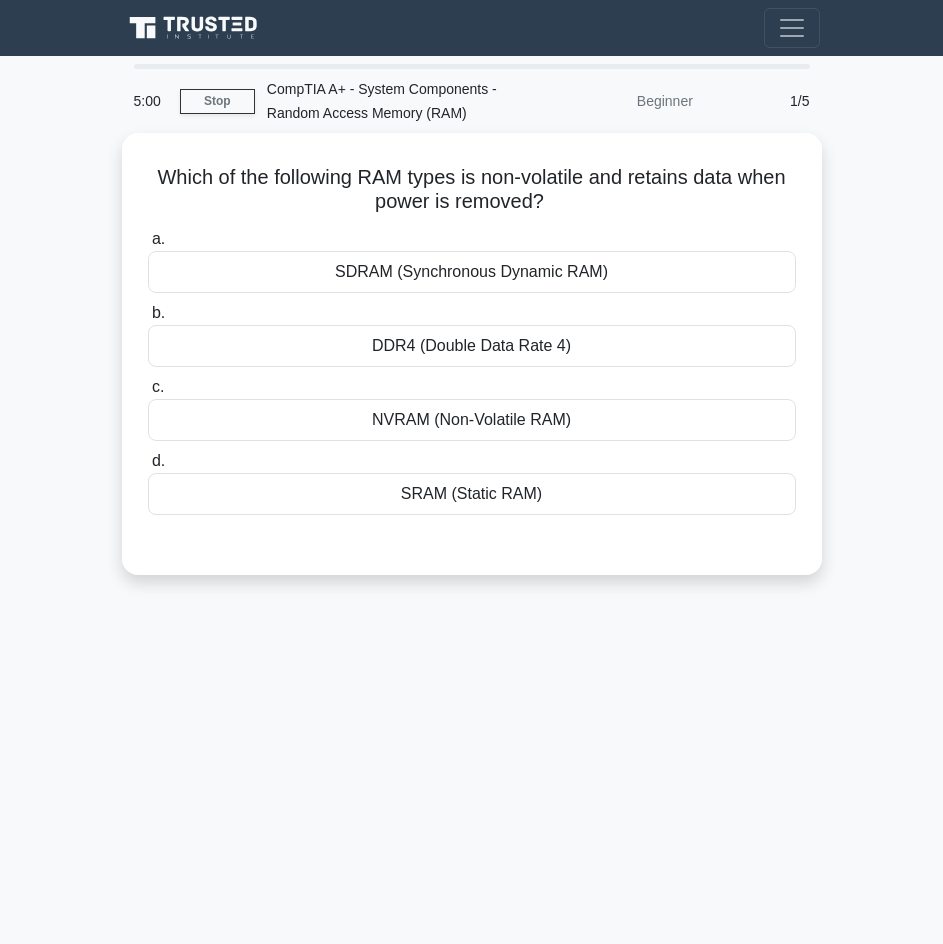 scroll, scrollTop: 0, scrollLeft: 0, axis: both 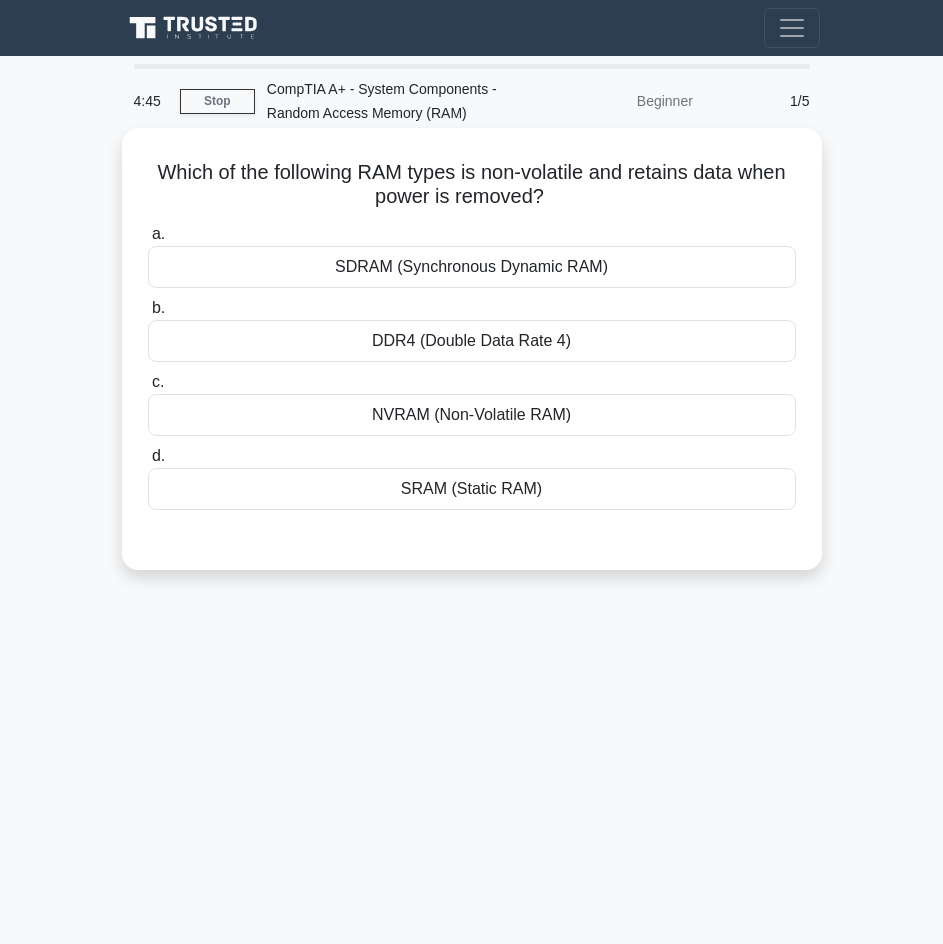 click on "SRAM (Static RAM)" at bounding box center (472, 489) 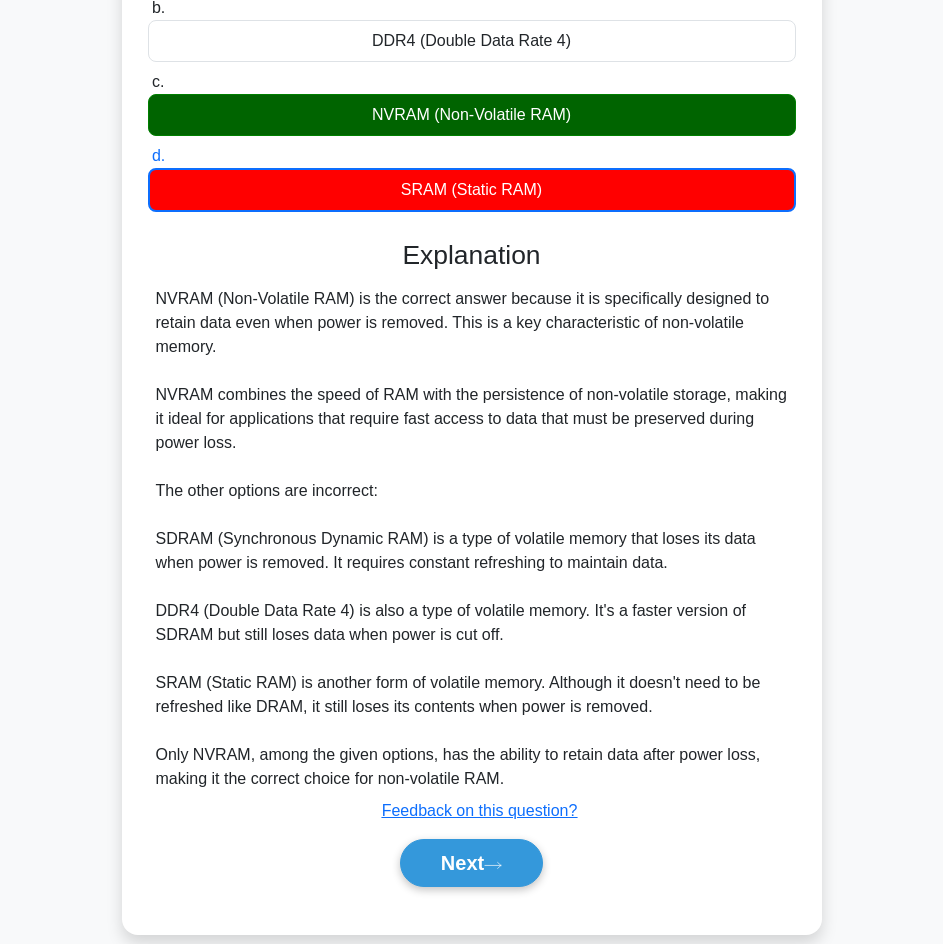 scroll, scrollTop: 330, scrollLeft: 0, axis: vertical 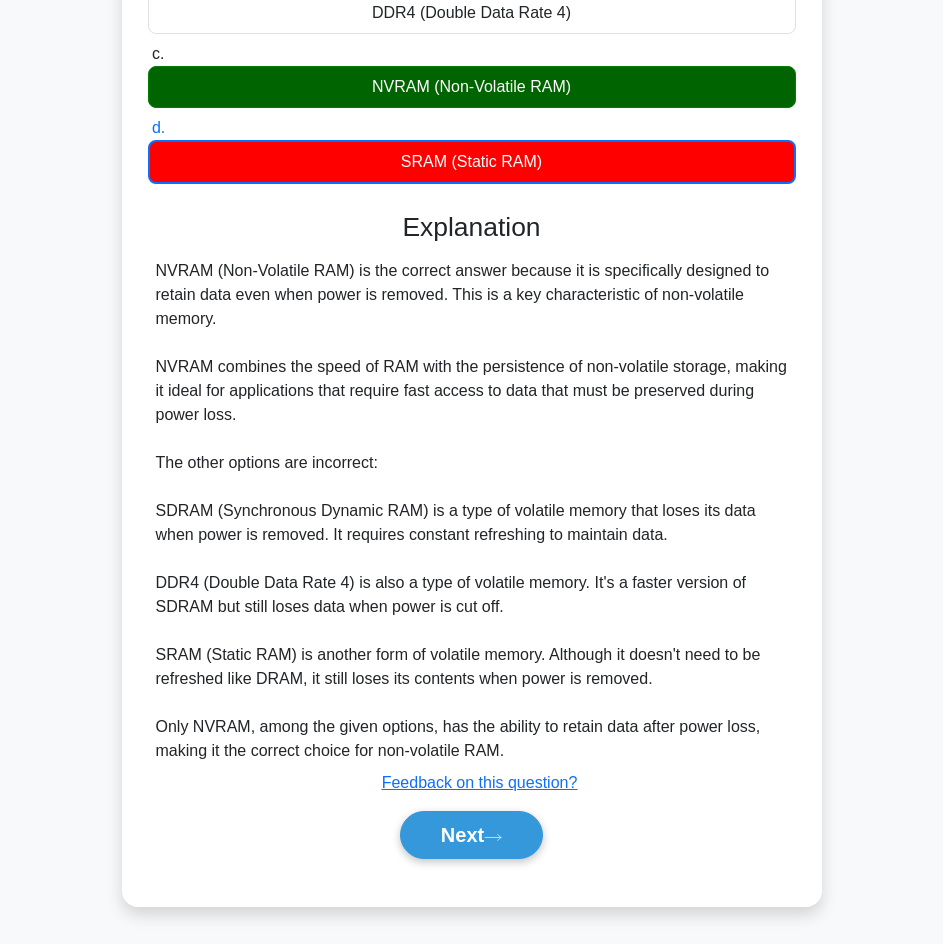 click on "NVRAM (Non-Volatile RAM) is the correct answer because it is specifically designed to retain data even when power is removed. This is a key characteristic of non-volatile memory. NVRAM combines the speed of RAM with the persistence of non-volatile storage, making it ideal for applications that require fast access to data that must be preserved during power loss. The other options are incorrect: SDRAM (Synchronous Dynamic RAM) is a type of volatile memory that loses its data when power is removed. It requires constant refreshing to maintain data. DDR4 (Double Data Rate 4) is also a type of volatile memory. It's a faster version of SDRAM but still loses data when power is cut off. SRAM (Static RAM) is another form of volatile memory. Although it doesn't need to be refreshed like DRAM, it still loses its contents when power is removed. Only NVRAM, among the given options, has the ability to retain data after power loss, making it the correct choice for non-volatile RAM." at bounding box center [472, 511] 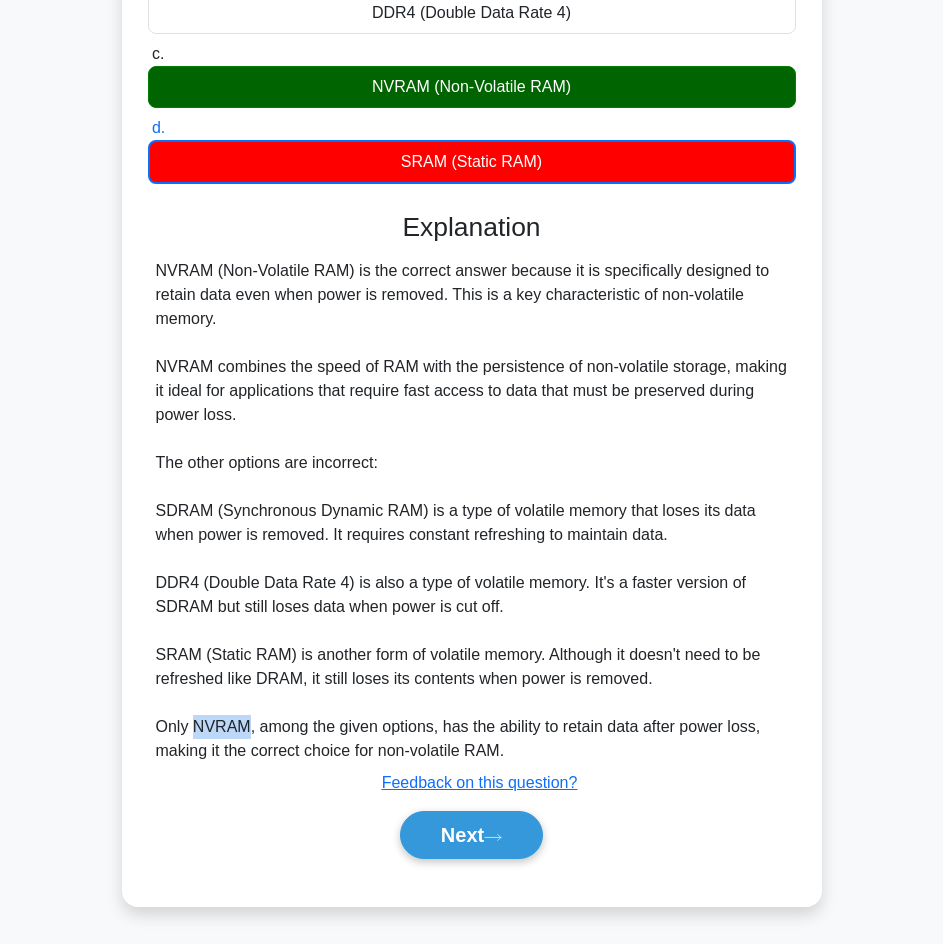 click on "NVRAM (Non-Volatile RAM) is the correct answer because it is specifically designed to retain data even when power is removed. This is a key characteristic of non-volatile memory. NVRAM combines the speed of RAM with the persistence of non-volatile storage, making it ideal for applications that require fast access to data that must be preserved during power loss. The other options are incorrect: SDRAM (Synchronous Dynamic RAM) is a type of volatile memory that loses its data when power is removed. It requires constant refreshing to maintain data. DDR4 (Double Data Rate 4) is also a type of volatile memory. It's a faster version of SDRAM but still loses data when power is cut off. SRAM (Static RAM) is another form of volatile memory. Although it doesn't need to be refreshed like DRAM, it still loses its contents when power is removed. Only NVRAM, among the given options, has the ability to retain data after power loss, making it the correct choice for non-volatile RAM." at bounding box center (472, 511) 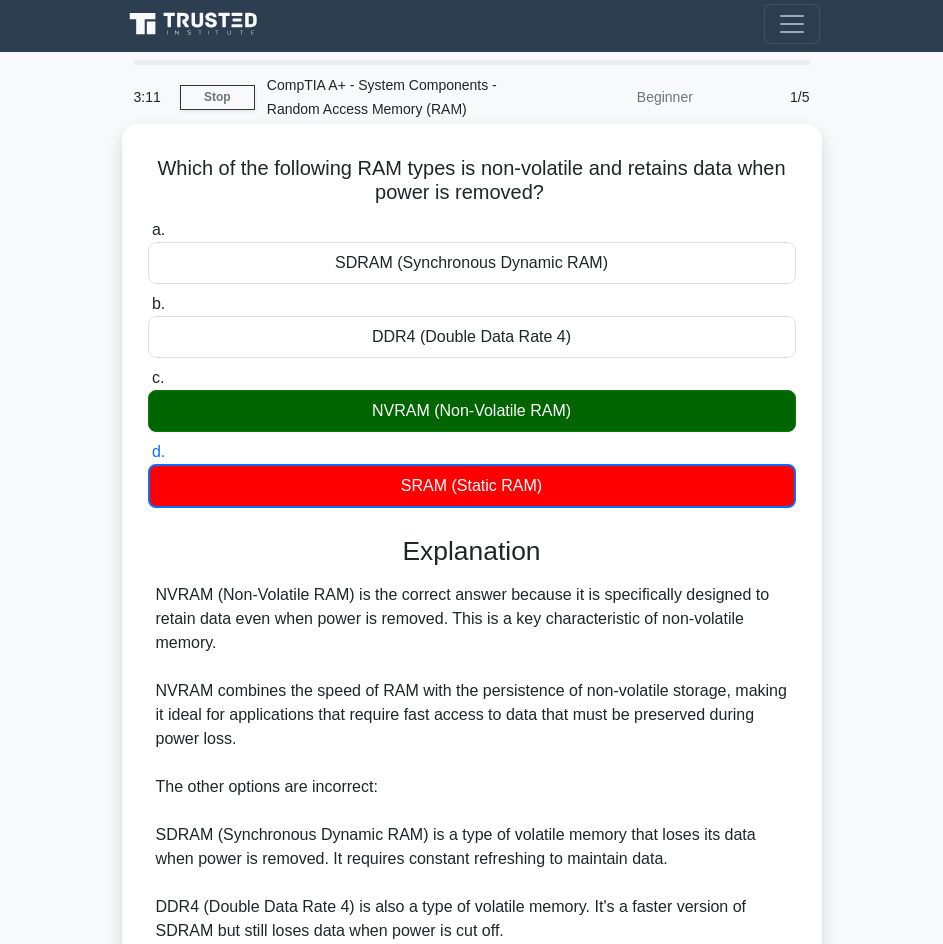scroll, scrollTop: 0, scrollLeft: 0, axis: both 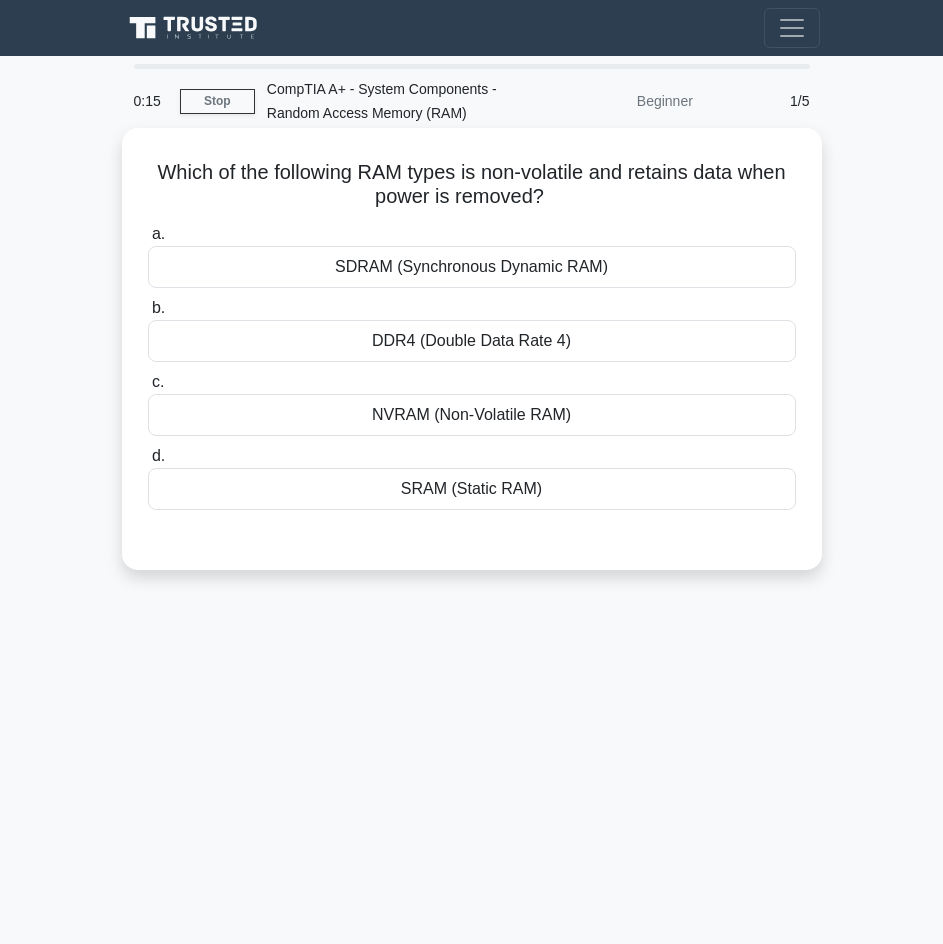 click on "NVRAM (Non-Volatile RAM)" at bounding box center (472, 415) 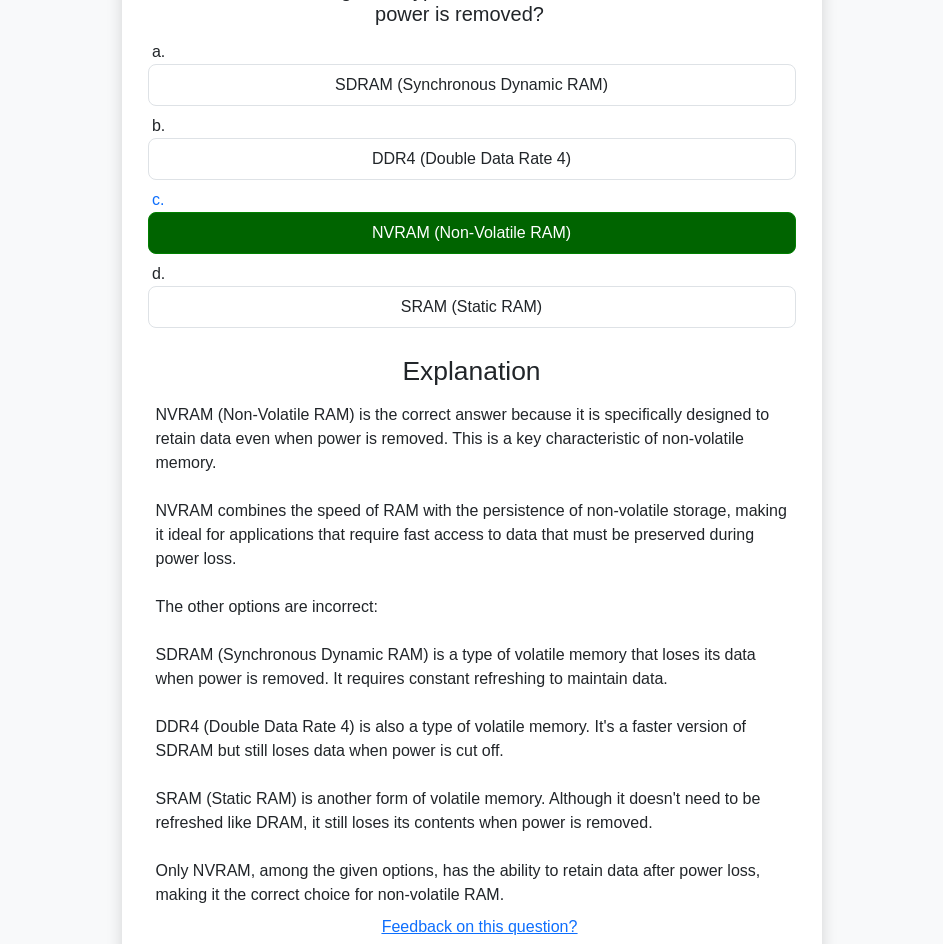 scroll, scrollTop: 328, scrollLeft: 0, axis: vertical 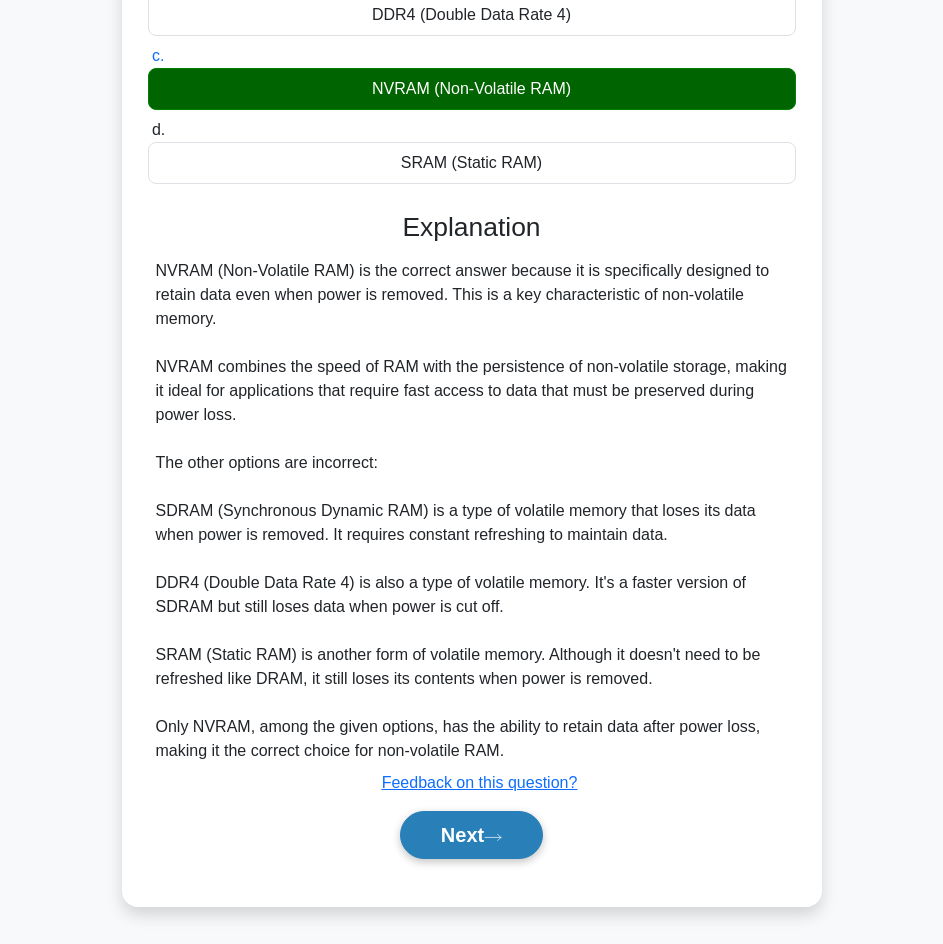 click on "Next" at bounding box center (471, 835) 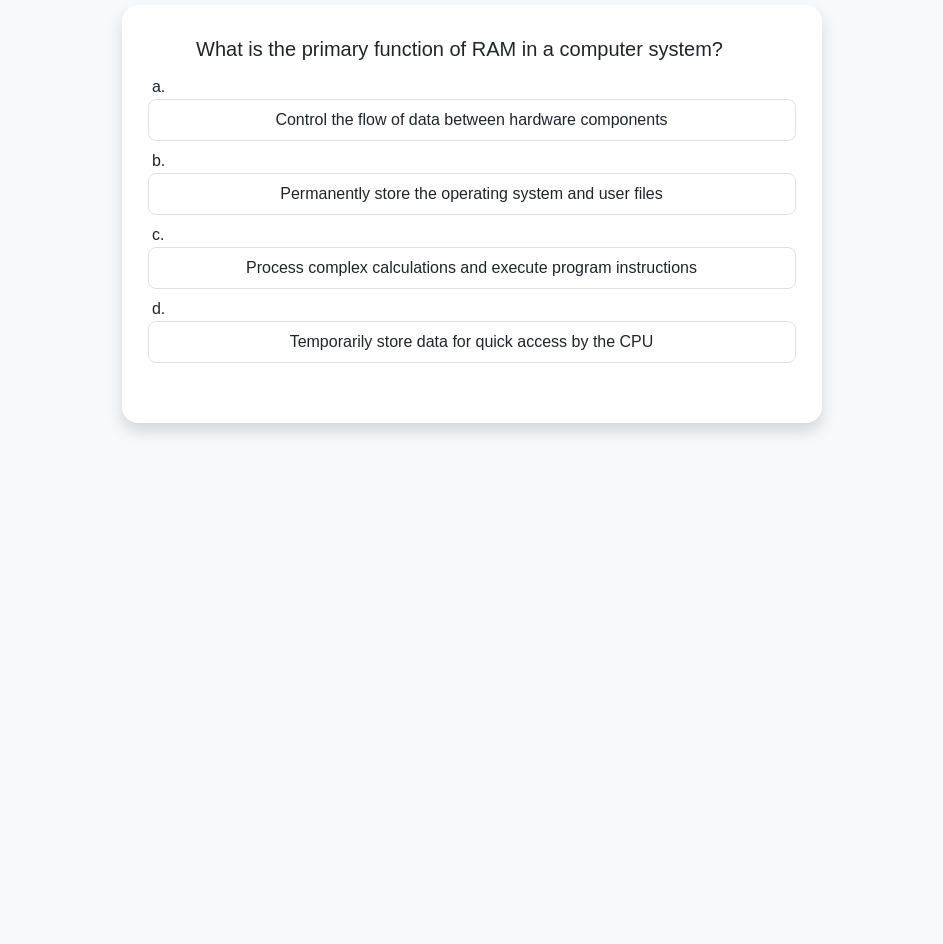 scroll, scrollTop: 28, scrollLeft: 0, axis: vertical 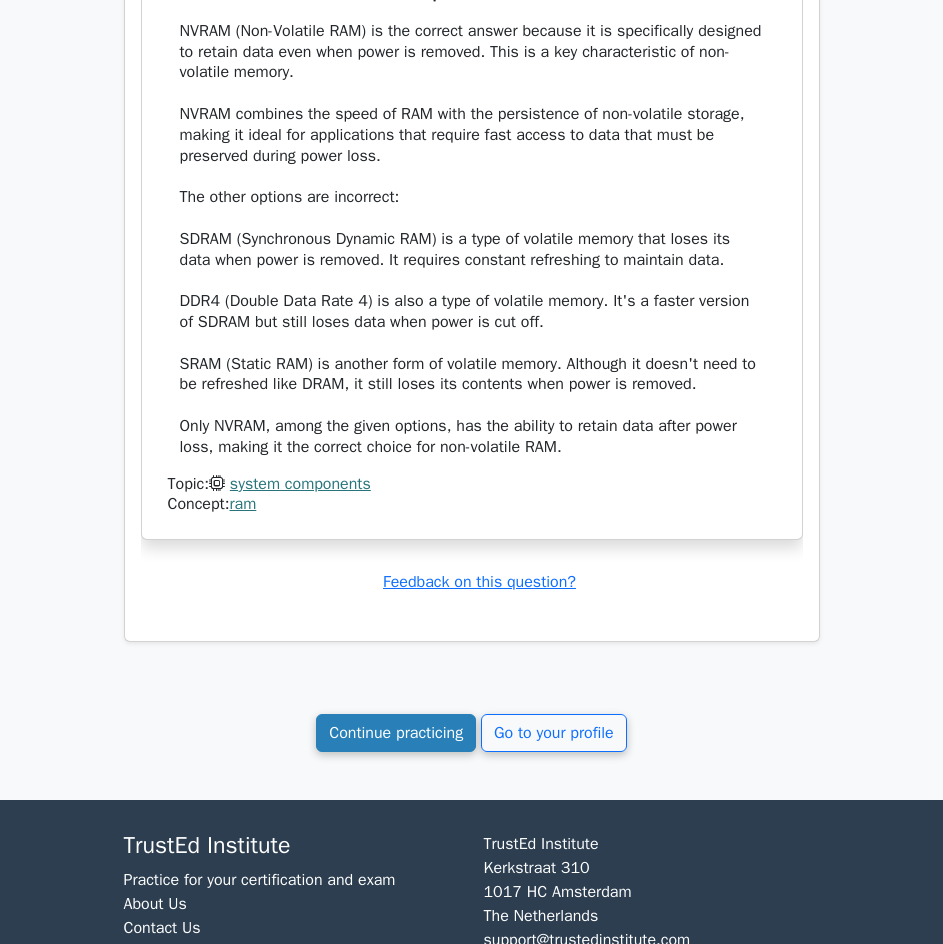 click on "Continue practicing" at bounding box center [396, 733] 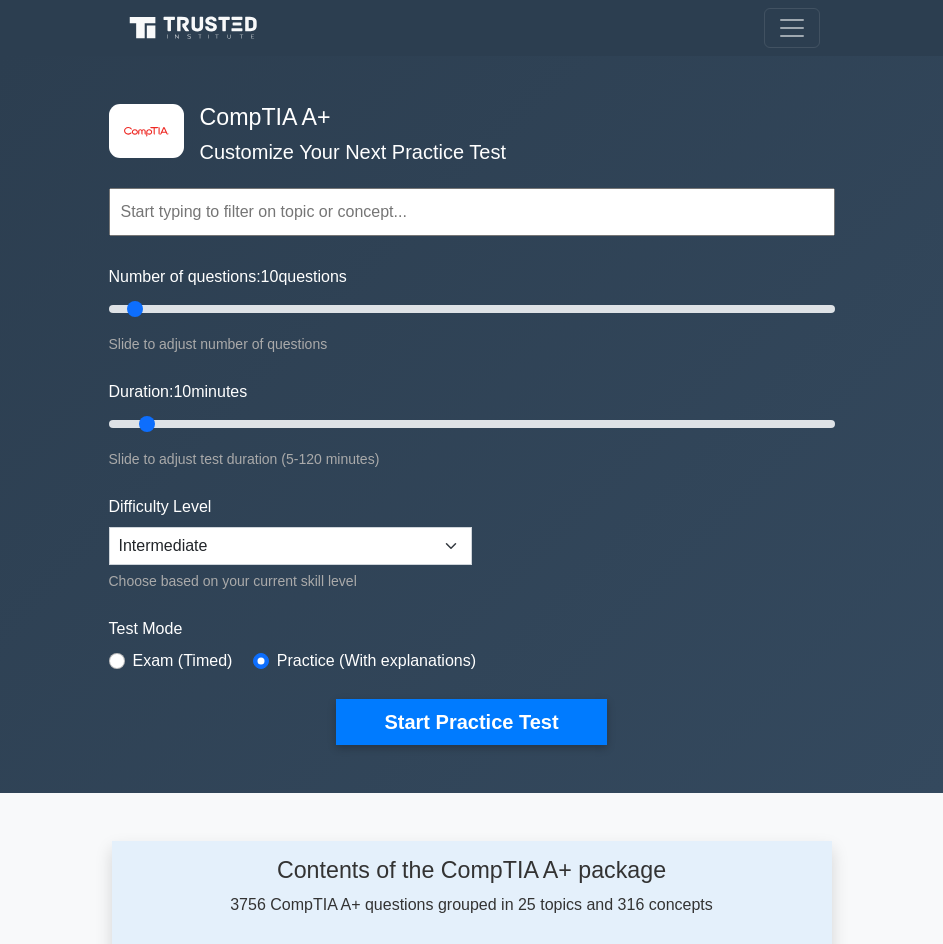 scroll, scrollTop: 0, scrollLeft: 0, axis: both 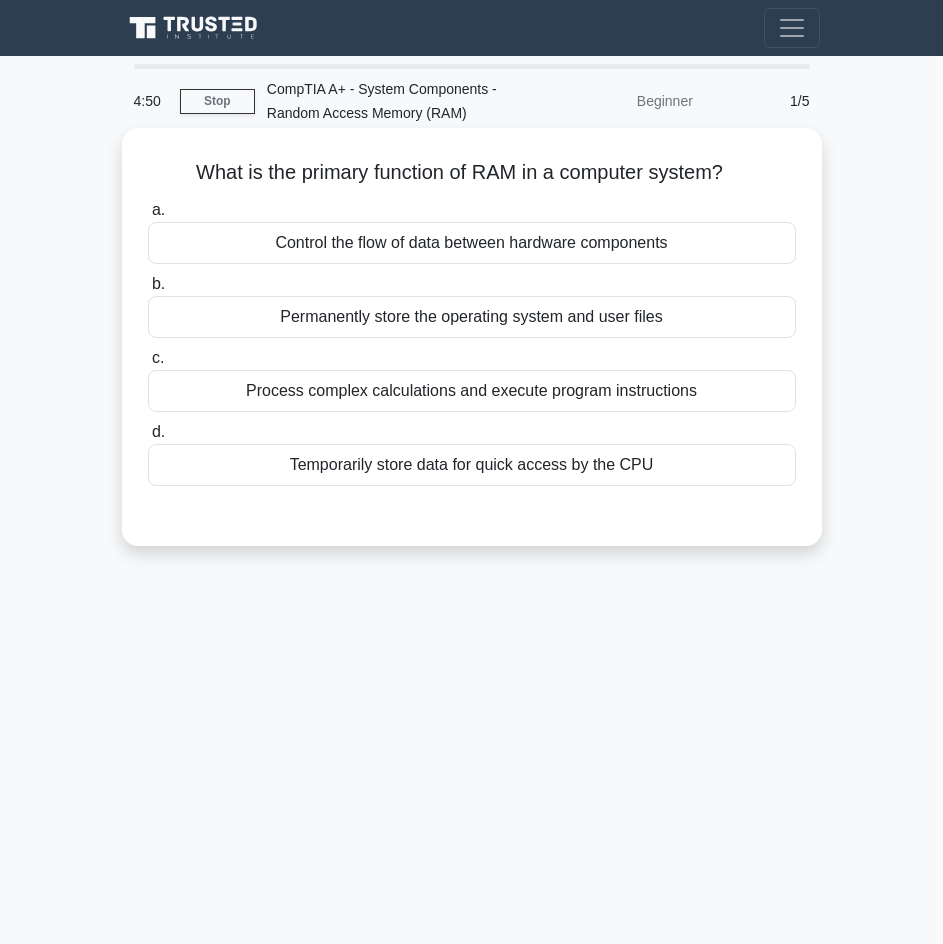 click on "Temporarily store data for quick access by the CPU" at bounding box center (472, 465) 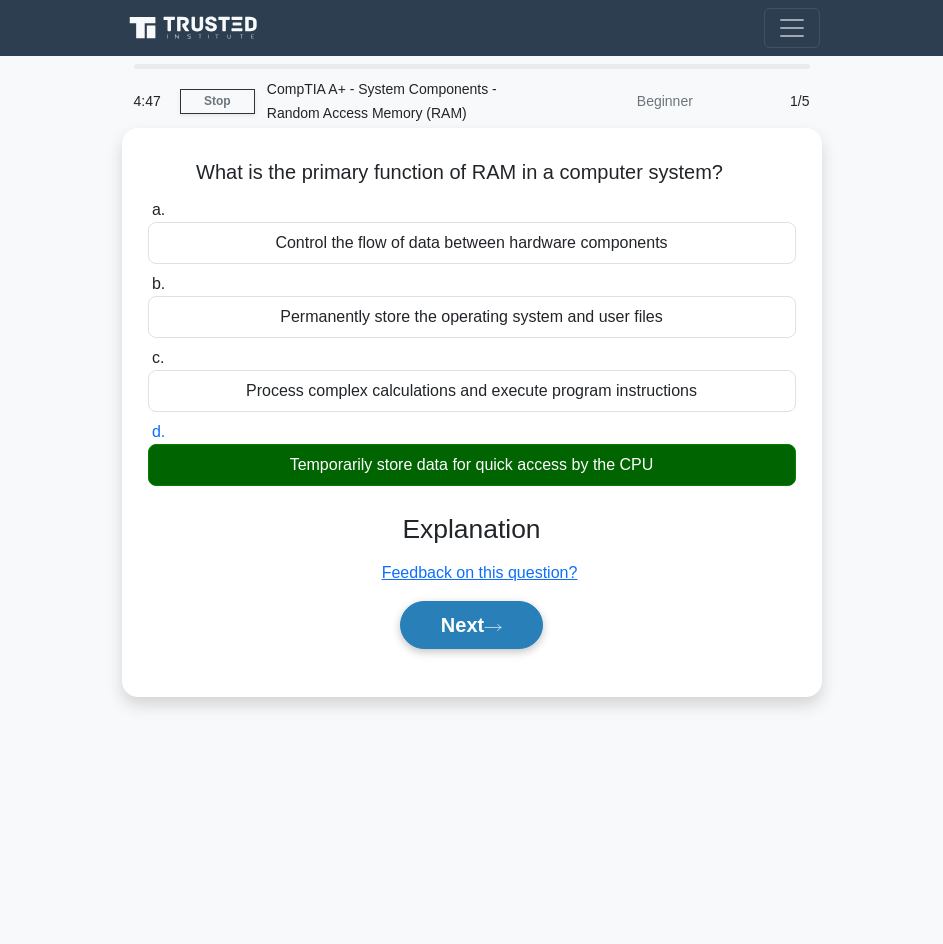 click on "Next" at bounding box center [471, 625] 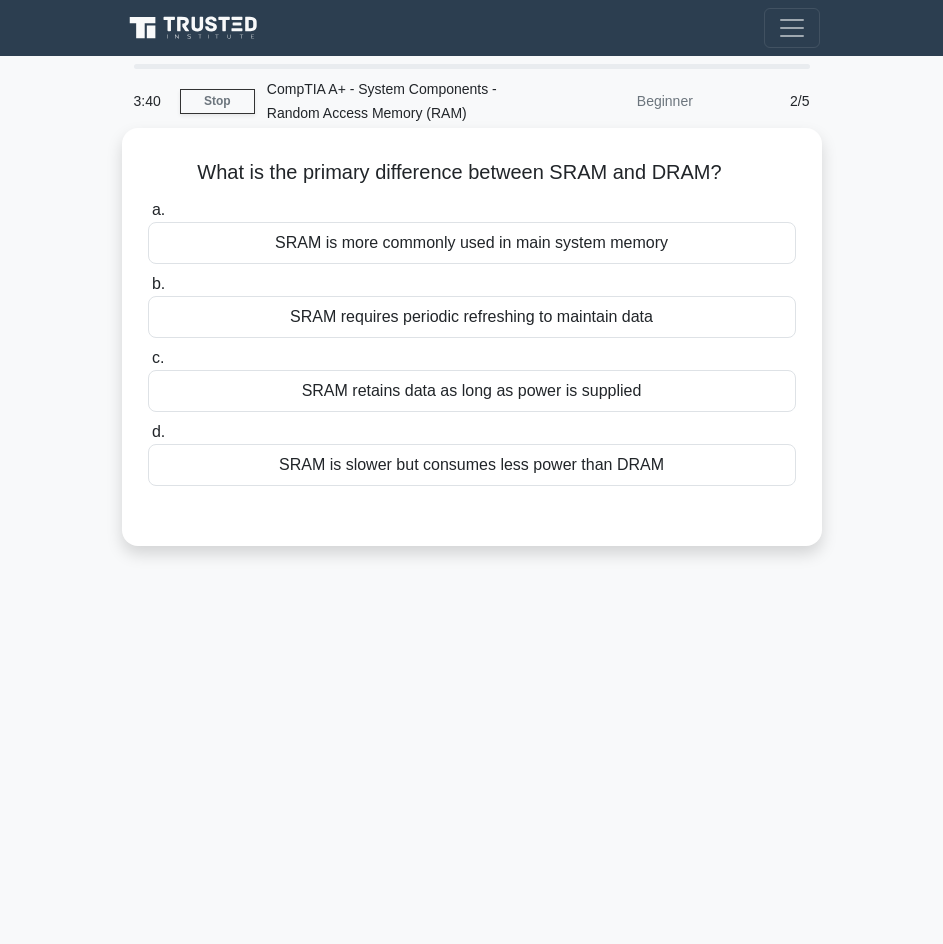 click on "SRAM is more commonly used in main system memory" at bounding box center (472, 243) 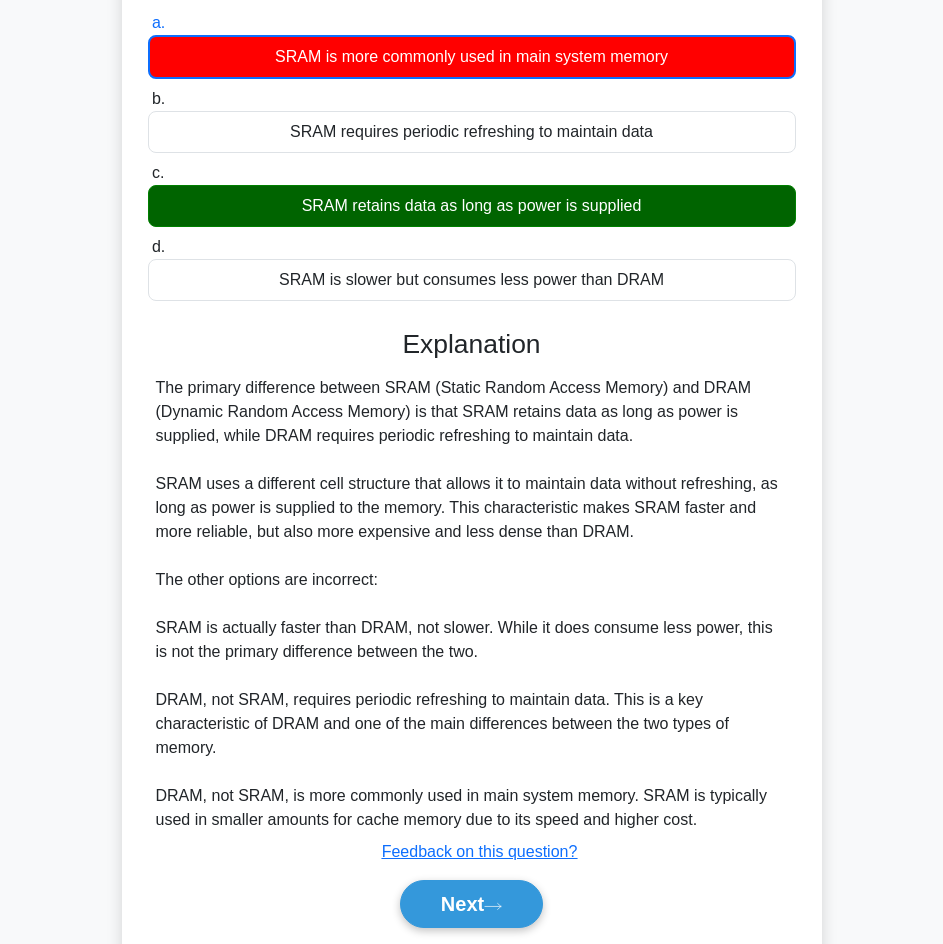 scroll, scrollTop: 200, scrollLeft: 0, axis: vertical 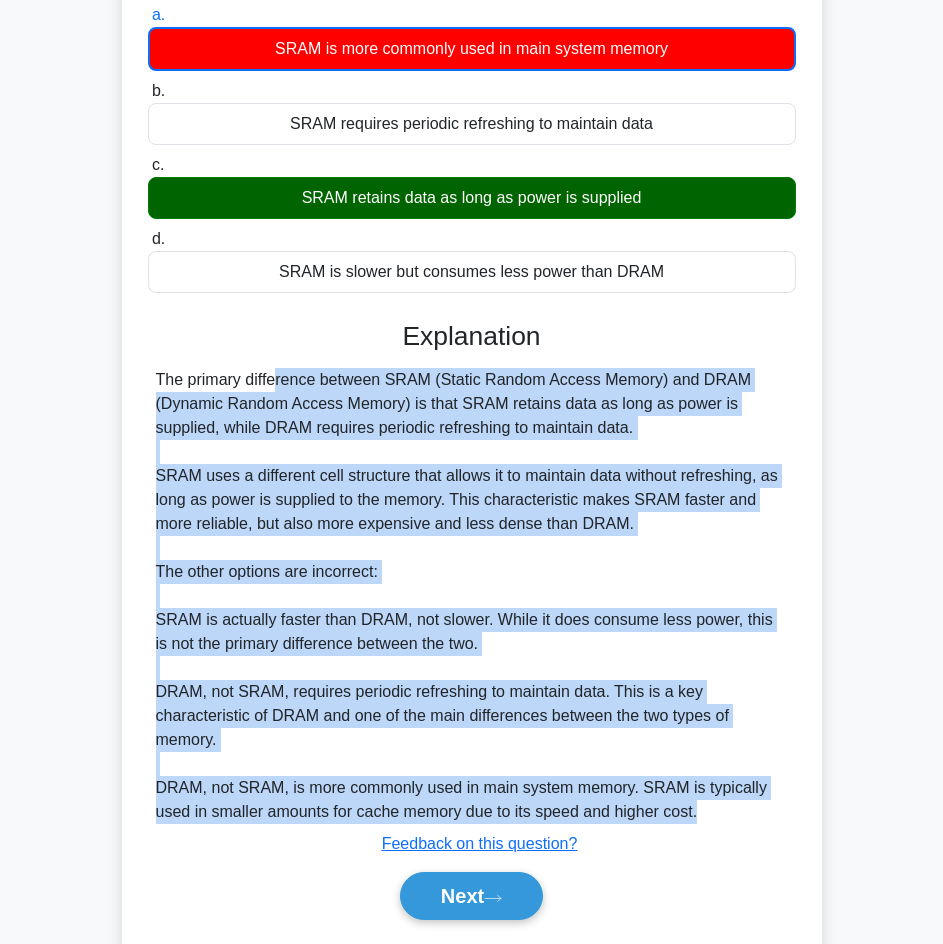 drag, startPoint x: 698, startPoint y: 813, endPoint x: 113, endPoint y: 376, distance: 730.20135 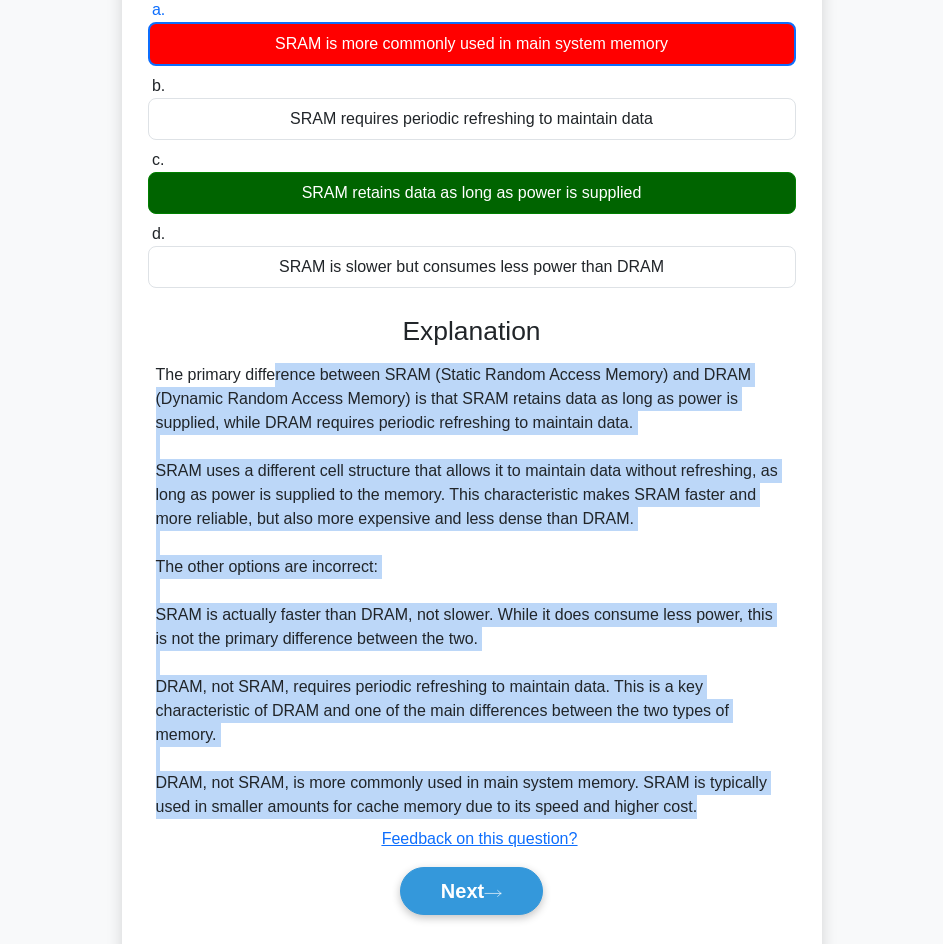 copy on "The primary difference between SRAM (Static Random Access Memory) and DRAM (Dynamic Random Access Memory) is that SRAM retains data as long as power is supplied, while DRAM requires periodic refreshing to maintain data. SRAM uses a different cell structure that allows it to maintain data without refreshing, as long as power is supplied to the memory. This characteristic makes SRAM faster and more reliable, but also more expensive and less dense than DRAM. The other options are incorrect: SRAM is actually faster than DRAM, not slower. While it does consume less power, this is not the primary difference between the two. DRAM, not SRAM, requires periodic refreshing to maintain data. This is a key characteristic of DRAM and one of the main differences between the two types of memory. DRAM, not SRAM, is more commonly used in main system memory. SRAM is typically used in smaller amounts for cache memory due to its speed and higher cost." 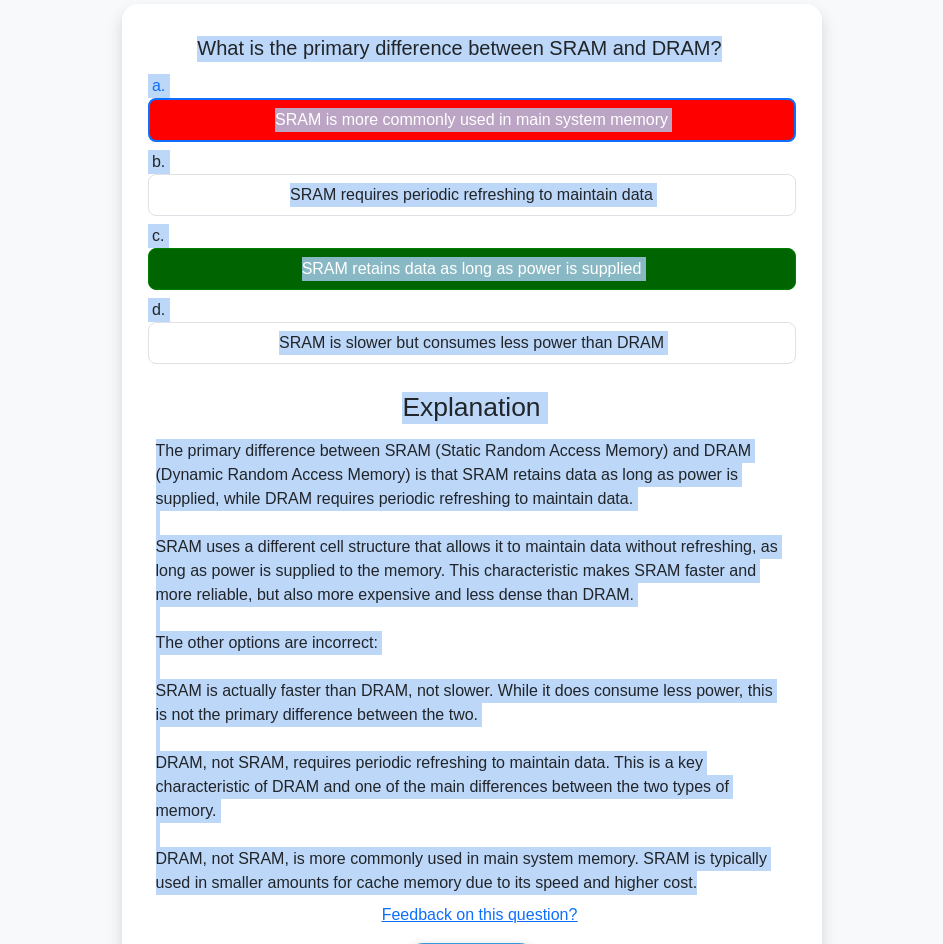 scroll, scrollTop: 0, scrollLeft: 0, axis: both 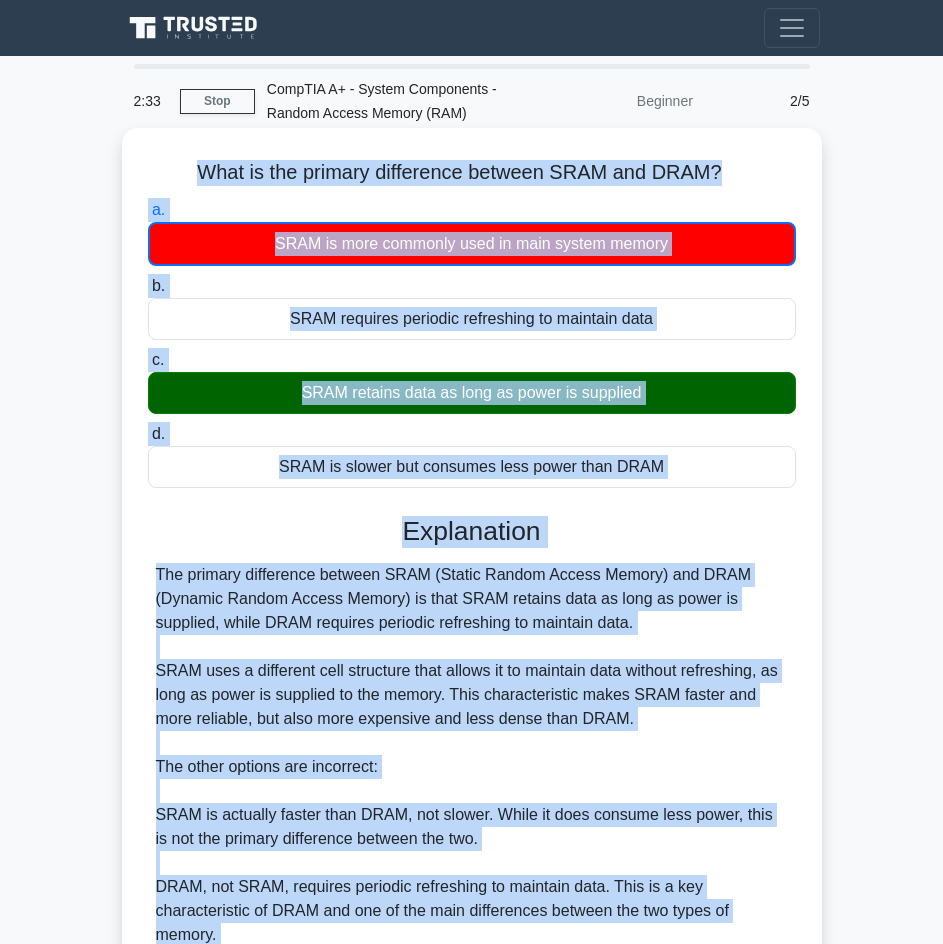 drag, startPoint x: 717, startPoint y: 817, endPoint x: 184, endPoint y: 172, distance: 836.72815 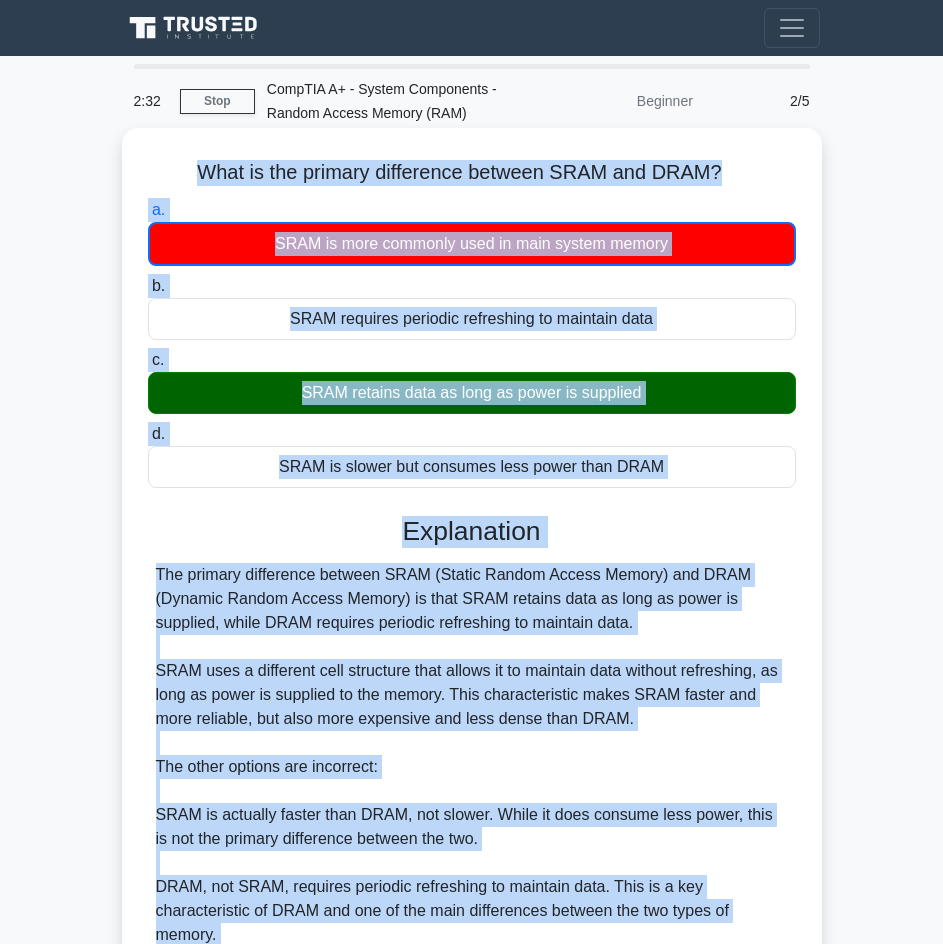 copy on "What is the primary difference between SRAM and DRAM?
.spinner_0XTQ{transform-origin:center;animation:spinner_y6GP .75s linear infinite}@keyframes spinner_y6GP{100%{transform:rotate(360deg)}}
a.
SRAM is more commonly used in main system memory
b.
SRAM requires periodic refreshing to maintain data
c.
SRAM retains data as long as power is supplied
d.
SRAM is slower but consumes less power than DRAM
Explanation
The primary difference between SRAM (Static Random Access Memory) and DRAM (Dynamic Random Access Memory) is that SRAM retains data as long as power is supplied, while DRAM requires periodic refreshing to maintain data. SRAM uses a different cell structure that allows it to ma..." 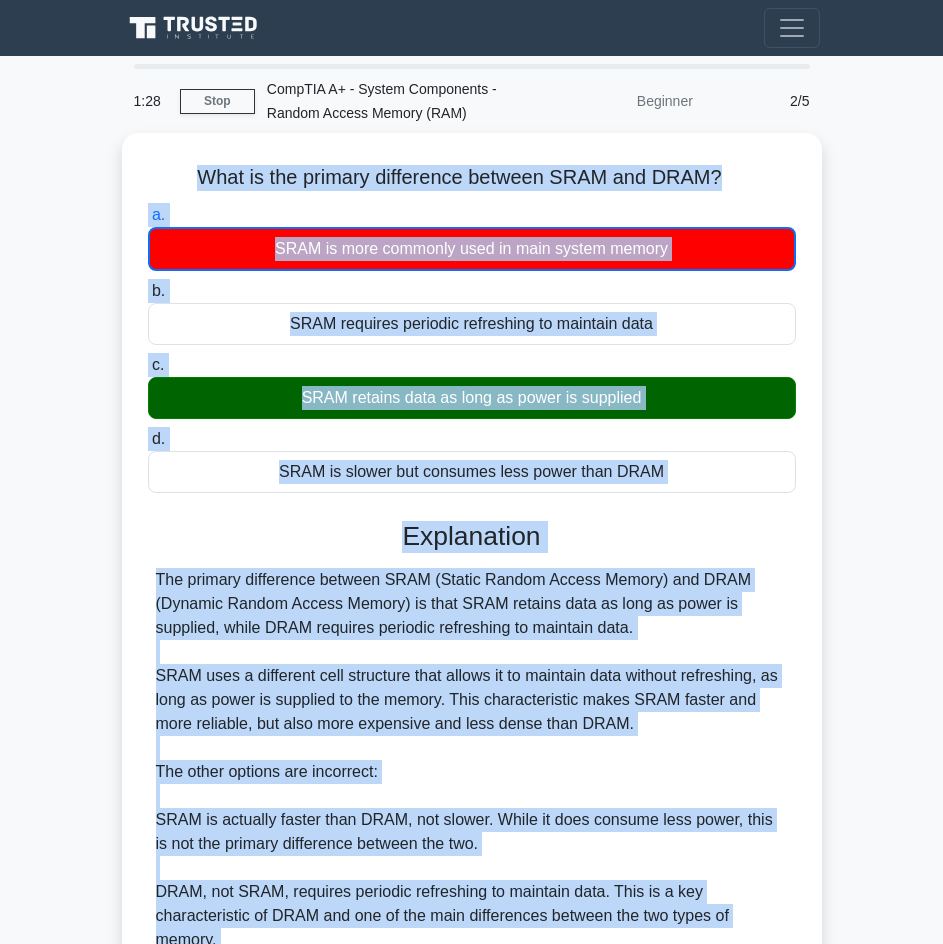 click on "1:28
Stop
CompTIA A+  - System Components  - Random Access Memory (RAM)
Beginner
2/5
What is the primary difference between SRAM and DRAM?
.spinner_0XTQ{transform-origin:center;animation:spinner_y6GP .75s linear infinite}@keyframes spinner_y6GP{100%{transform:rotate(360deg)}}
a.
b. c. d." at bounding box center [471, 628] 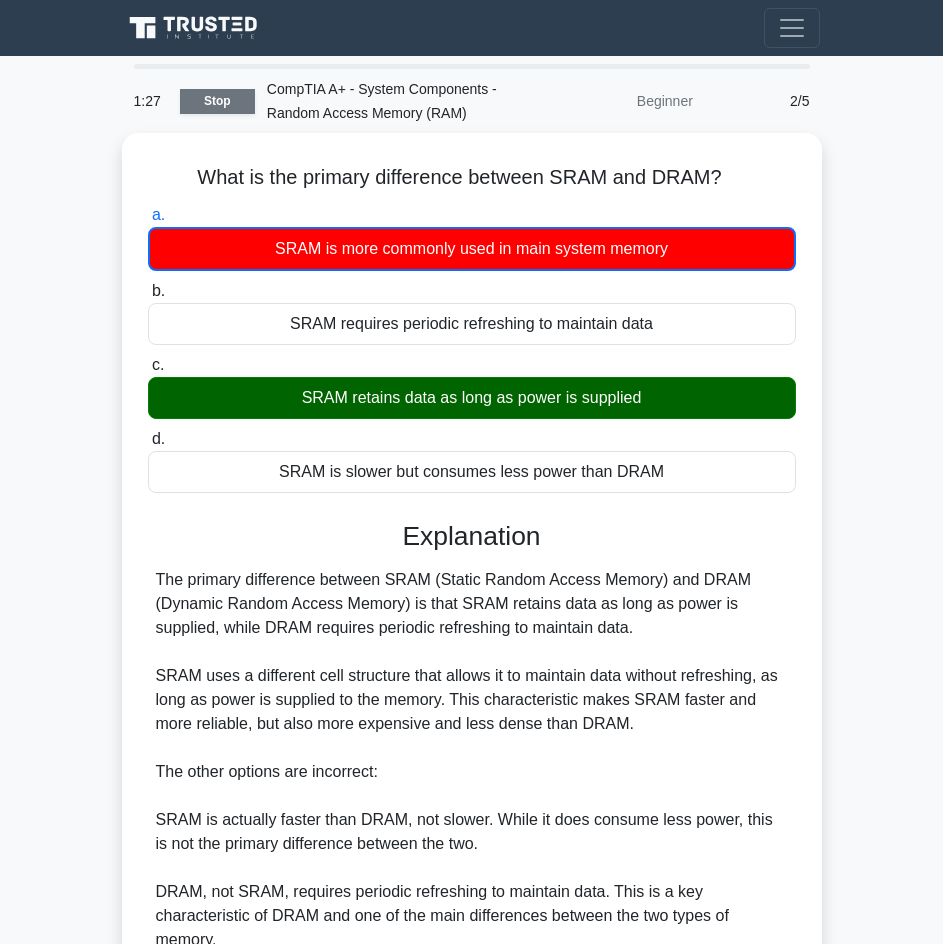 click on "Stop" at bounding box center [217, 101] 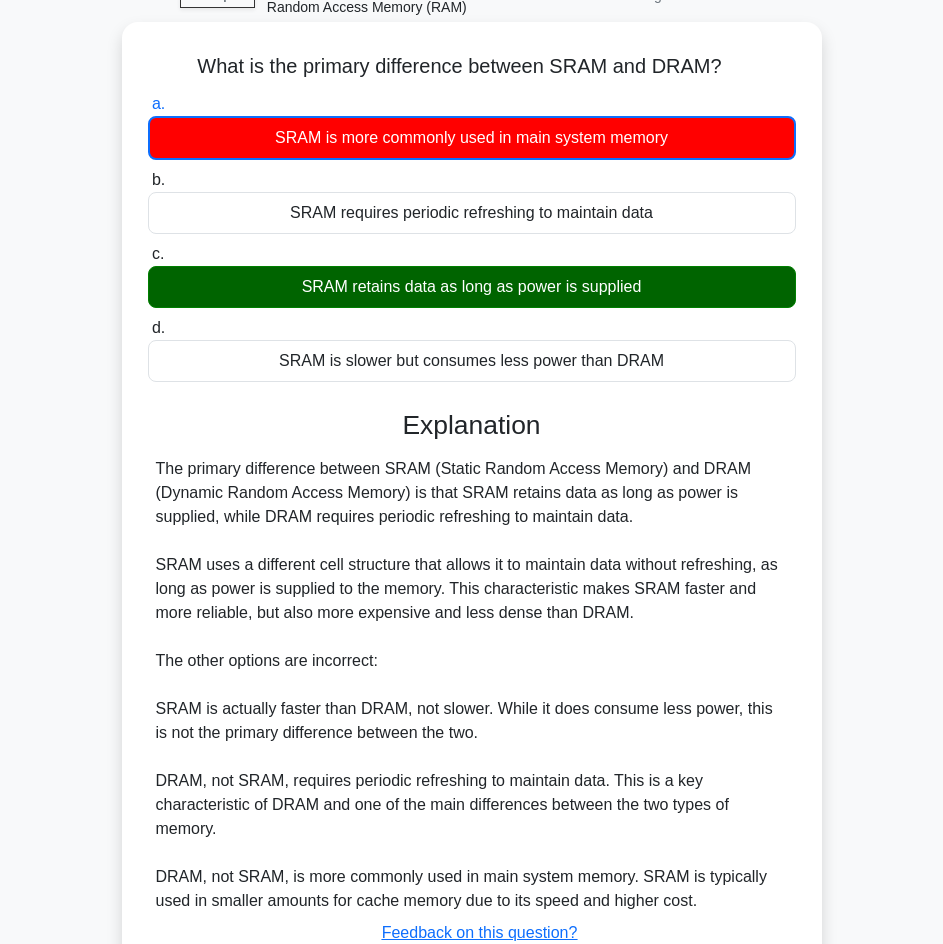 scroll, scrollTop: 0, scrollLeft: 0, axis: both 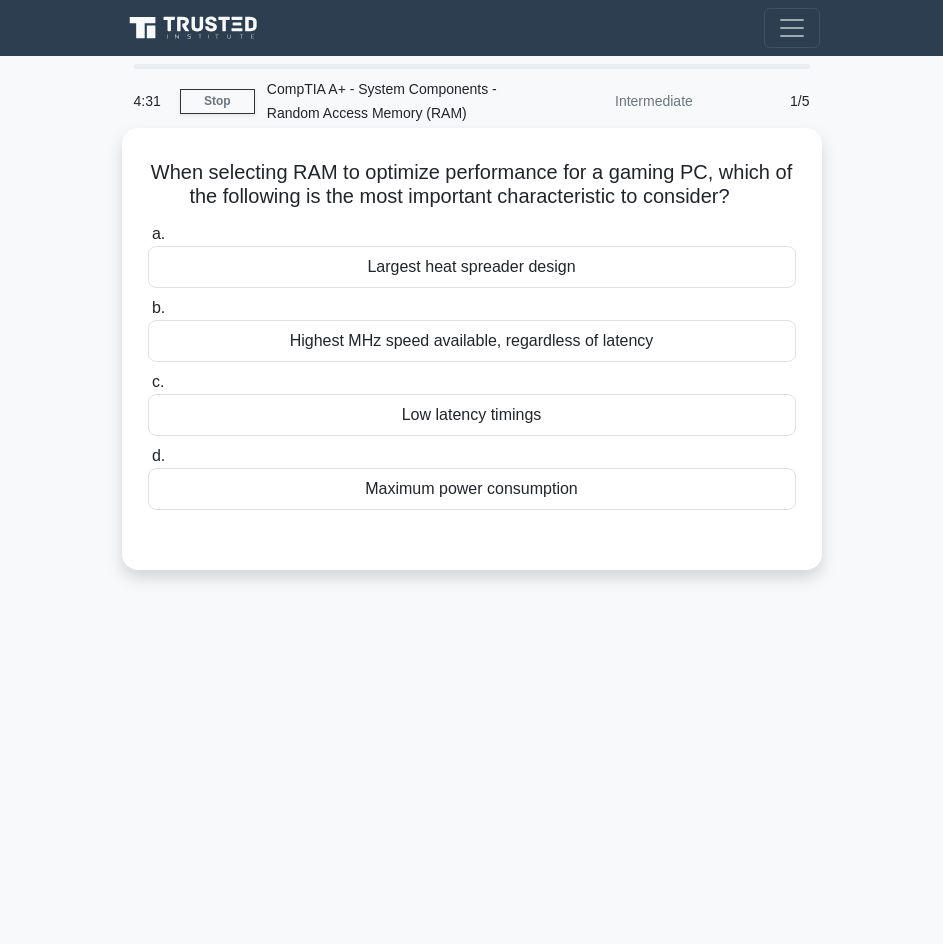 click on "Low latency timings" at bounding box center (472, 415) 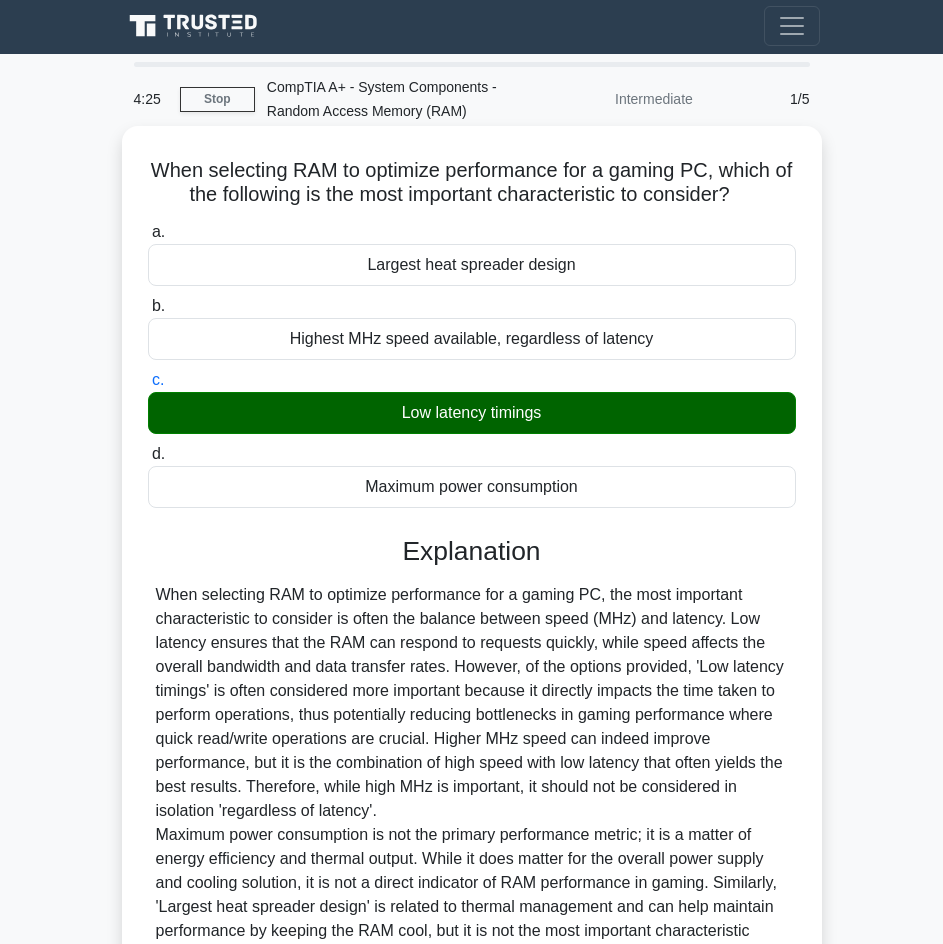 scroll, scrollTop: 0, scrollLeft: 0, axis: both 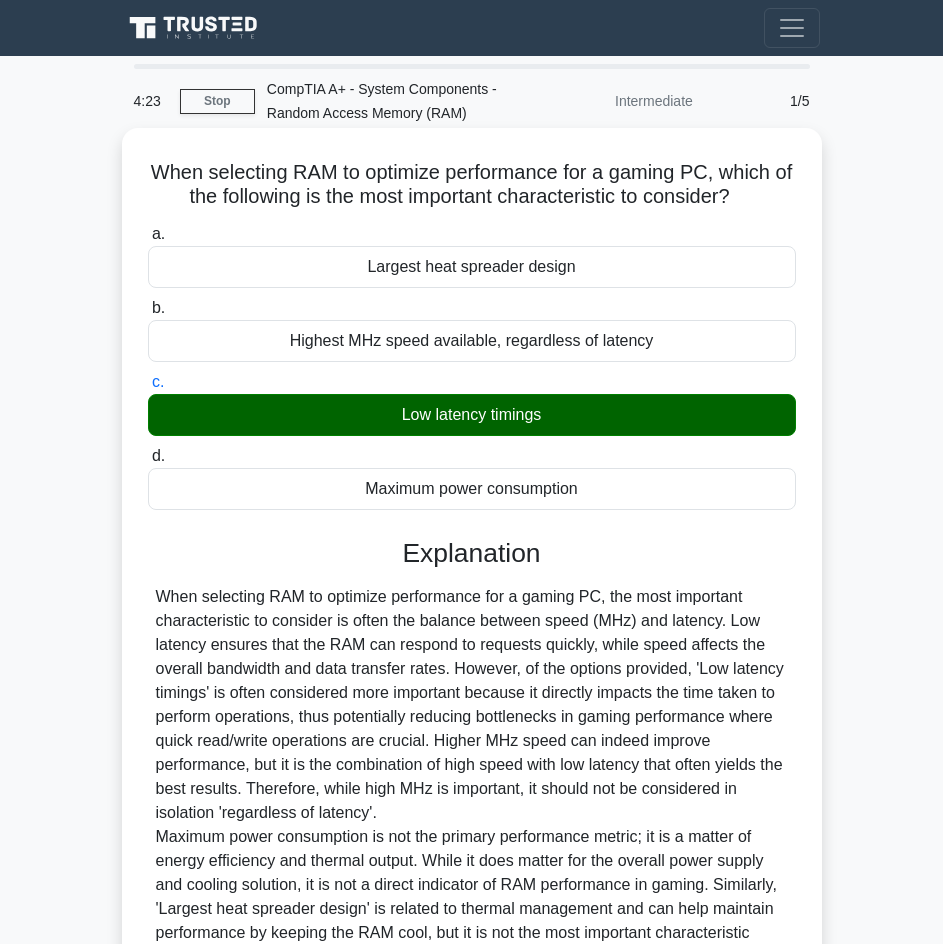 drag, startPoint x: 813, startPoint y: 483, endPoint x: 152, endPoint y: 168, distance: 732.2199 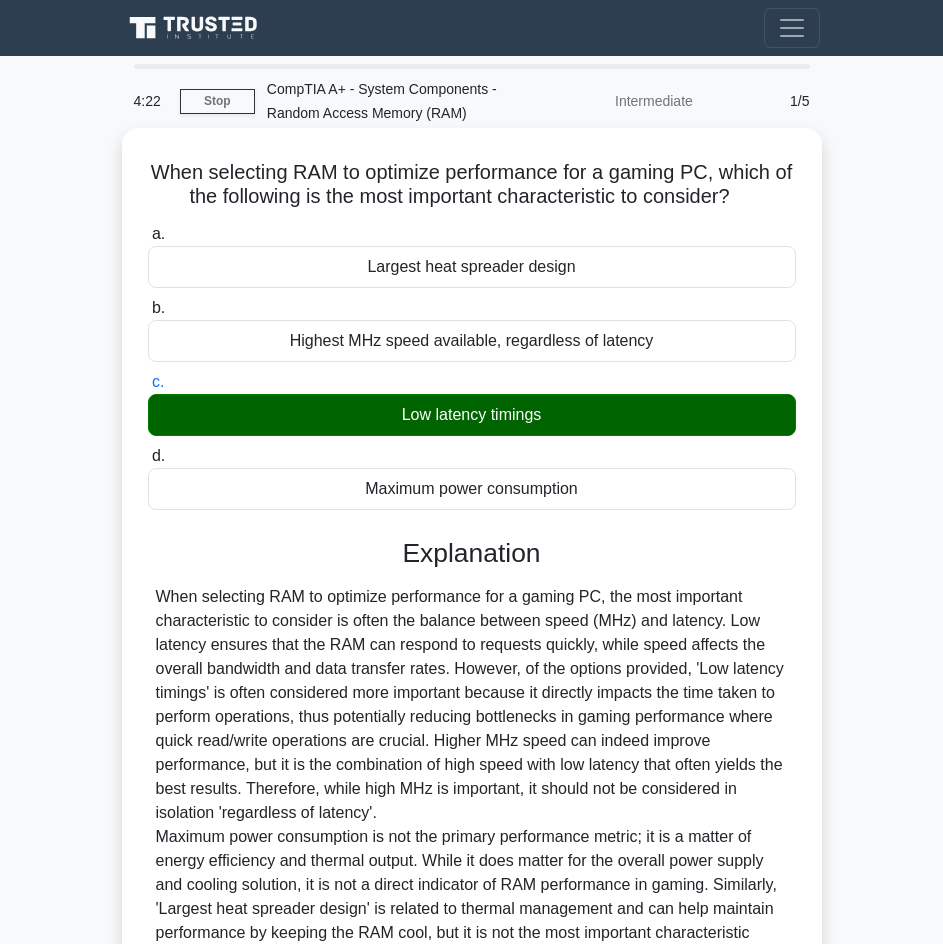 copy on "When selecting RAM to optimize performance for a gaming PC, which of the following is the most important characteristic to consider?
.spinner_0XTQ{transform-origin:center;animation:spinner_y6GP .75s linear infinite}@keyframes spinner_y6GP{100%{transform:rotate(360deg)}}
a.
Largest heat spreader design
b.
Highest MHz speed available, regardless of latency
c.
Low latency timings
d.
Maximum power consumption" 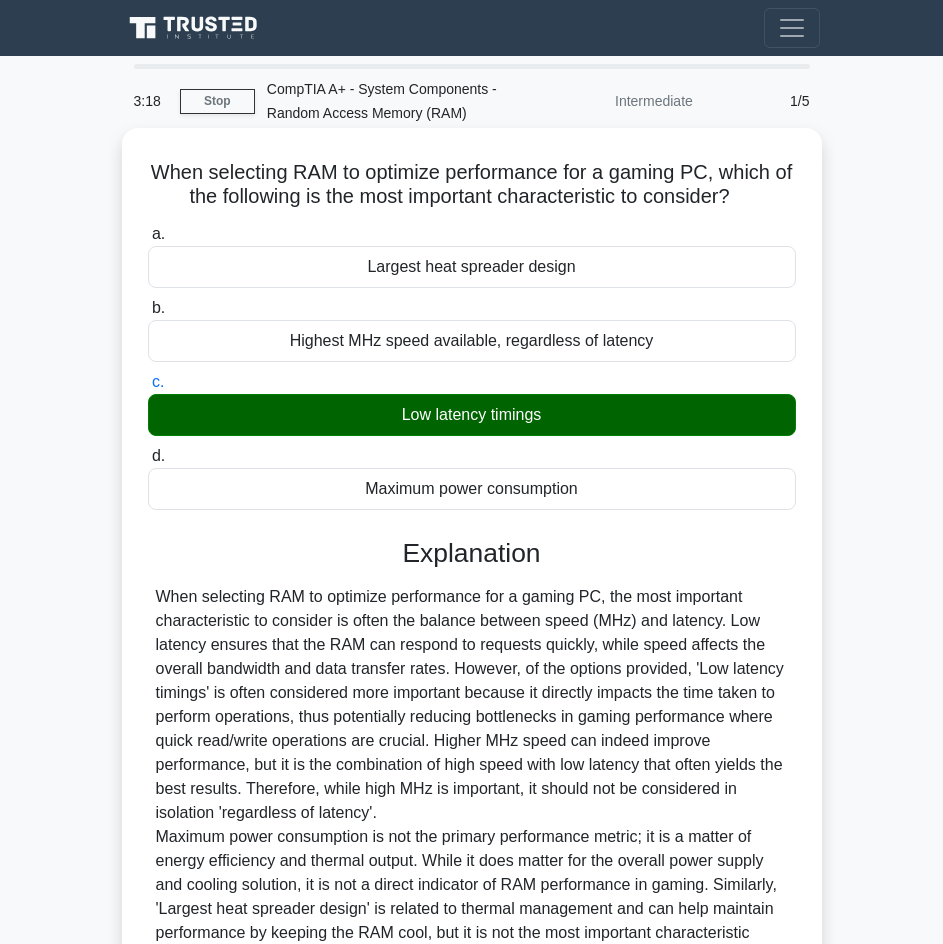 click on "When selecting RAM to optimize performance for a gaming PC, the most important characteristic to consider is often the balance between speed (MHz) and latency. Low latency ensures that the RAM can respond to requests quickly, while speed affects the overall bandwidth and data transfer rates. However, of the options provided, 'Low latency timings' is often considered more important because it directly impacts the time taken to perform operations, thus potentially reducing bottlenecks in gaming performance where quick read/write operations are crucial. Higher MHz speed can indeed improve performance, but it is the combination of high speed with low latency that often yields the best results. Therefore, while high MHz is important, it should not be considered in isolation 'regardless of latency'." at bounding box center [472, 789] 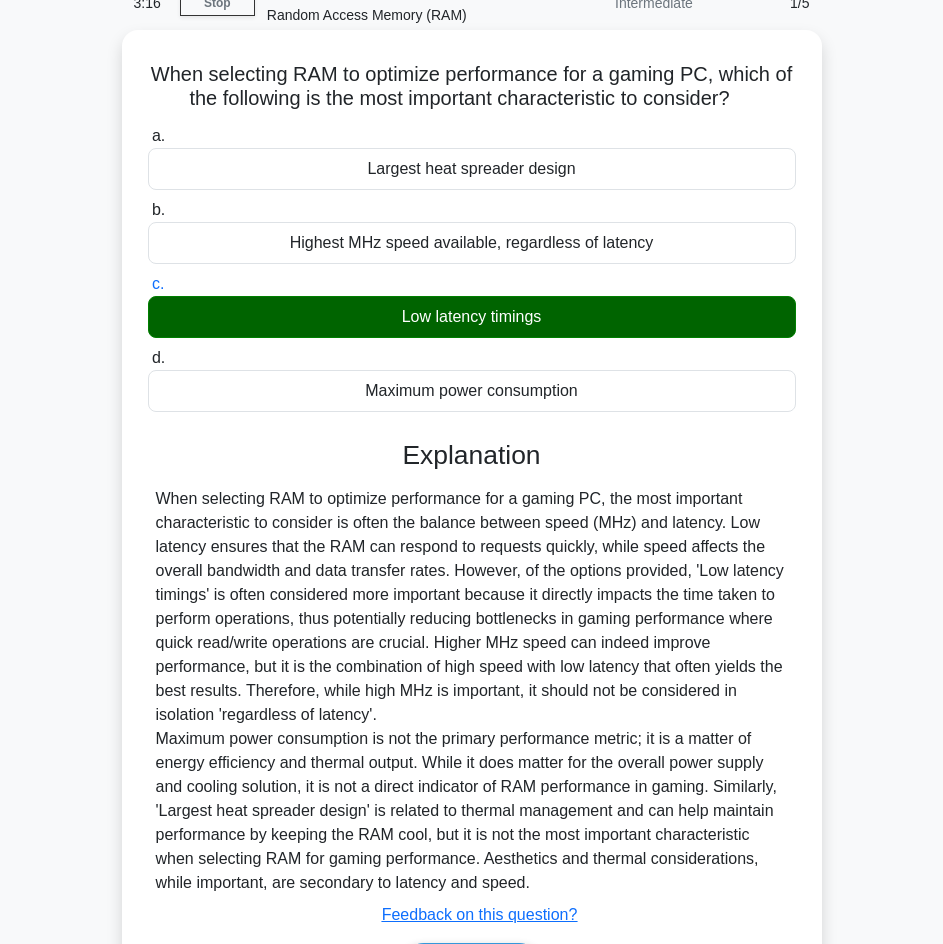 scroll, scrollTop: 232, scrollLeft: 0, axis: vertical 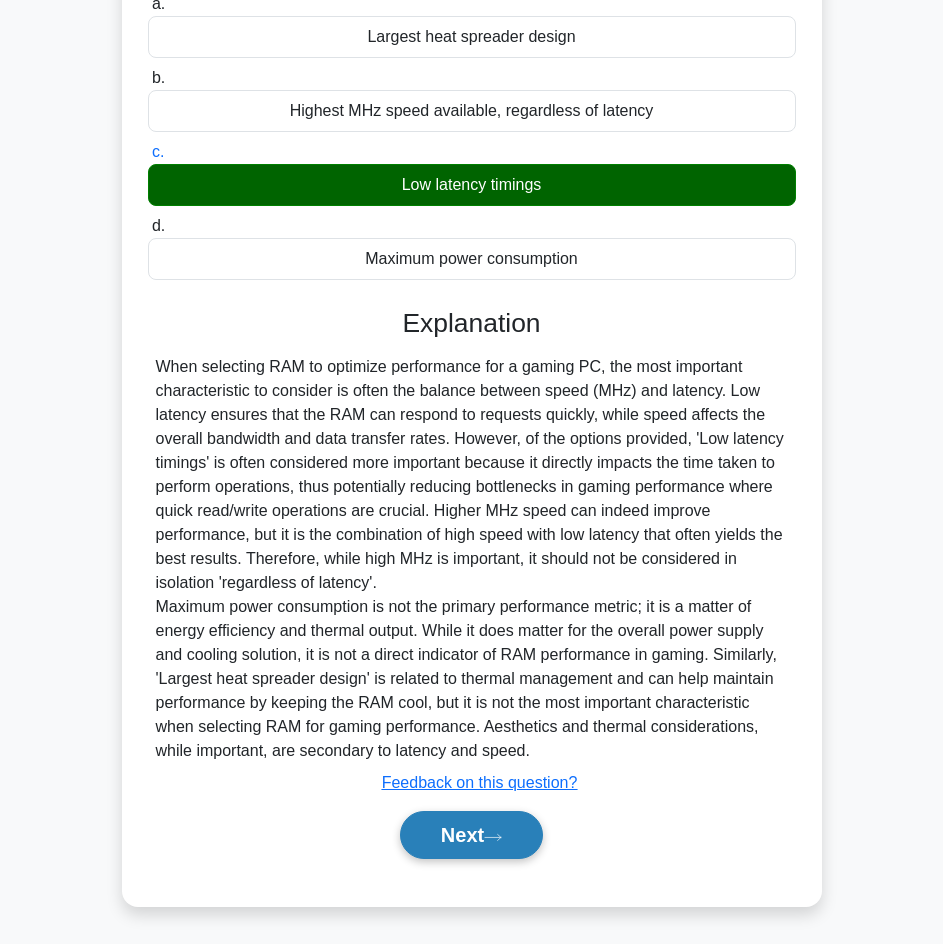 click on "Next" at bounding box center (471, 835) 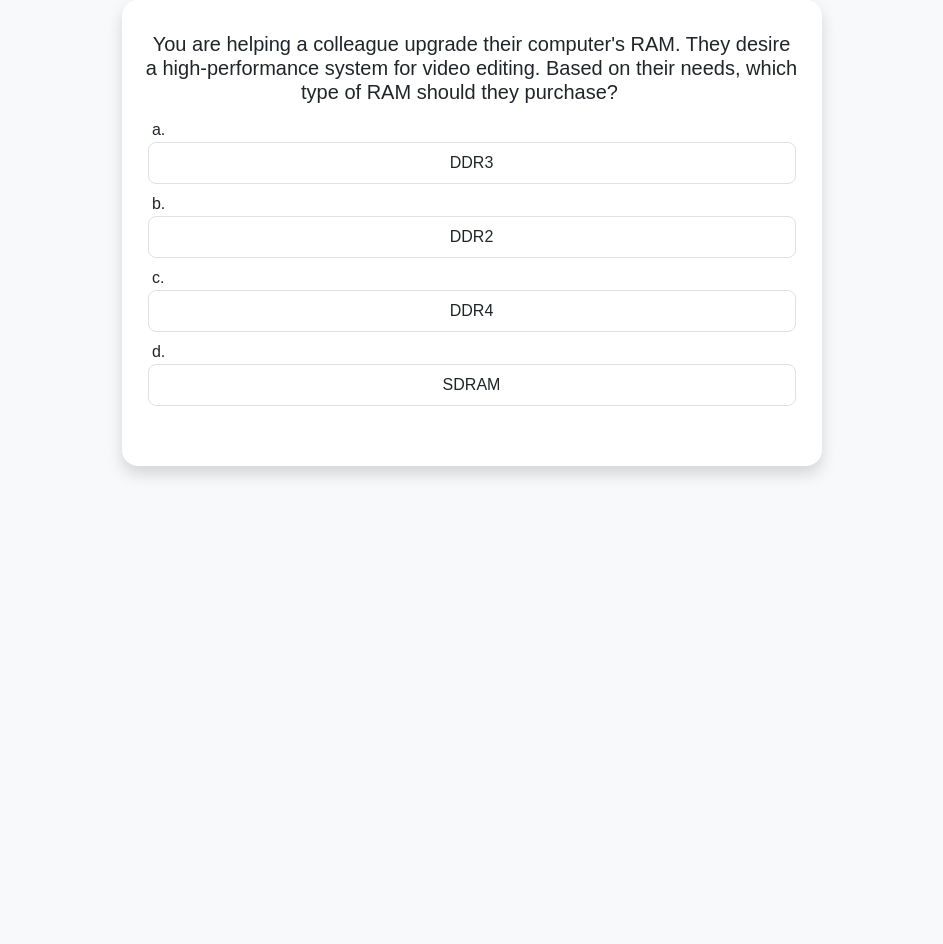 click on "DDR4" at bounding box center [472, 311] 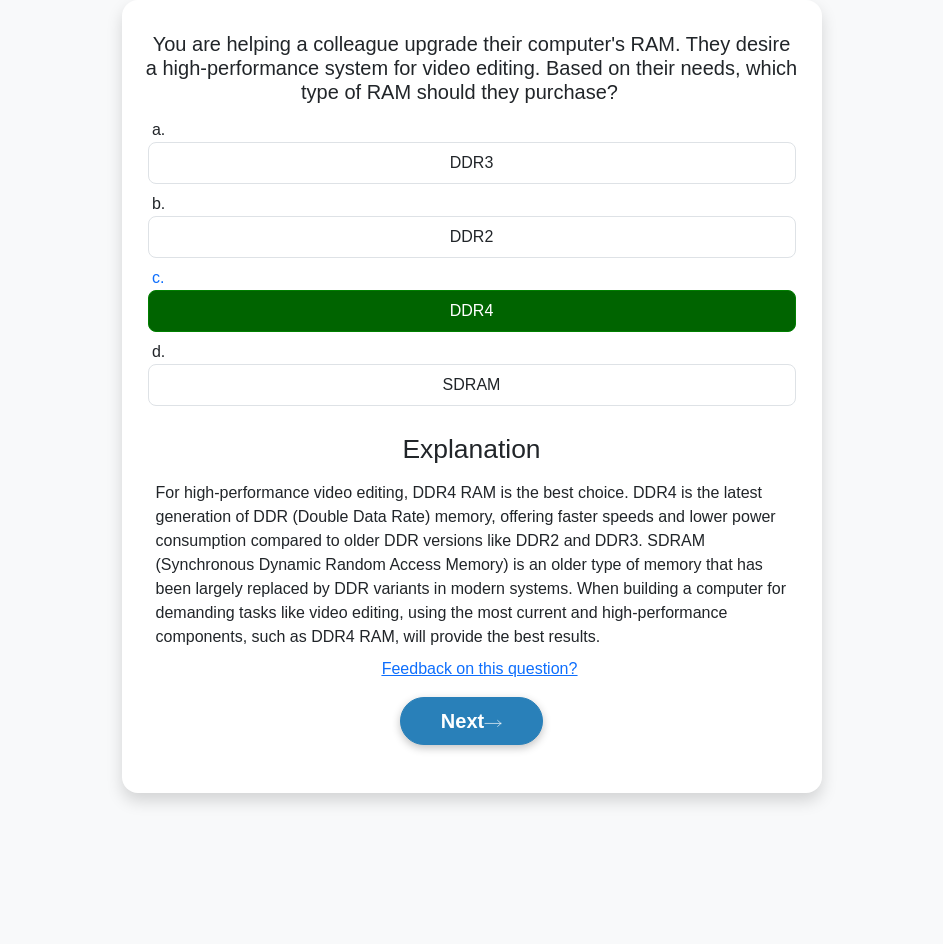 click on "Next" at bounding box center [471, 721] 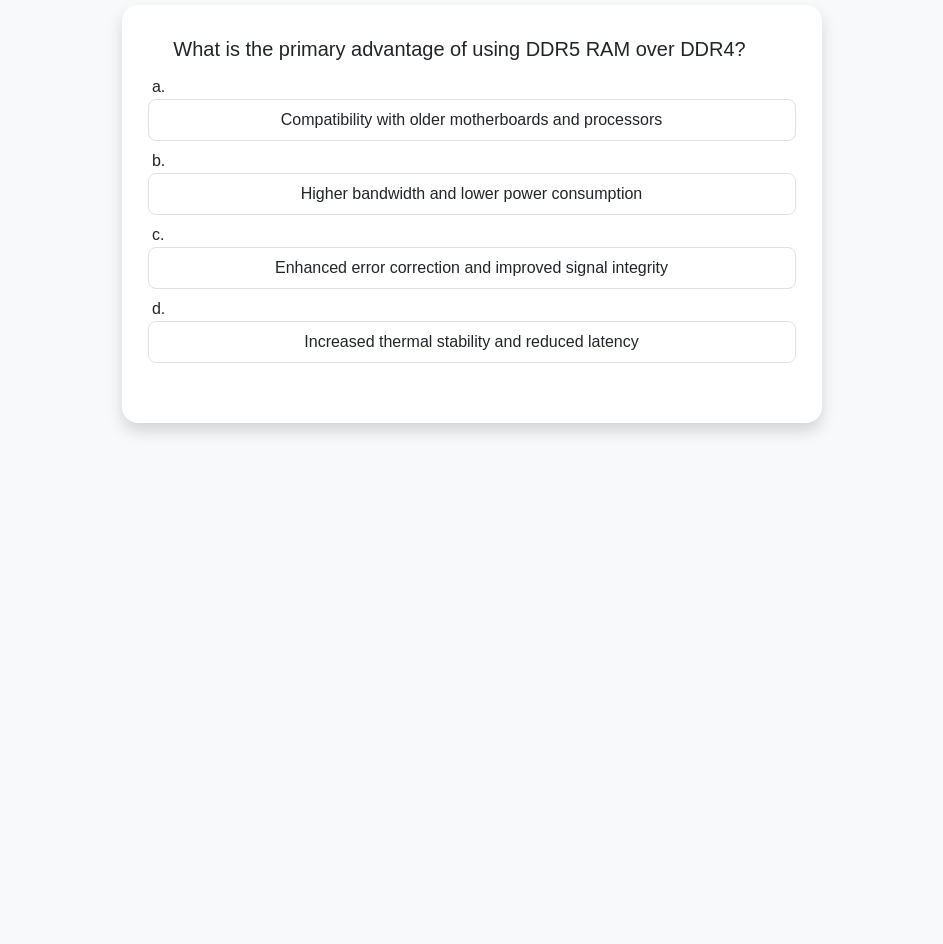 scroll, scrollTop: 28, scrollLeft: 0, axis: vertical 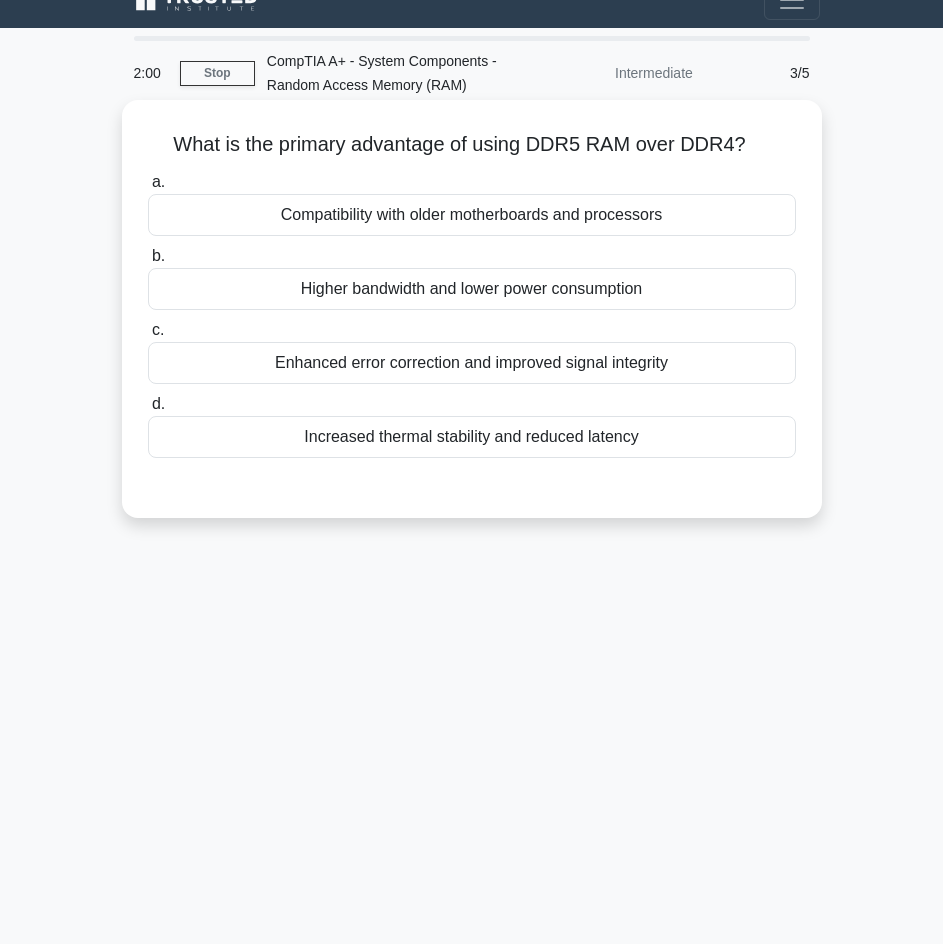 click on "Higher bandwidth and lower power consumption" at bounding box center [472, 289] 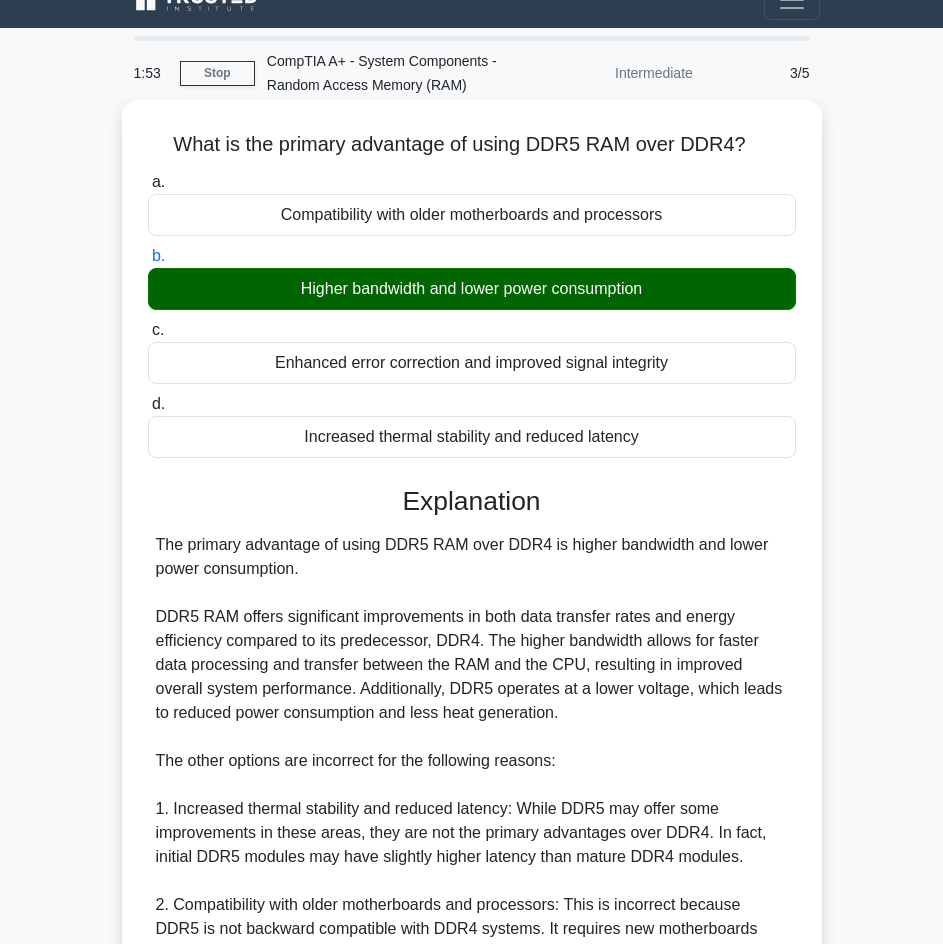drag, startPoint x: 805, startPoint y: 437, endPoint x: 164, endPoint y: 153, distance: 701.097 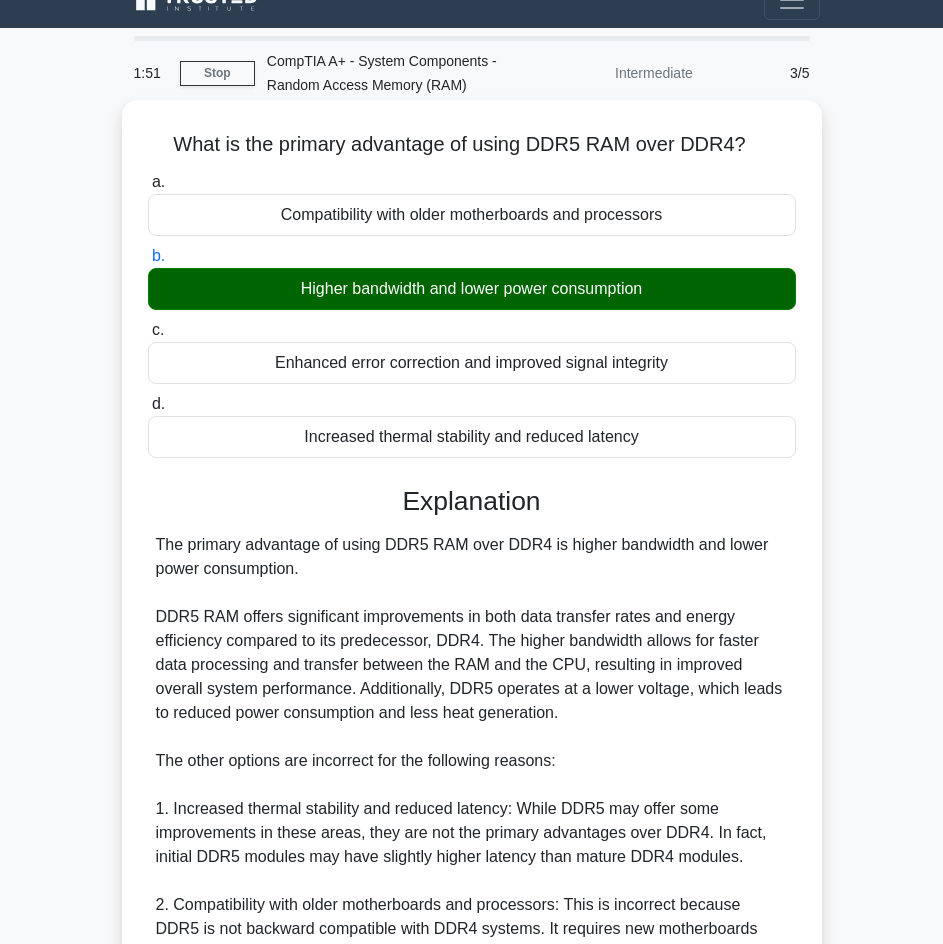 copy on "What is the primary advantage of using DDR5 RAM over DDR4?
.spinner_0XTQ{transform-origin:center;animation:spinner_y6GP .75s linear infinite}@keyframes spinner_y6GP{100%{transform:rotate(360deg)}}
a.
Compatibility with older motherboards and processors
b.
Higher bandwidth and lower power consumption
c.
Enhanced error correction and improved signal integrity
d.
Increased thermal stability and reduced latency" 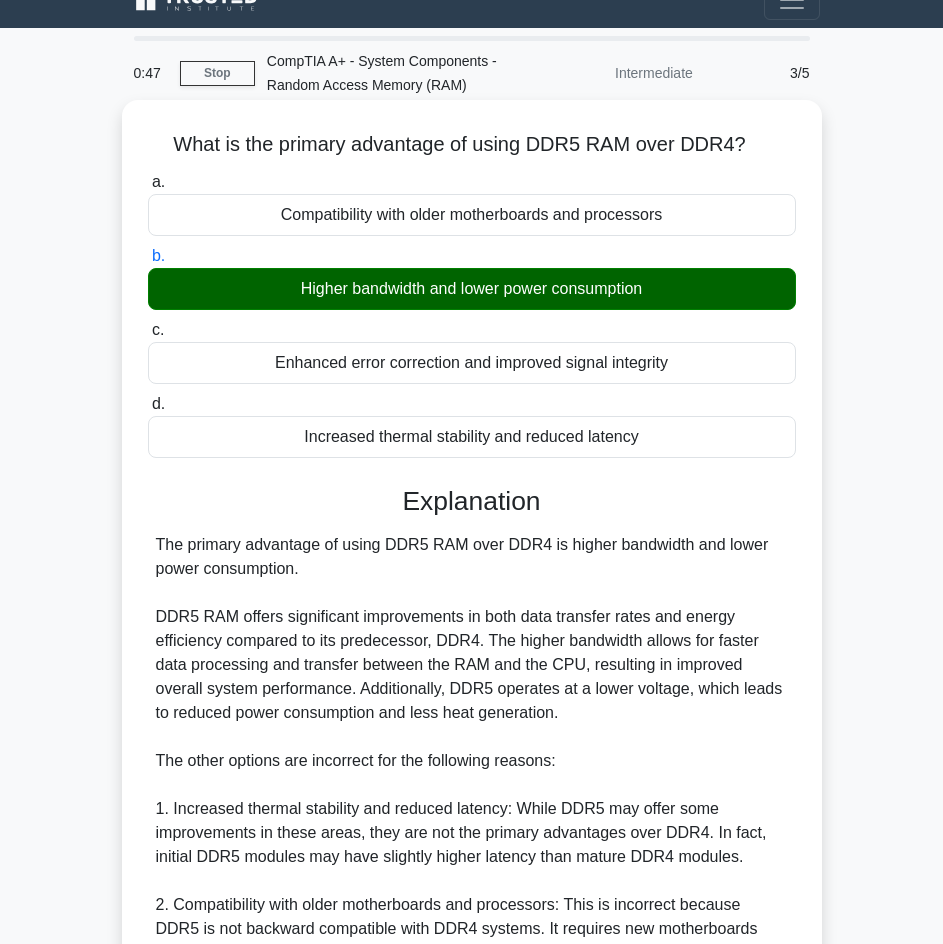 click on "What is the primary advantage of using DDR5 RAM over DDR4?
.spinner_0XTQ{transform-origin:center;animation:spinner_y6GP .75s linear infinite}@keyframes spinner_y6GP{100%{transform:rotate(360deg)}}
a.
Compatibility with older motherboards and processors
b. c. d." at bounding box center (472, 664) 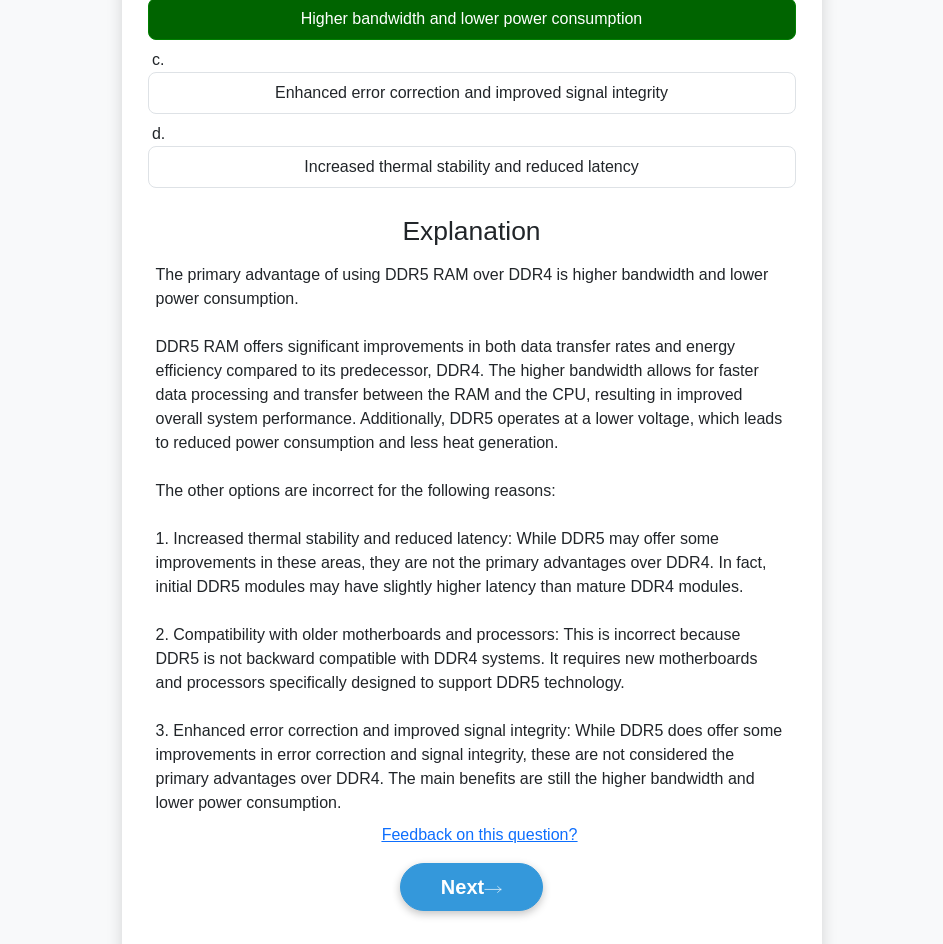 scroll, scrollTop: 352, scrollLeft: 0, axis: vertical 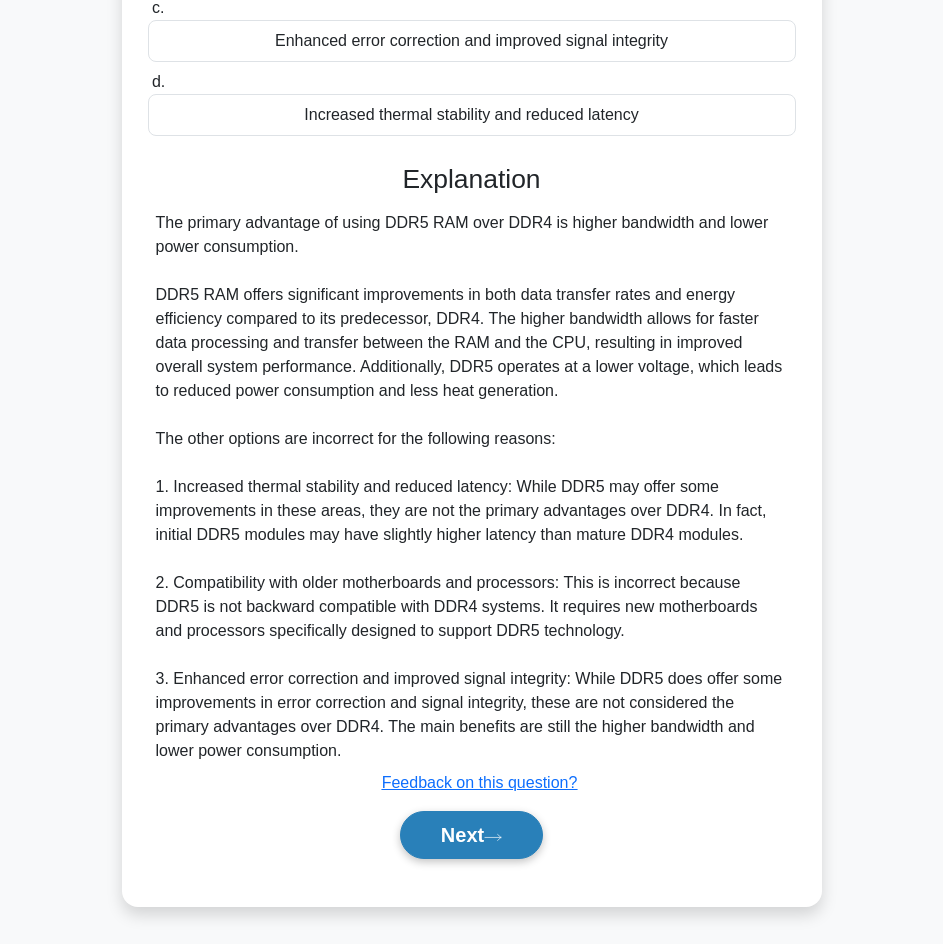 click on "Next" at bounding box center [471, 835] 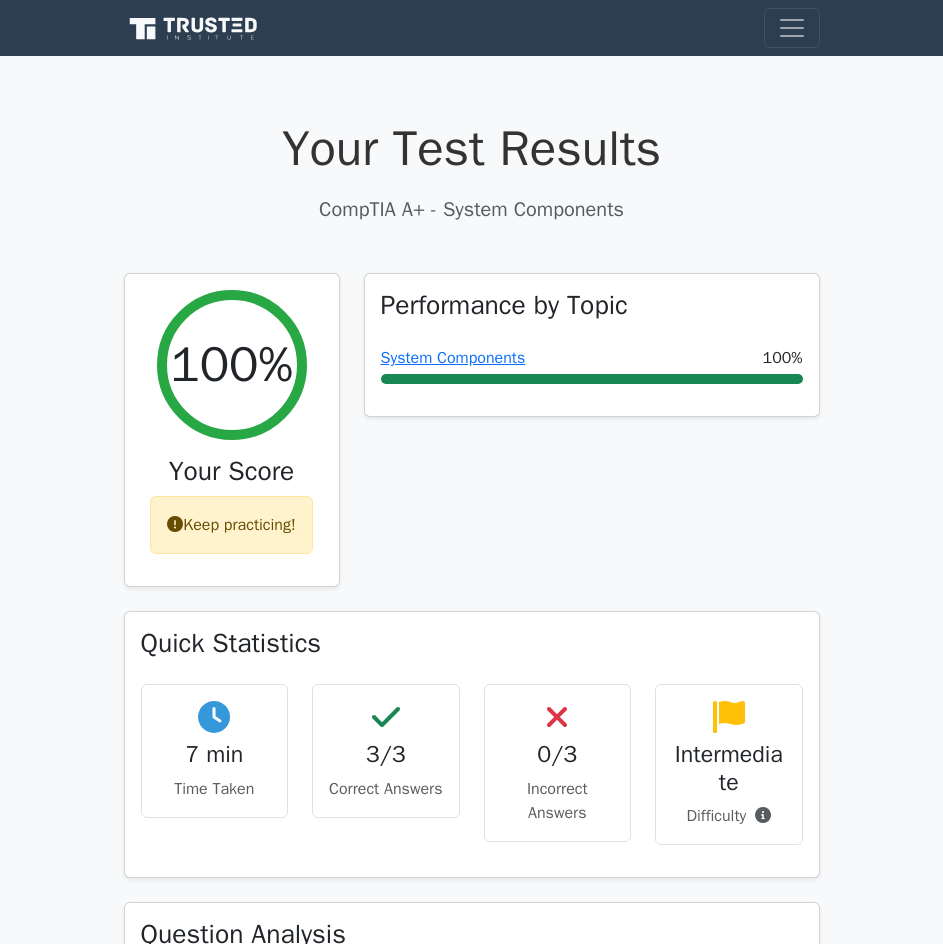 scroll, scrollTop: 0, scrollLeft: 0, axis: both 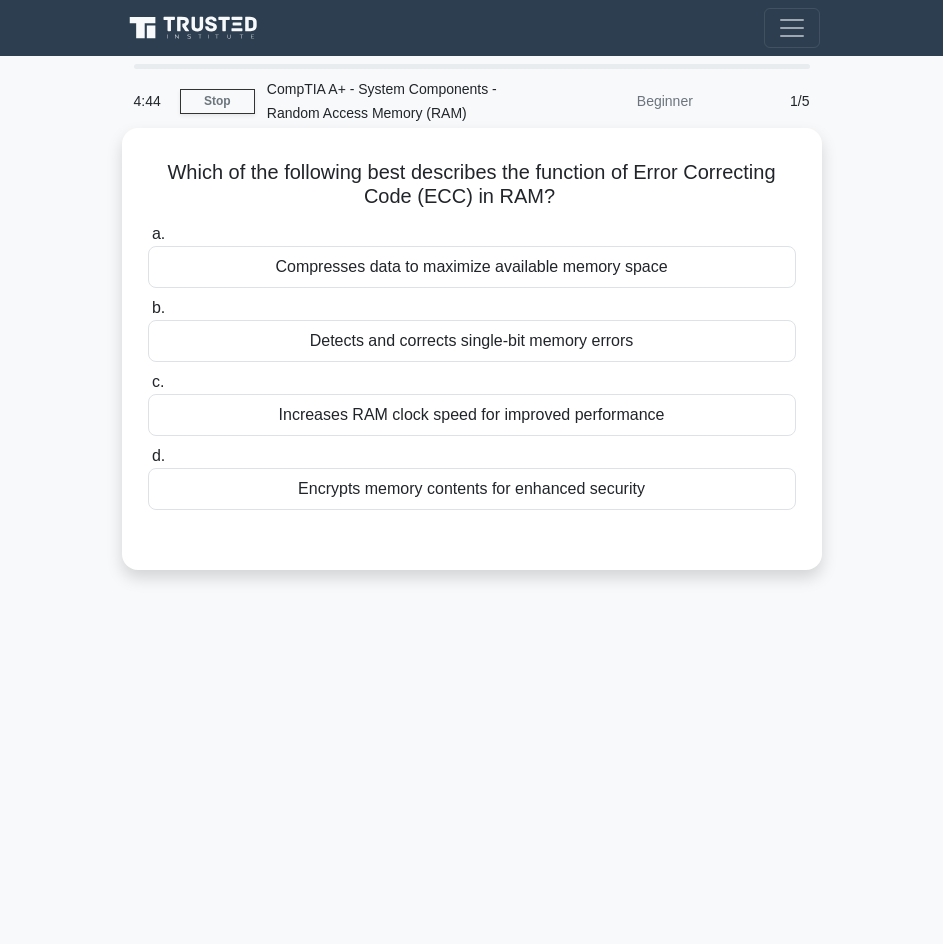 click on "Detects and corrects single-bit memory errors" at bounding box center (472, 341) 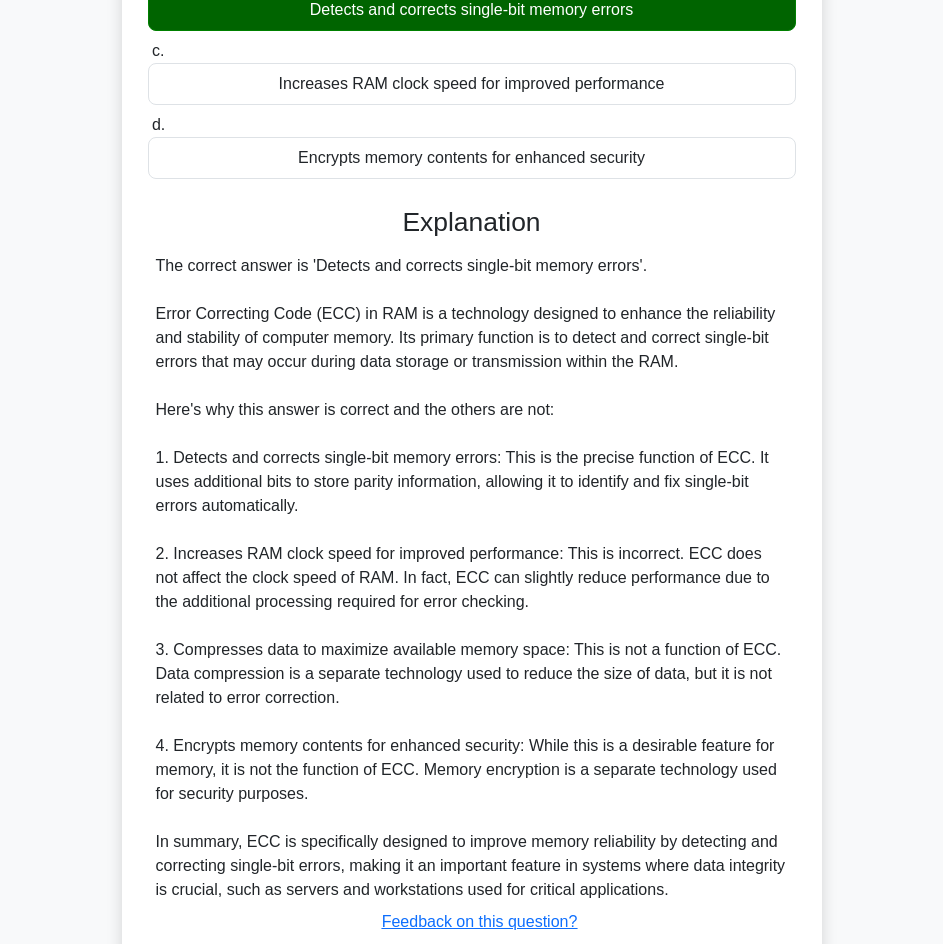 scroll, scrollTop: 472, scrollLeft: 0, axis: vertical 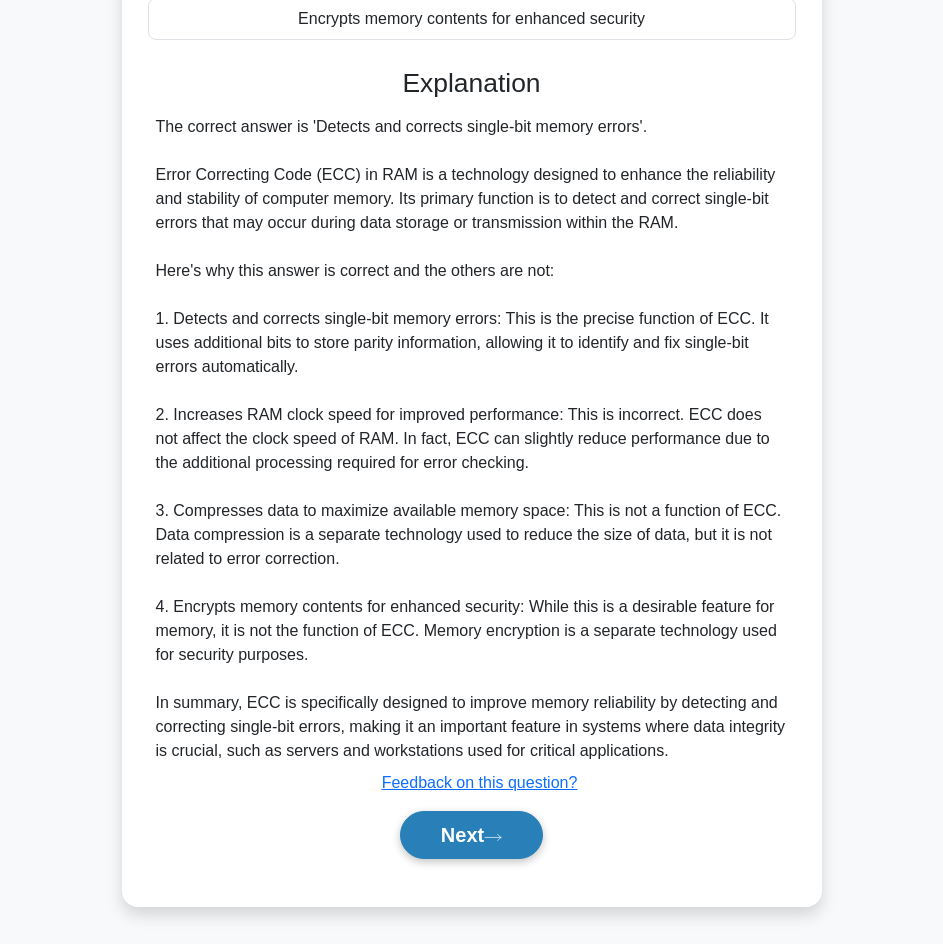 click on "Next" at bounding box center (471, 835) 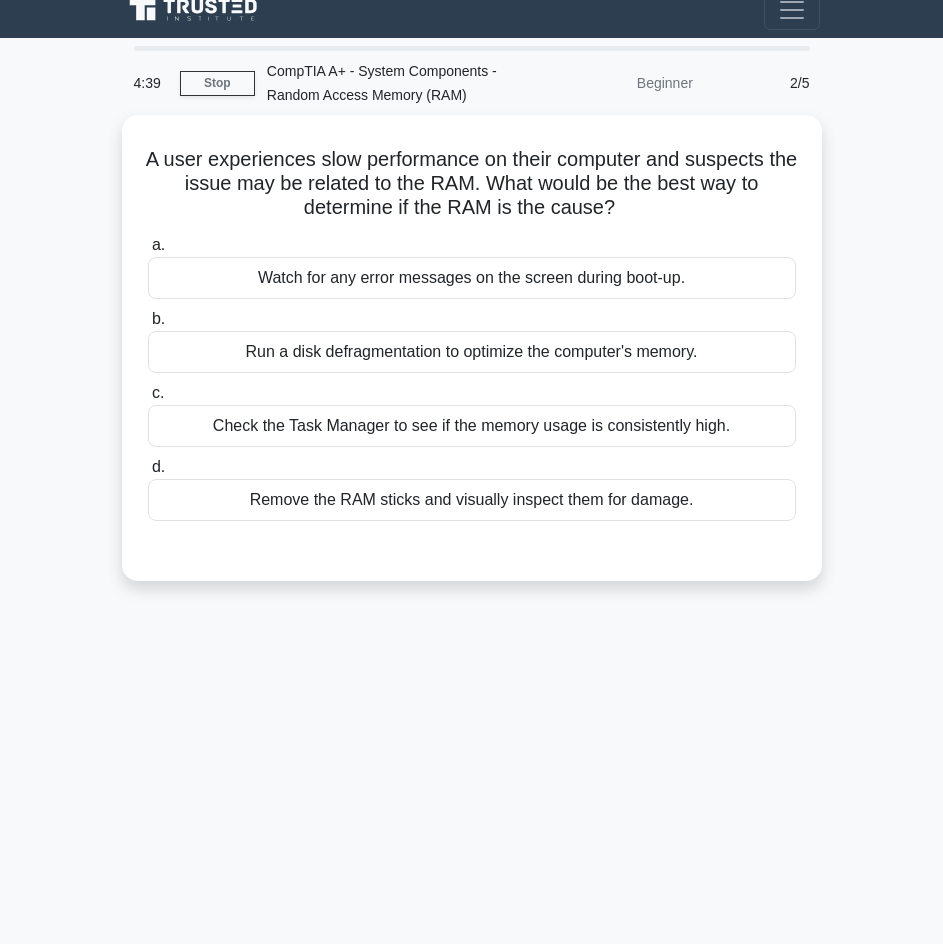 scroll, scrollTop: 0, scrollLeft: 0, axis: both 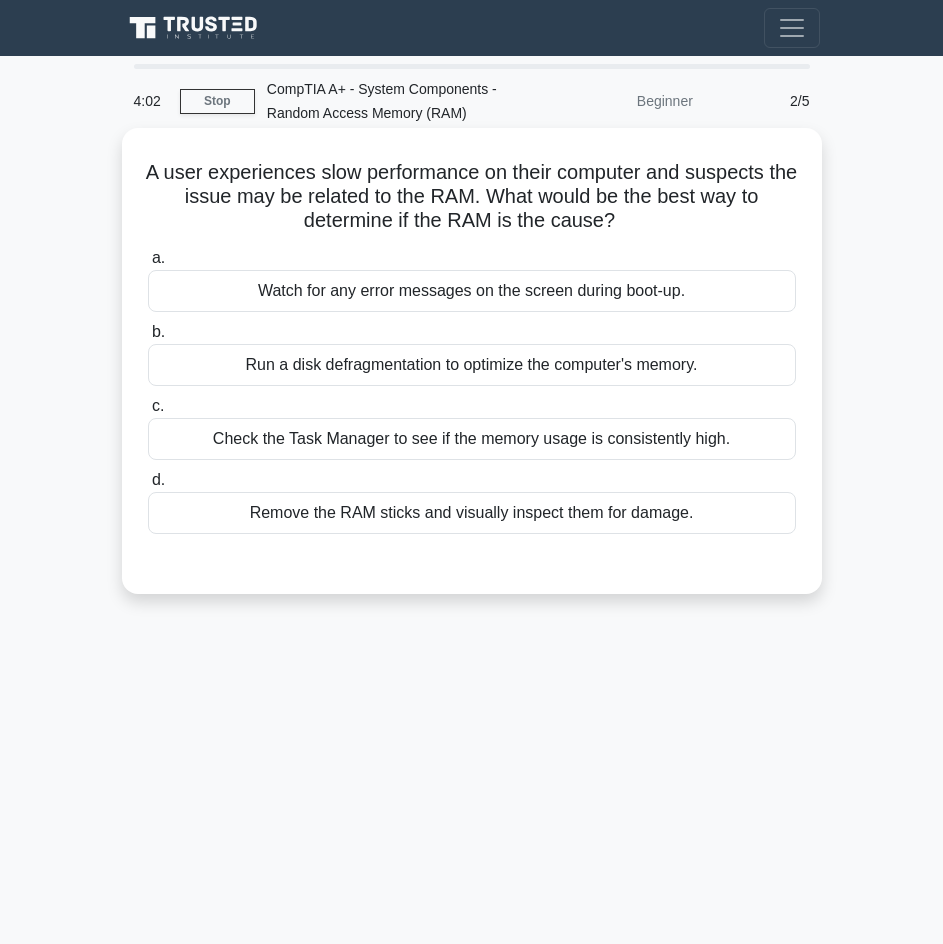 click on "Check the Task Manager to see if the memory usage is consistently high." at bounding box center [472, 439] 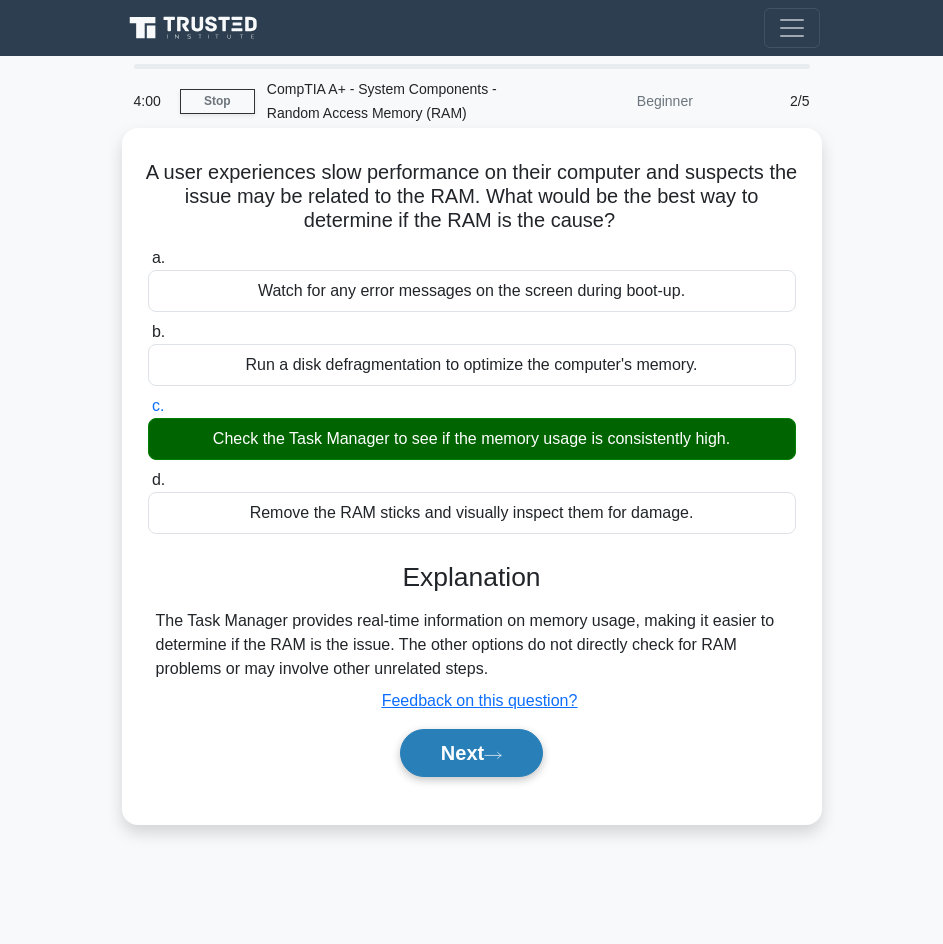 click on "Next" at bounding box center (471, 753) 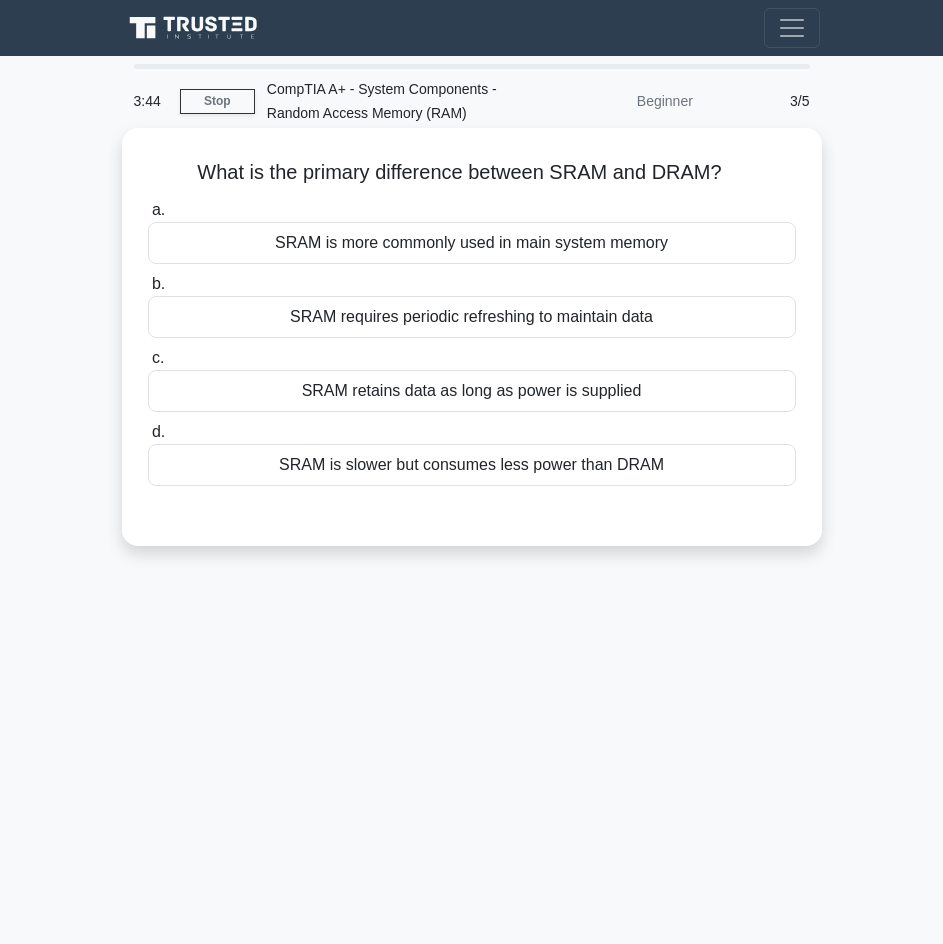 click on "SRAM retains data as long as power is supplied" at bounding box center [472, 391] 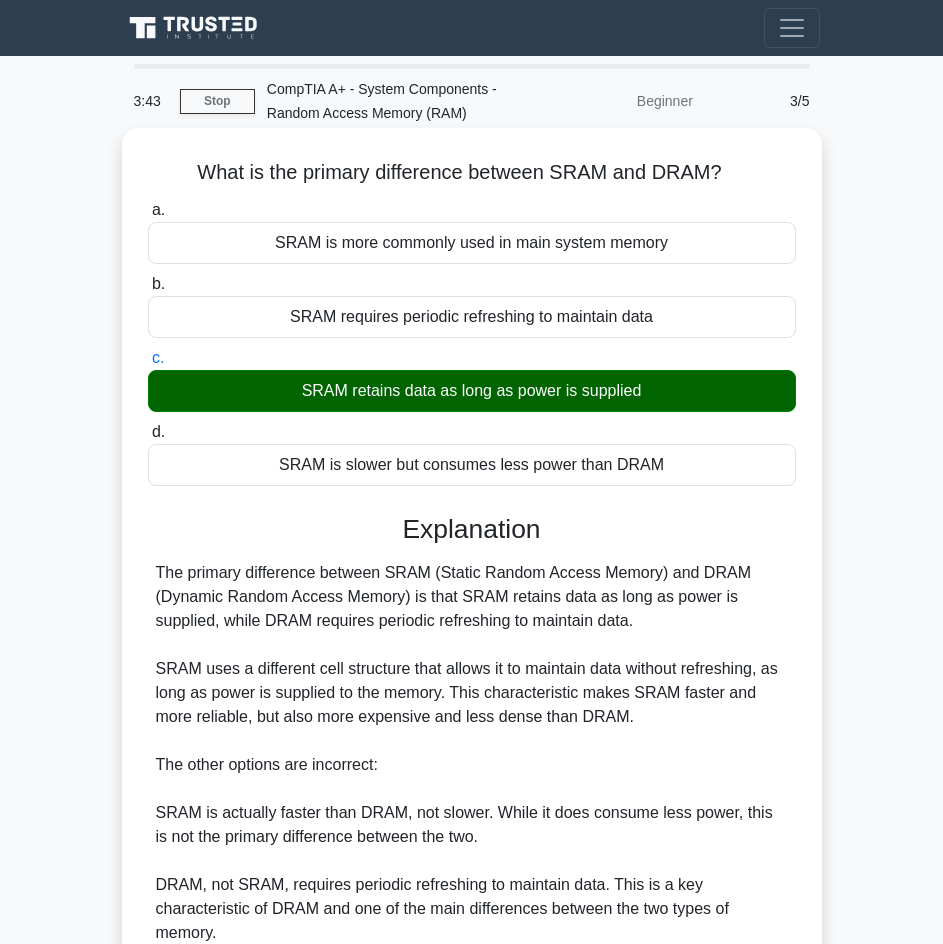 scroll, scrollTop: 200, scrollLeft: 0, axis: vertical 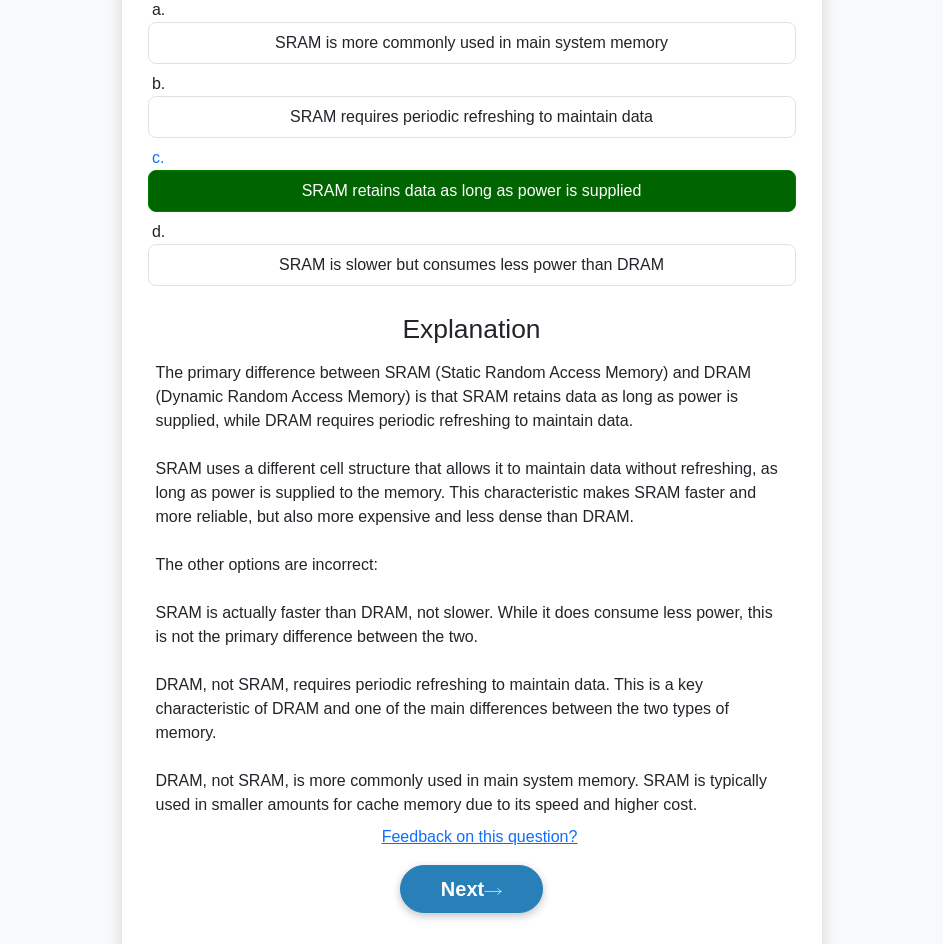 click on "Next" at bounding box center [471, 889] 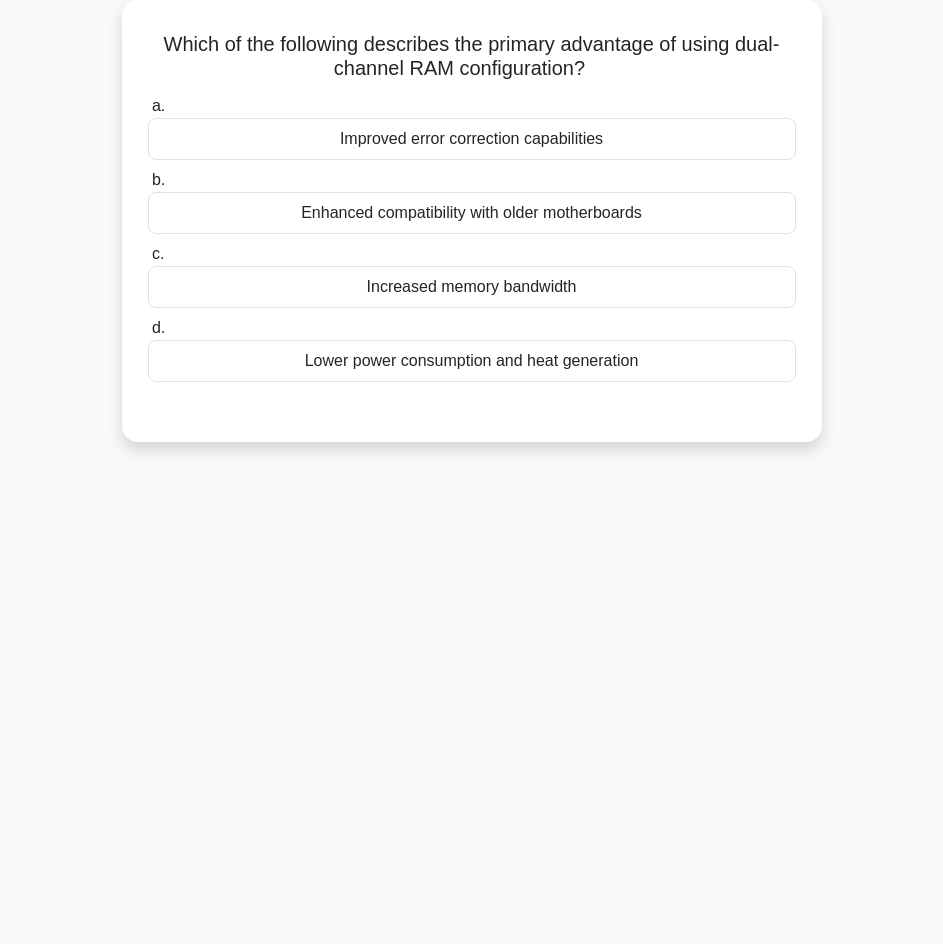 click on "Increased memory bandwidth" at bounding box center (472, 287) 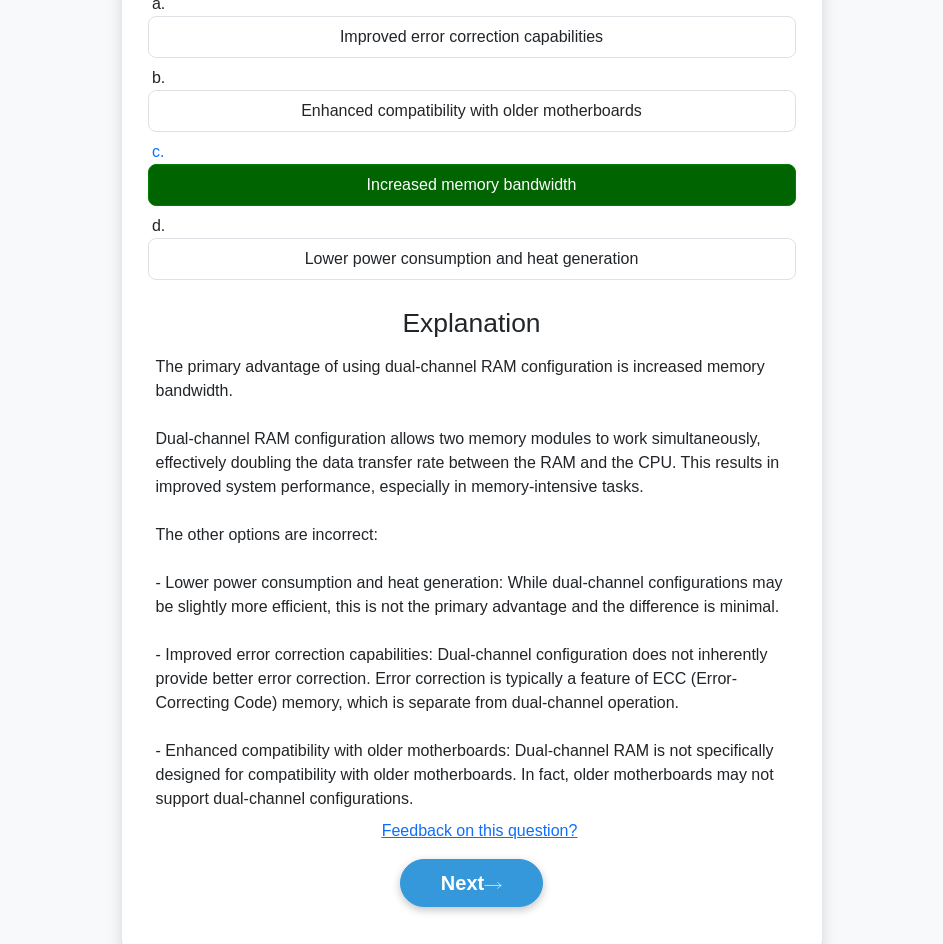 scroll, scrollTop: 280, scrollLeft: 0, axis: vertical 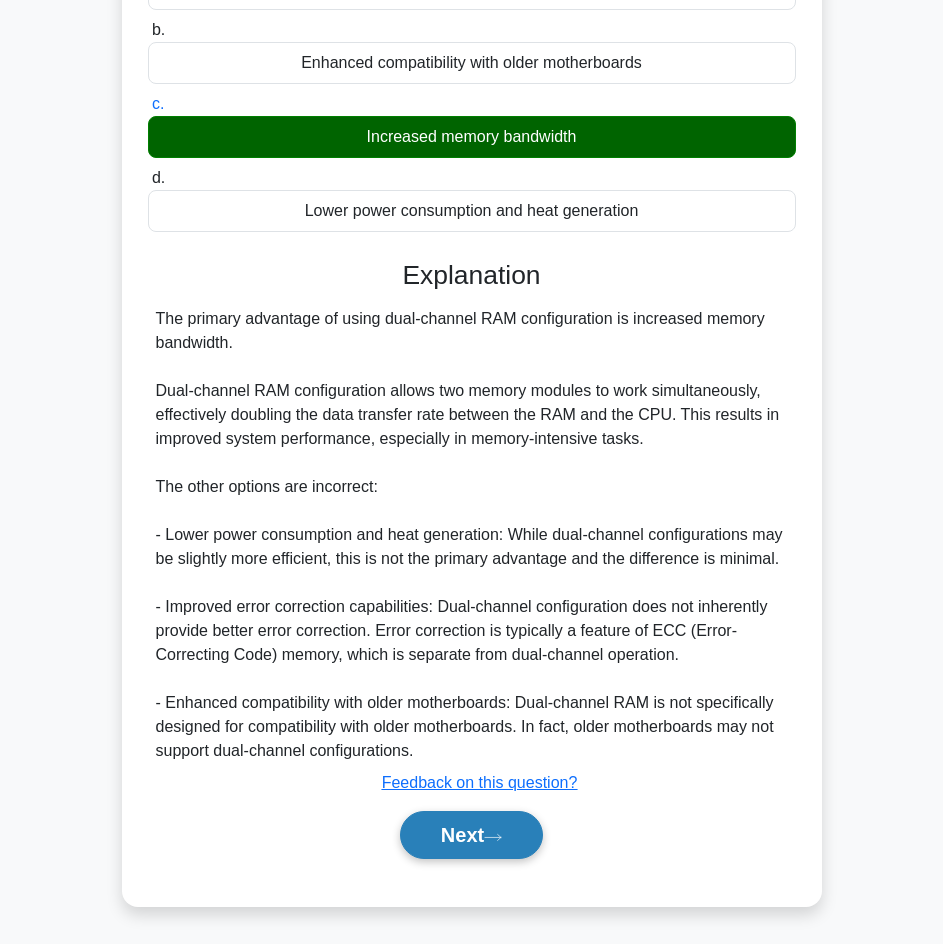 click on "Next" at bounding box center [471, 835] 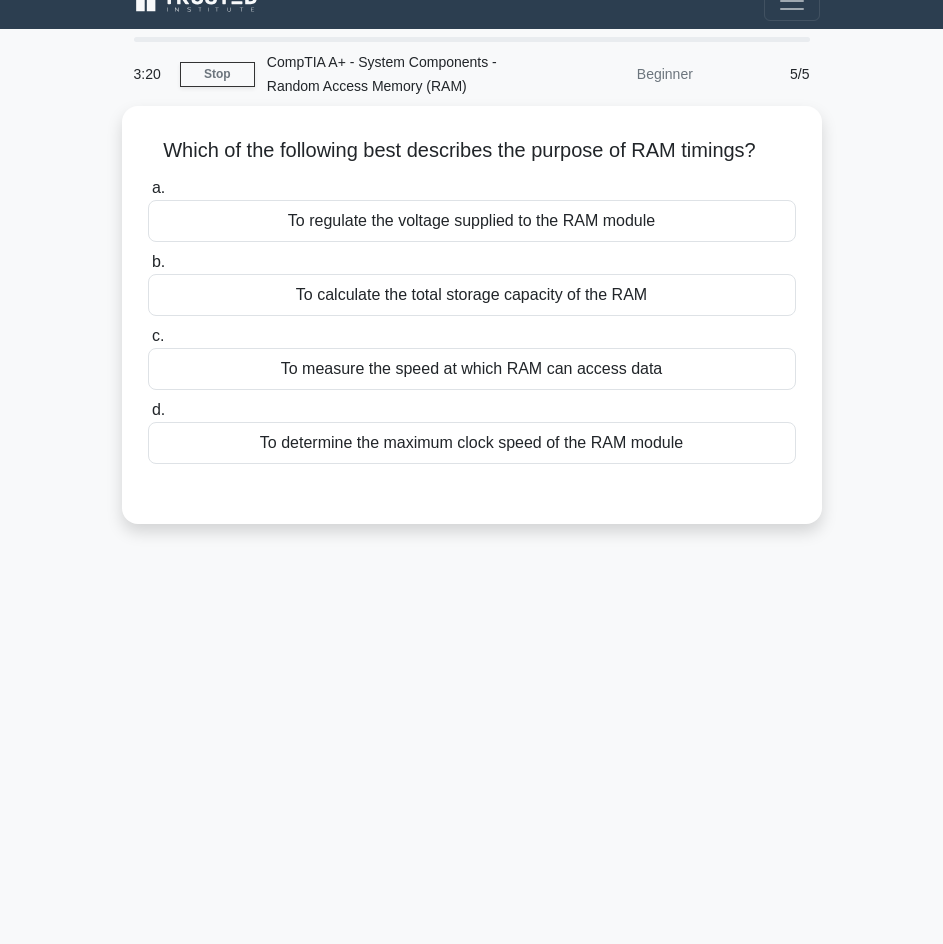 scroll, scrollTop: 0, scrollLeft: 0, axis: both 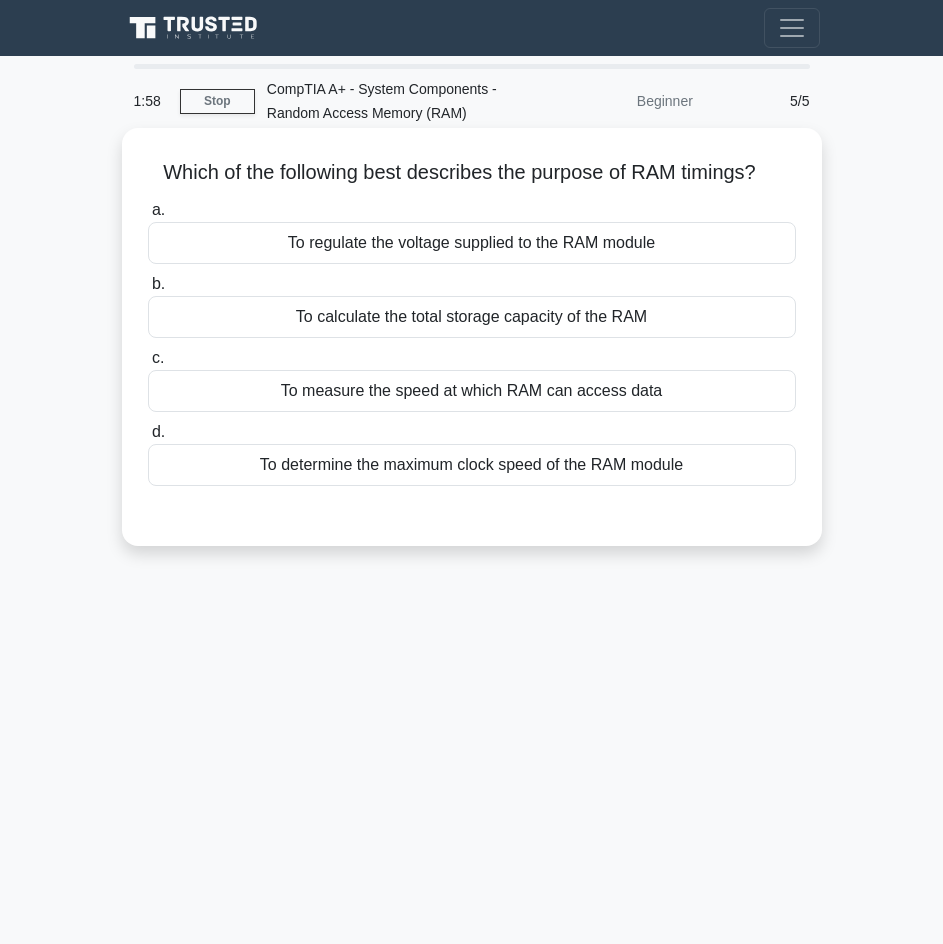 click on "To measure the speed at which RAM can access data" at bounding box center (472, 391) 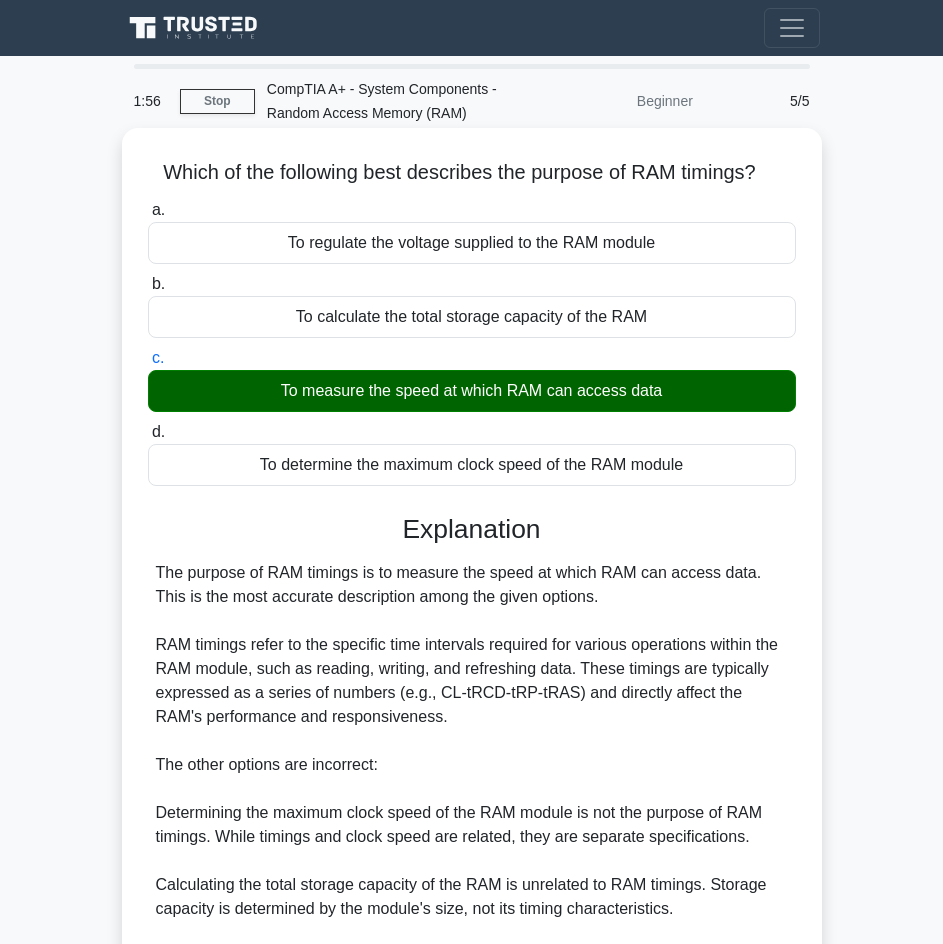 scroll, scrollTop: 256, scrollLeft: 0, axis: vertical 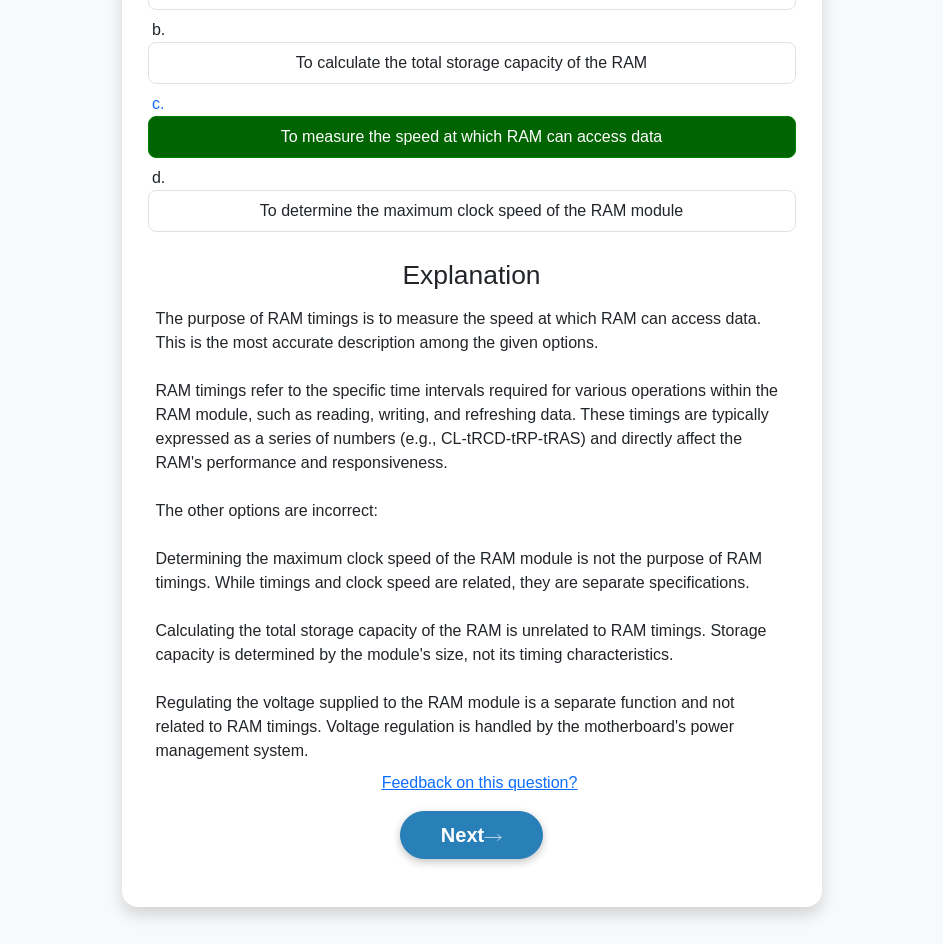 click on "Next" at bounding box center [471, 835] 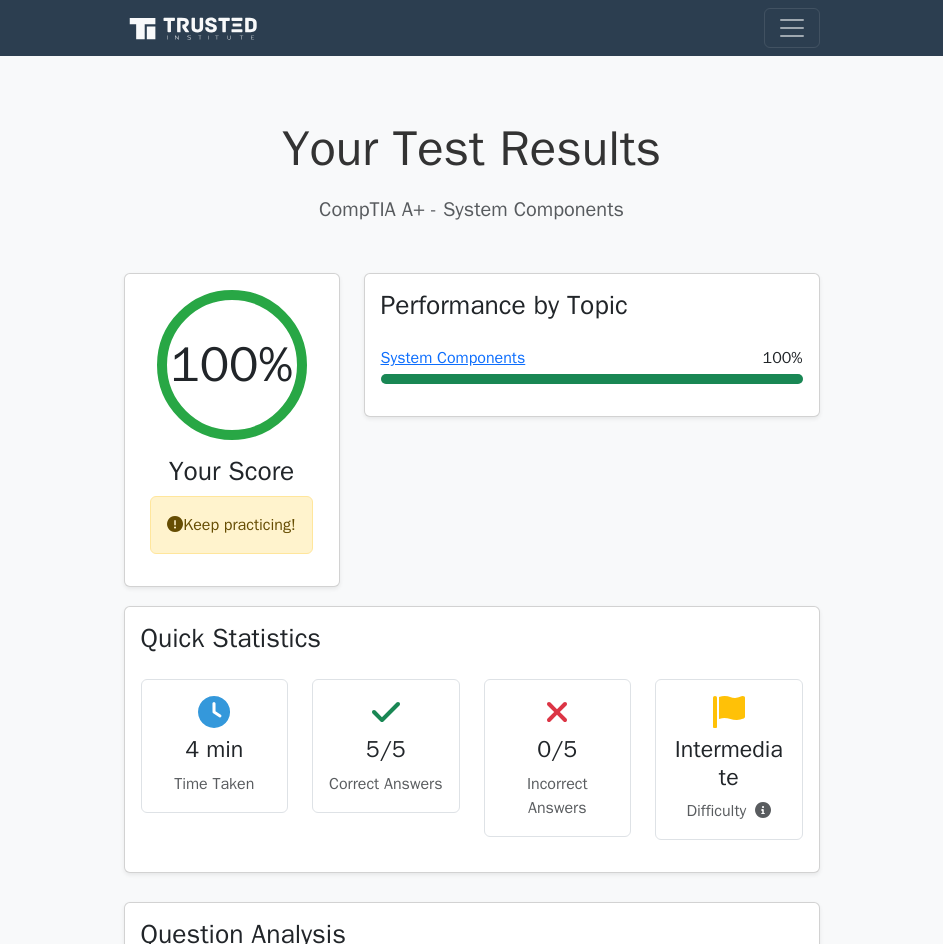 scroll, scrollTop: 0, scrollLeft: 0, axis: both 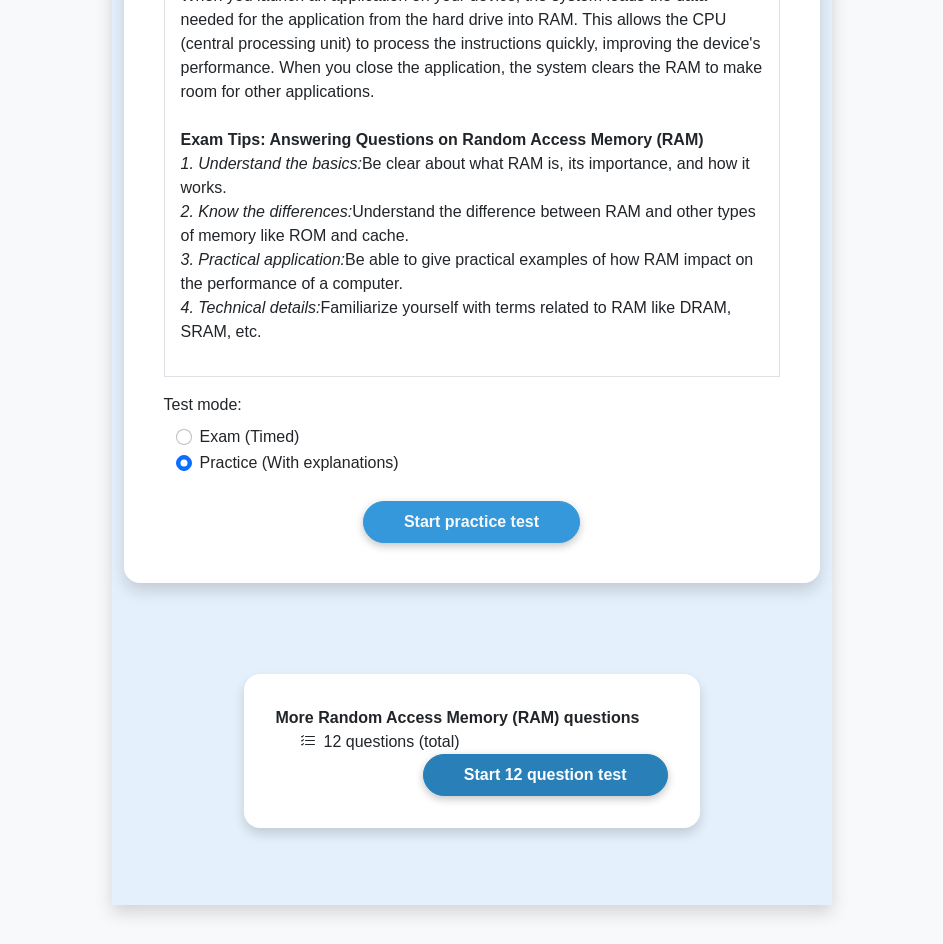 click on "Start 12 question test" at bounding box center (545, 775) 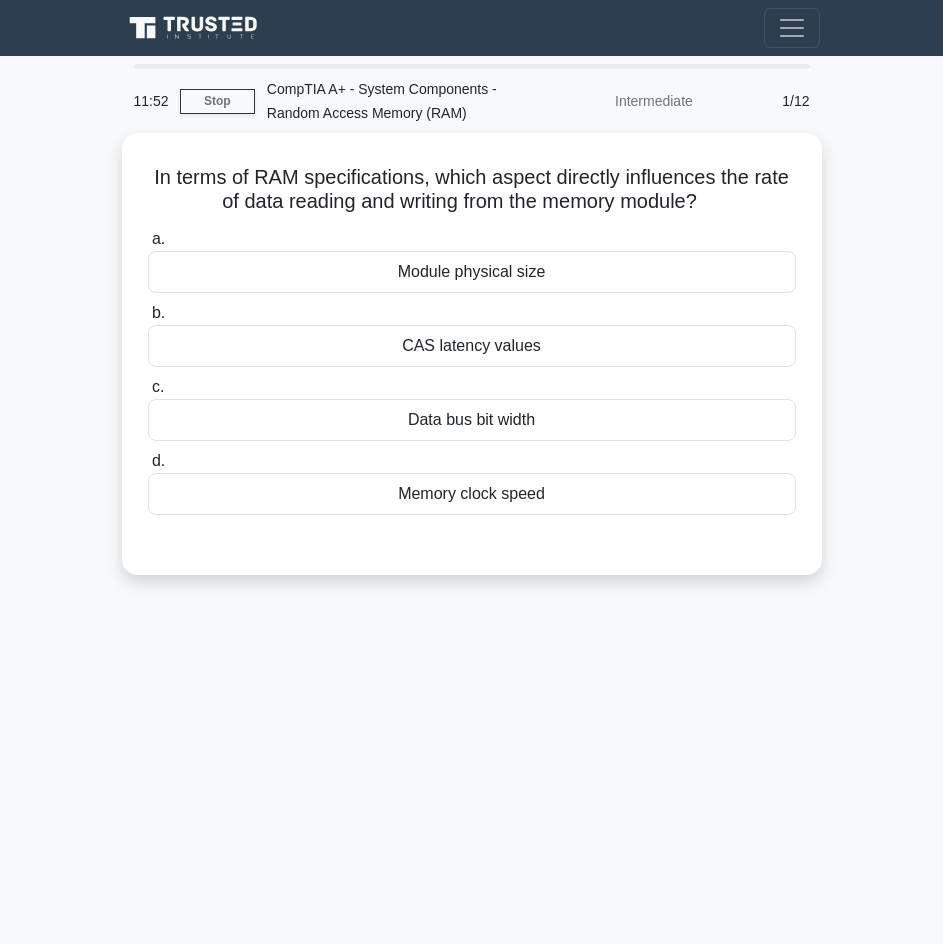 scroll, scrollTop: 0, scrollLeft: 0, axis: both 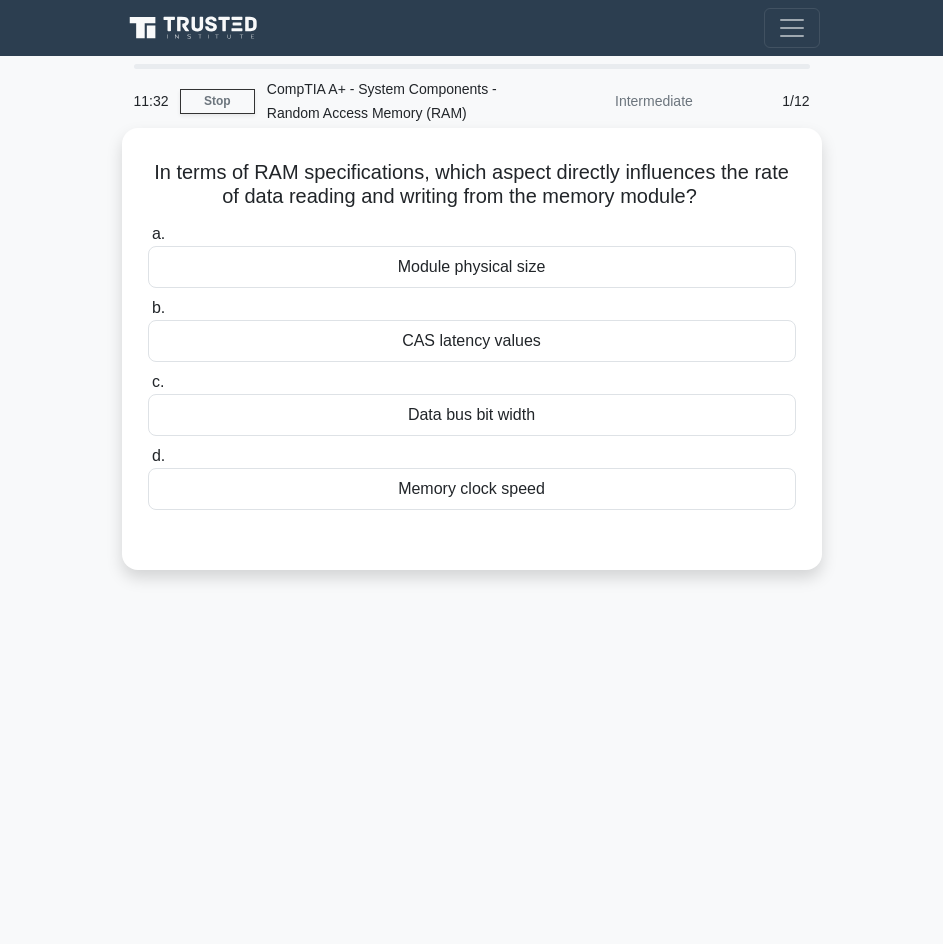 click on "Memory clock speed" at bounding box center (472, 489) 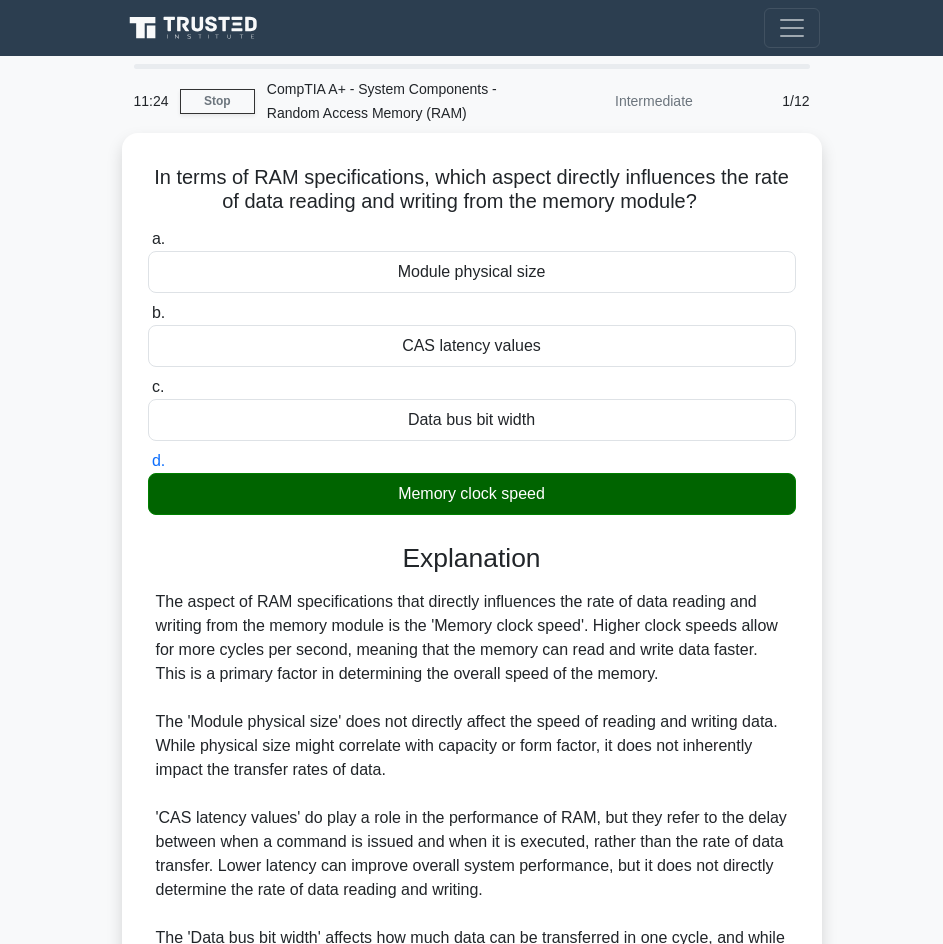 drag, startPoint x: 142, startPoint y: 163, endPoint x: 831, endPoint y: 498, distance: 766.124 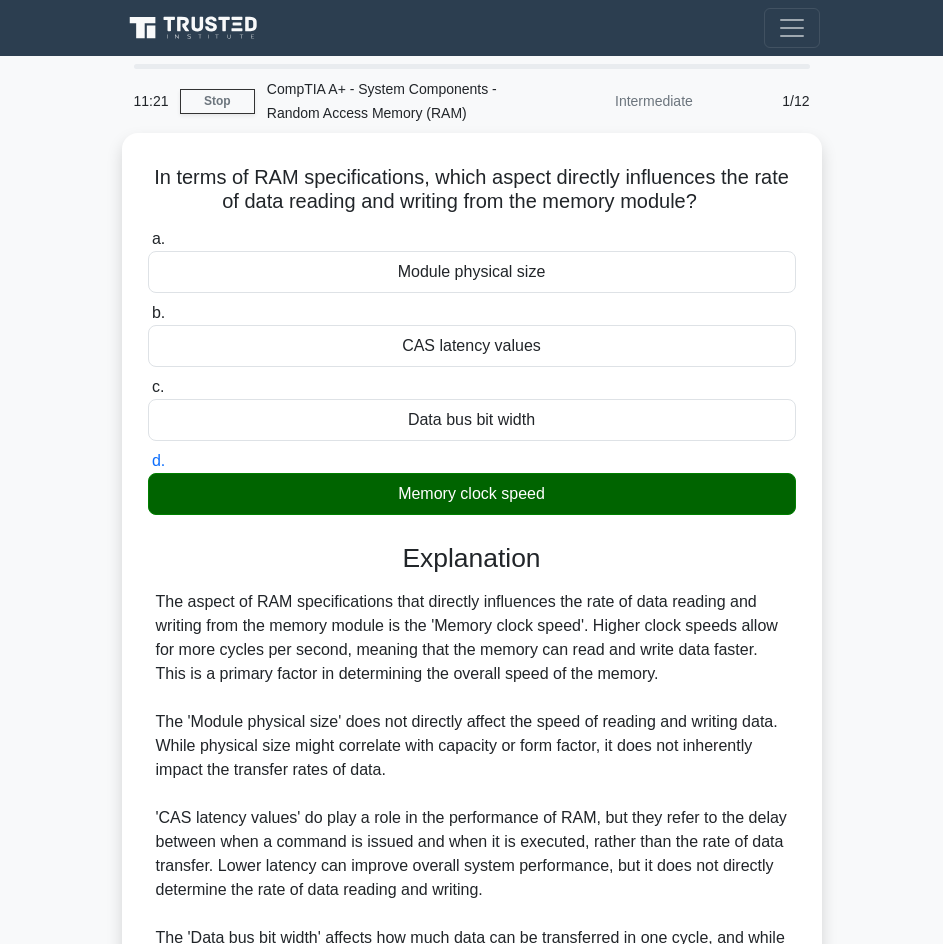 drag, startPoint x: 348, startPoint y: 176, endPoint x: 63, endPoint y: 283, distance: 304.42404 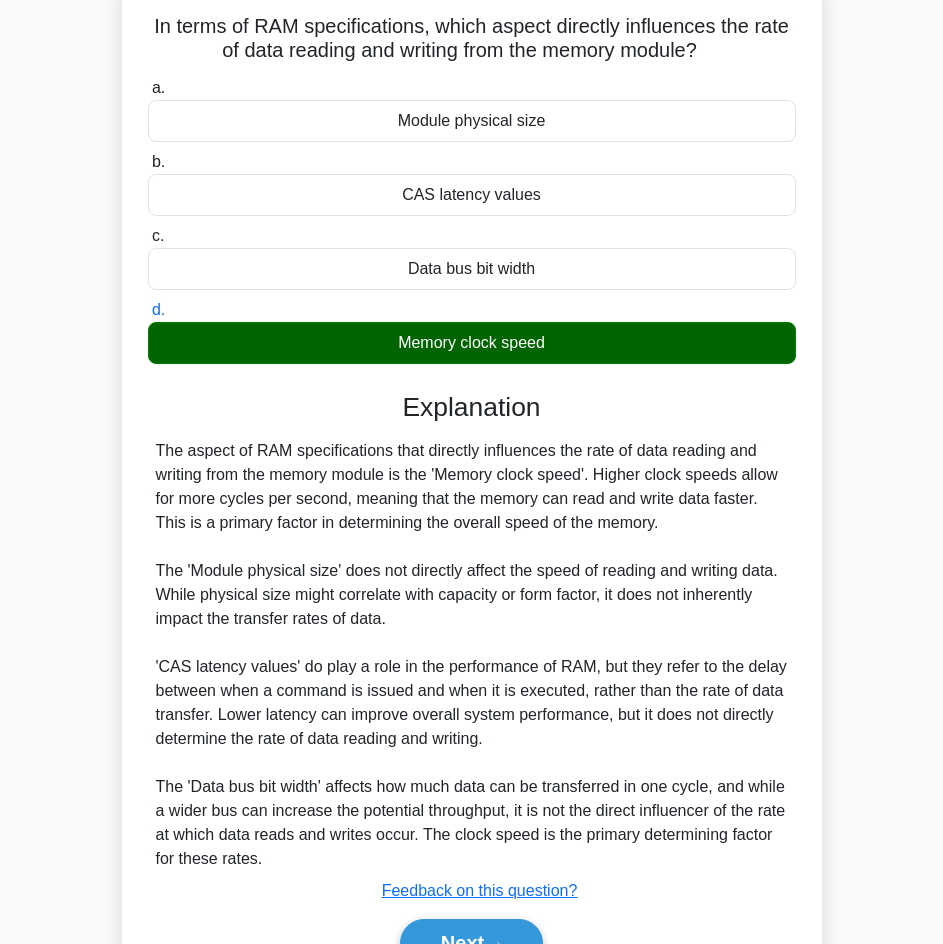 scroll, scrollTop: 256, scrollLeft: 0, axis: vertical 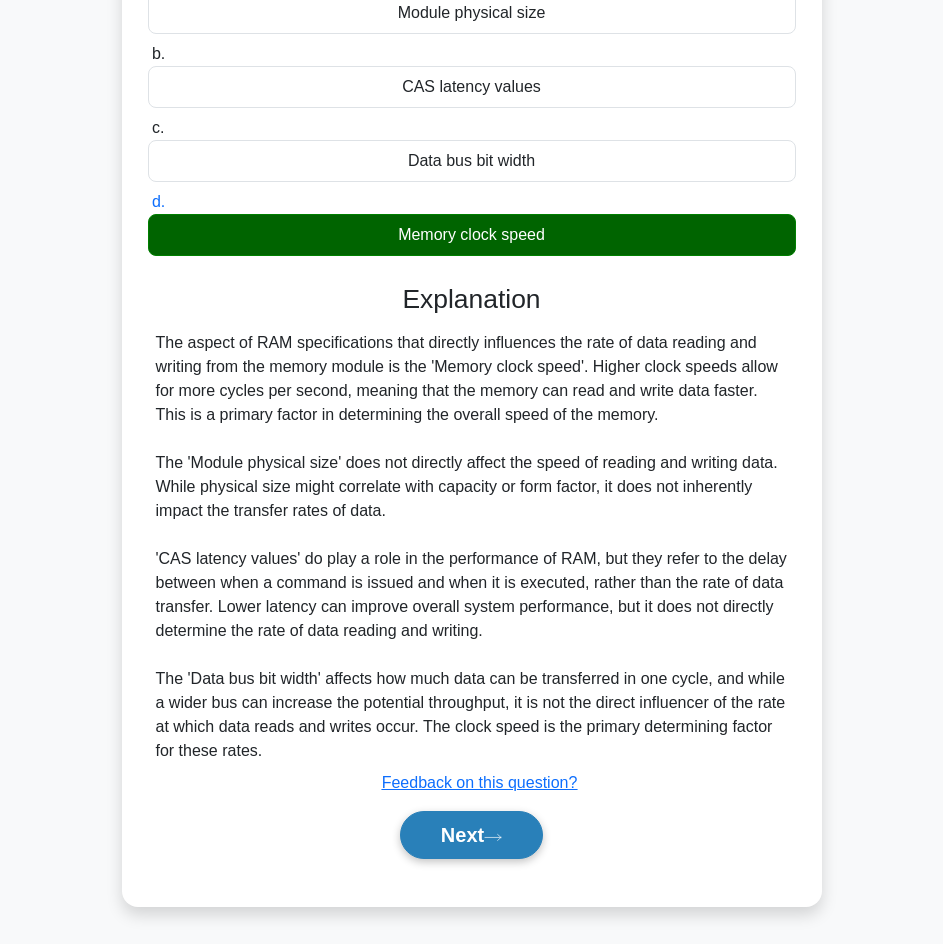 click on "Next" at bounding box center (471, 835) 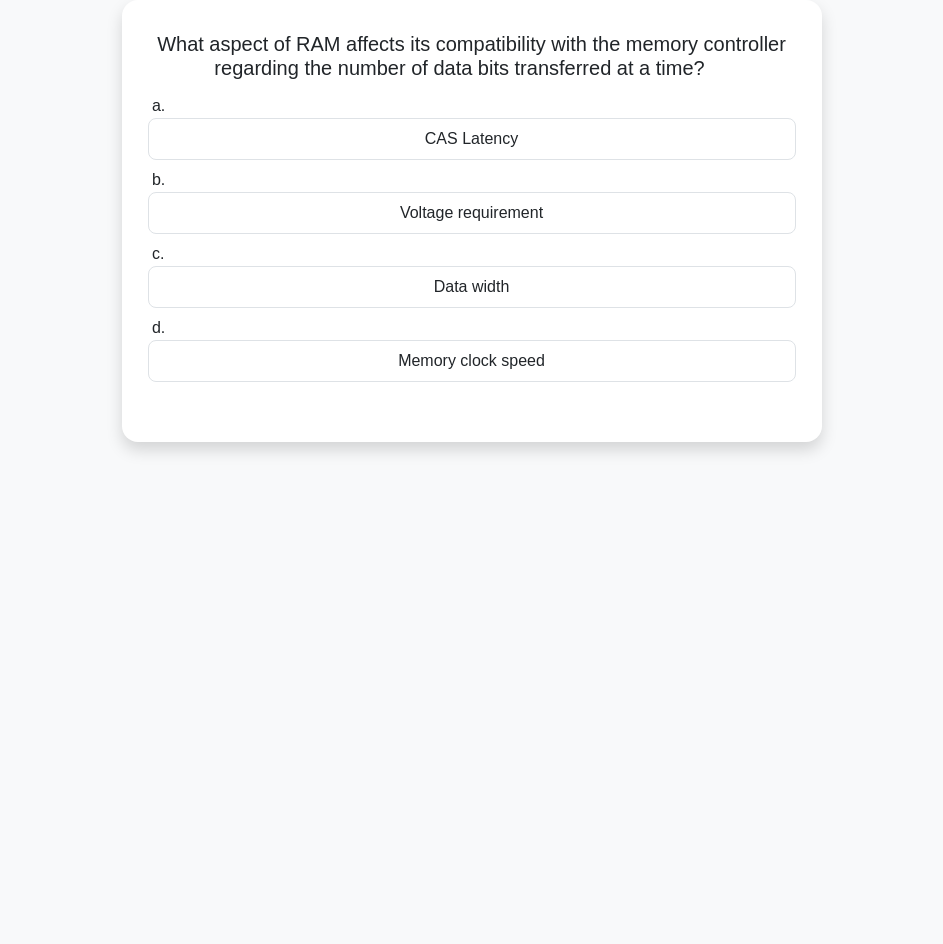 click on "Data width" at bounding box center (472, 287) 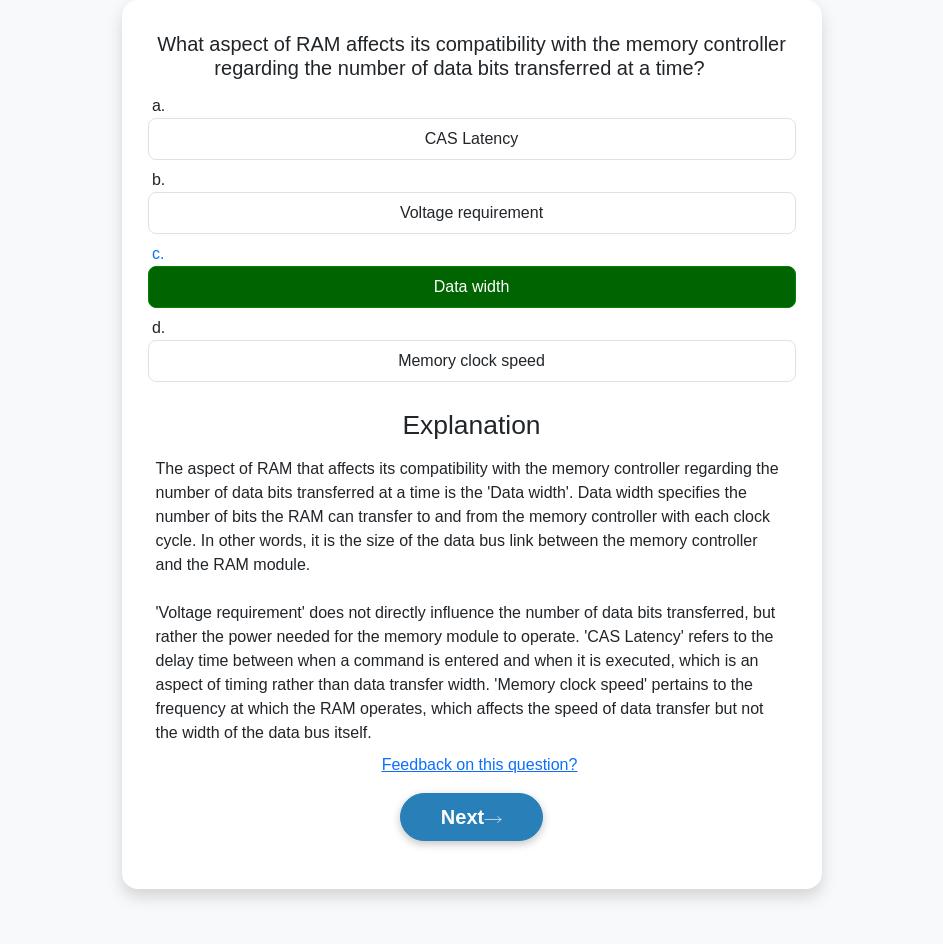 click on "Next" at bounding box center (471, 817) 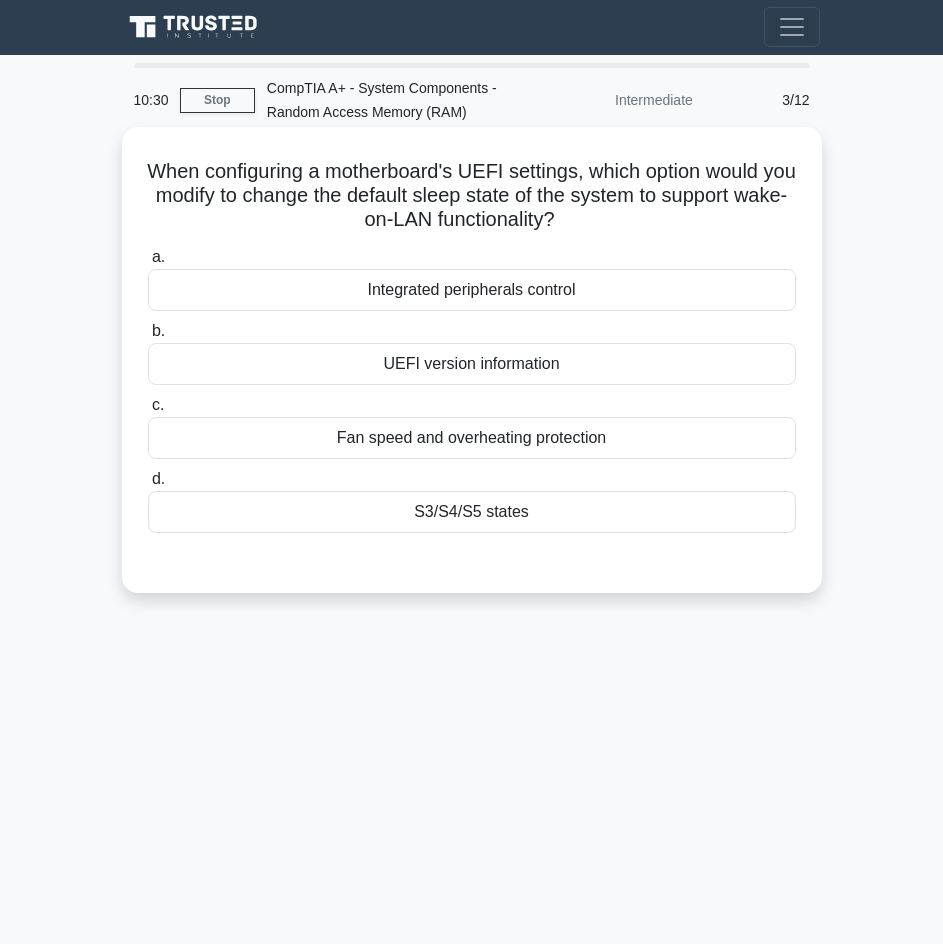 scroll, scrollTop: 0, scrollLeft: 0, axis: both 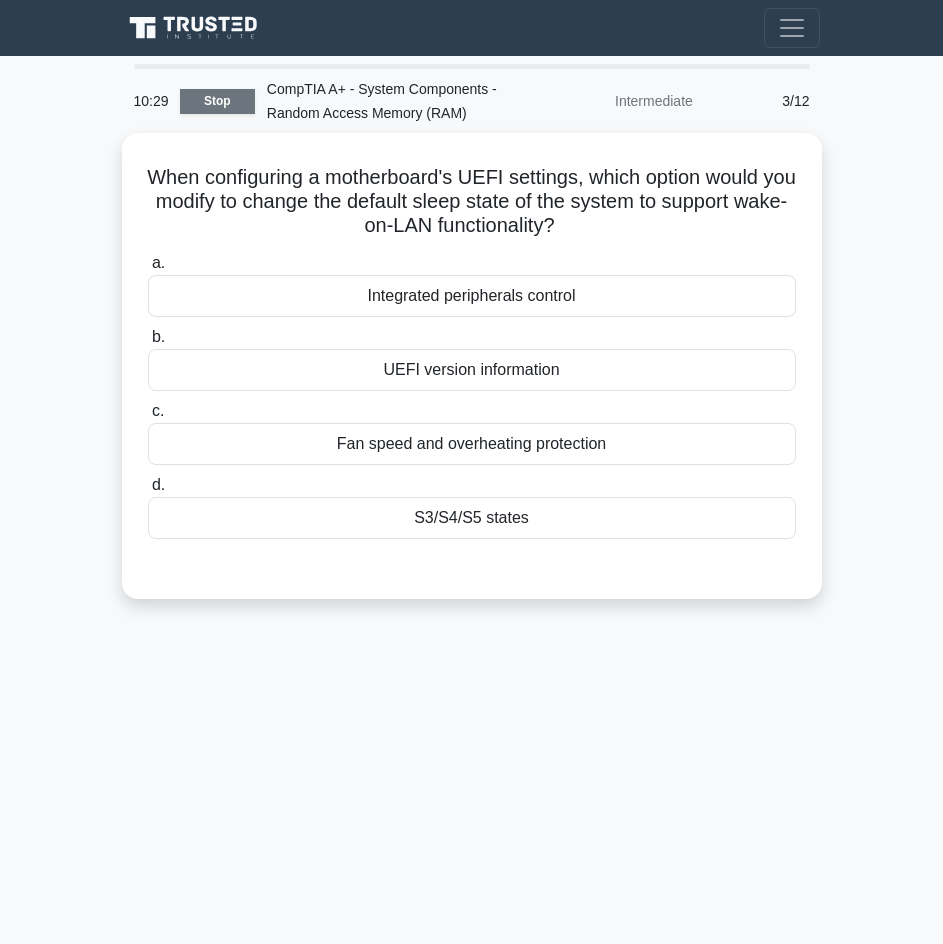 click on "Stop" at bounding box center (217, 101) 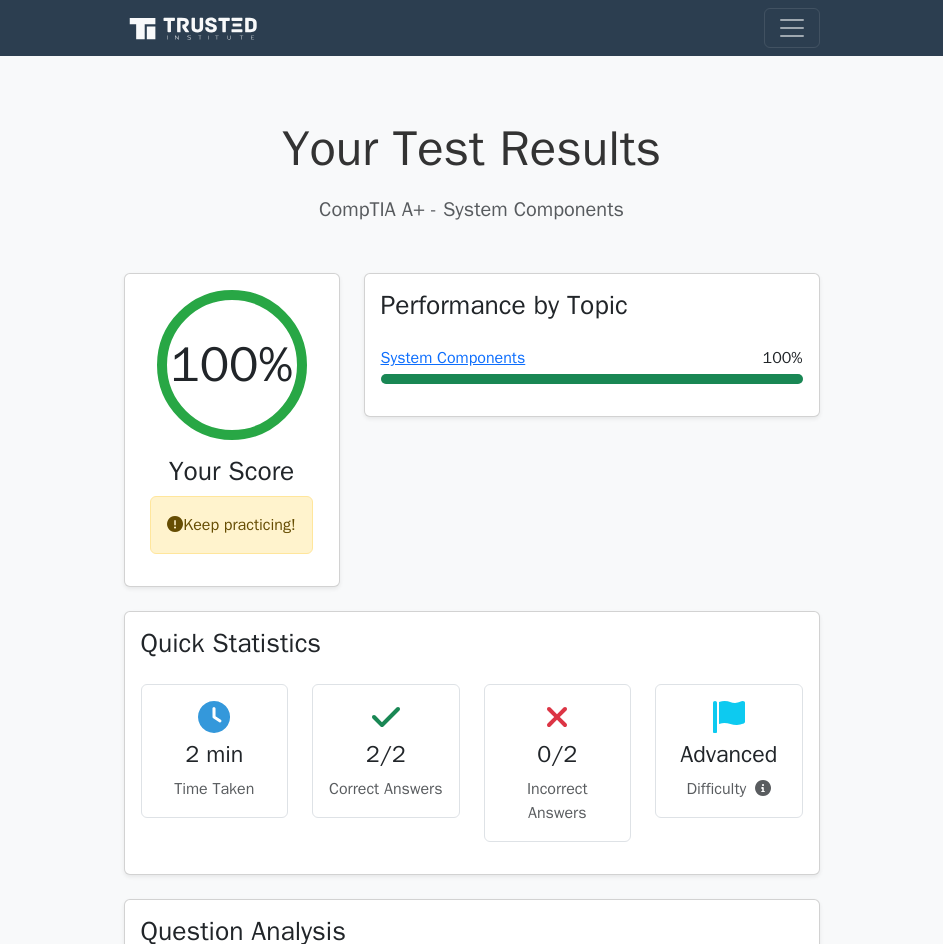 scroll, scrollTop: 1600, scrollLeft: 0, axis: vertical 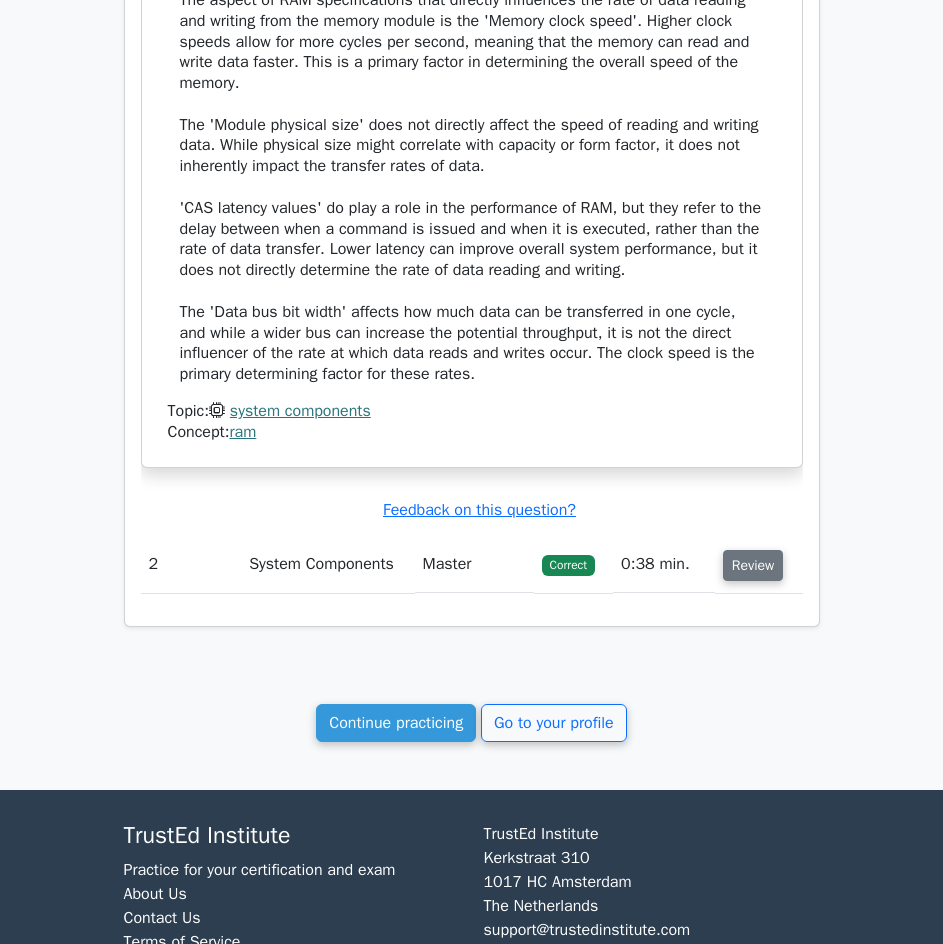 click on "Review" at bounding box center (753, 565) 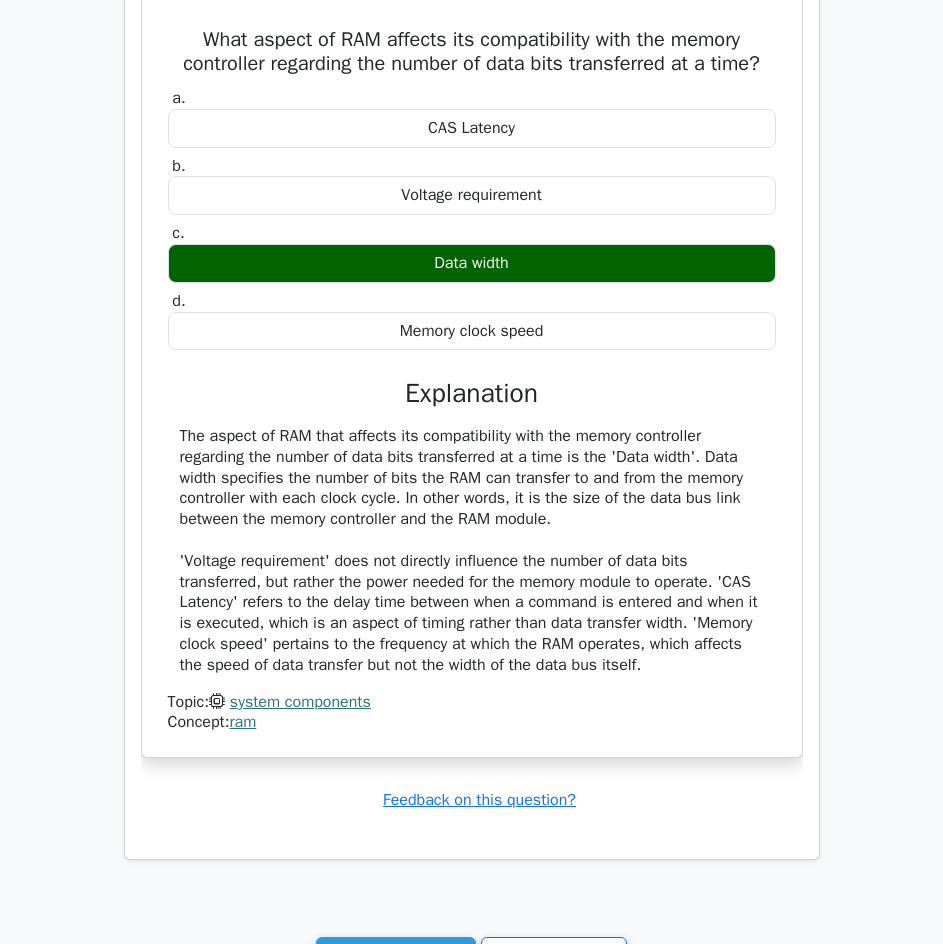 scroll, scrollTop: 2122, scrollLeft: 0, axis: vertical 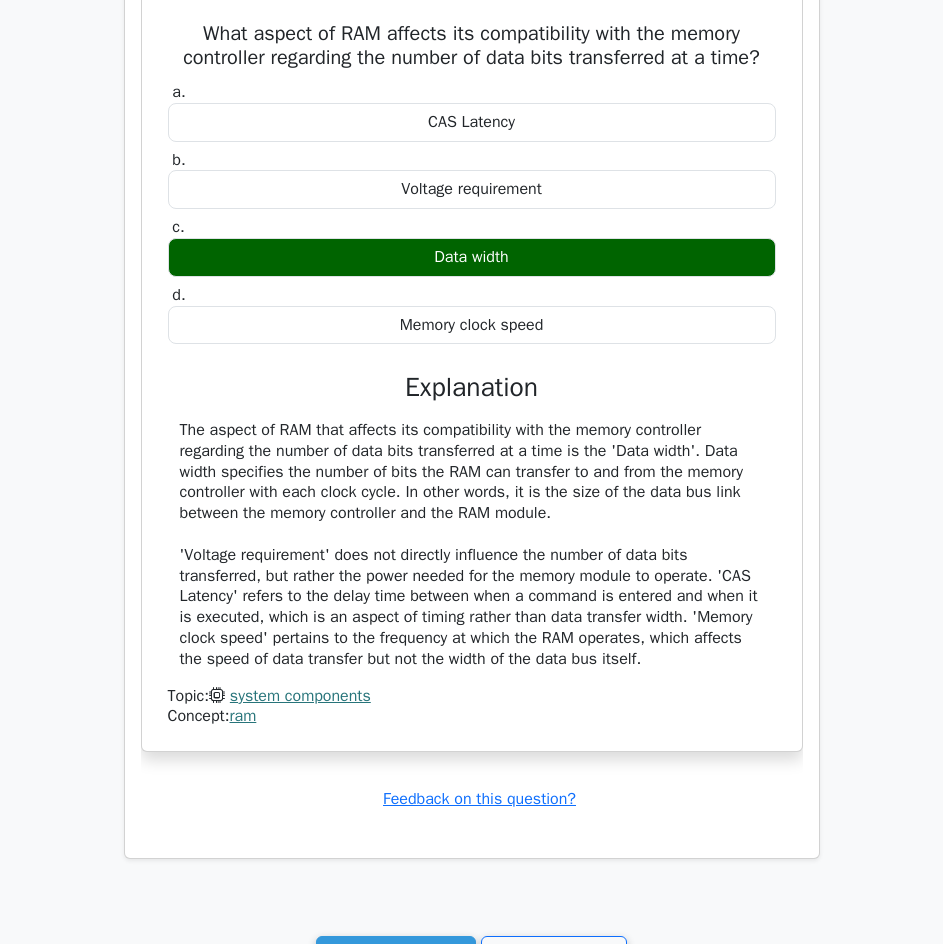 click on "ram" at bounding box center [242, 716] 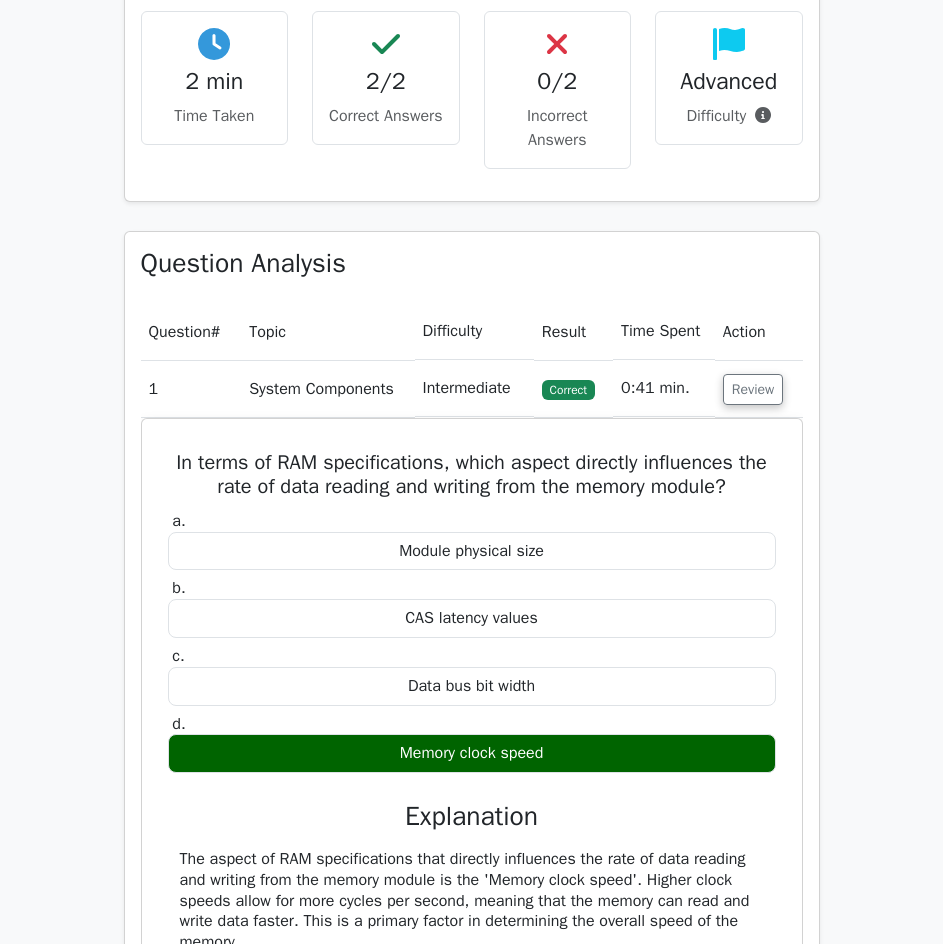 scroll, scrollTop: 454, scrollLeft: 0, axis: vertical 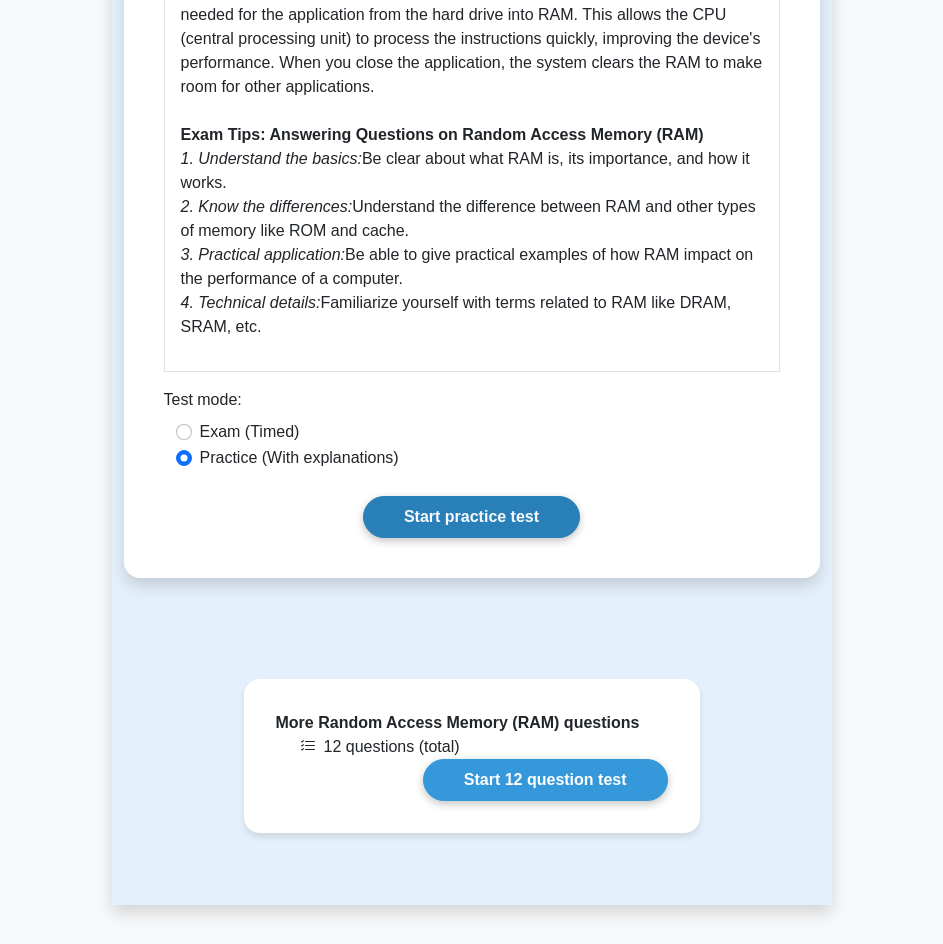 click on "Start practice test" at bounding box center [471, 517] 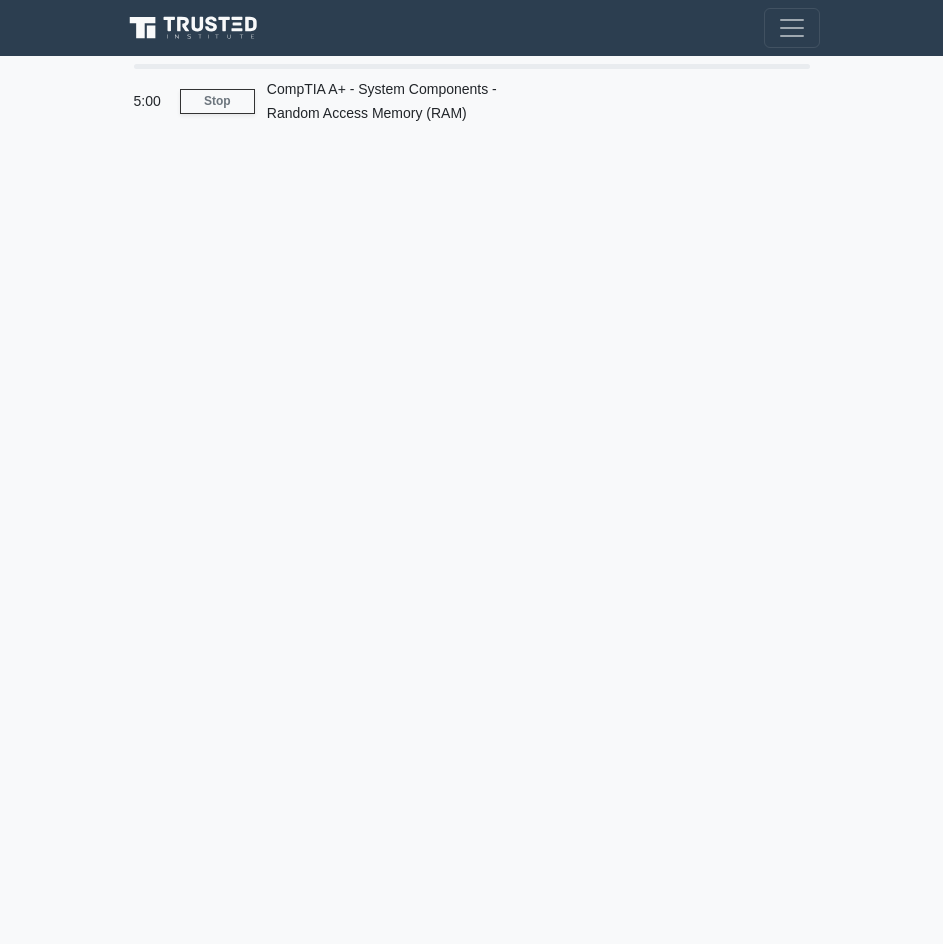 scroll, scrollTop: 0, scrollLeft: 0, axis: both 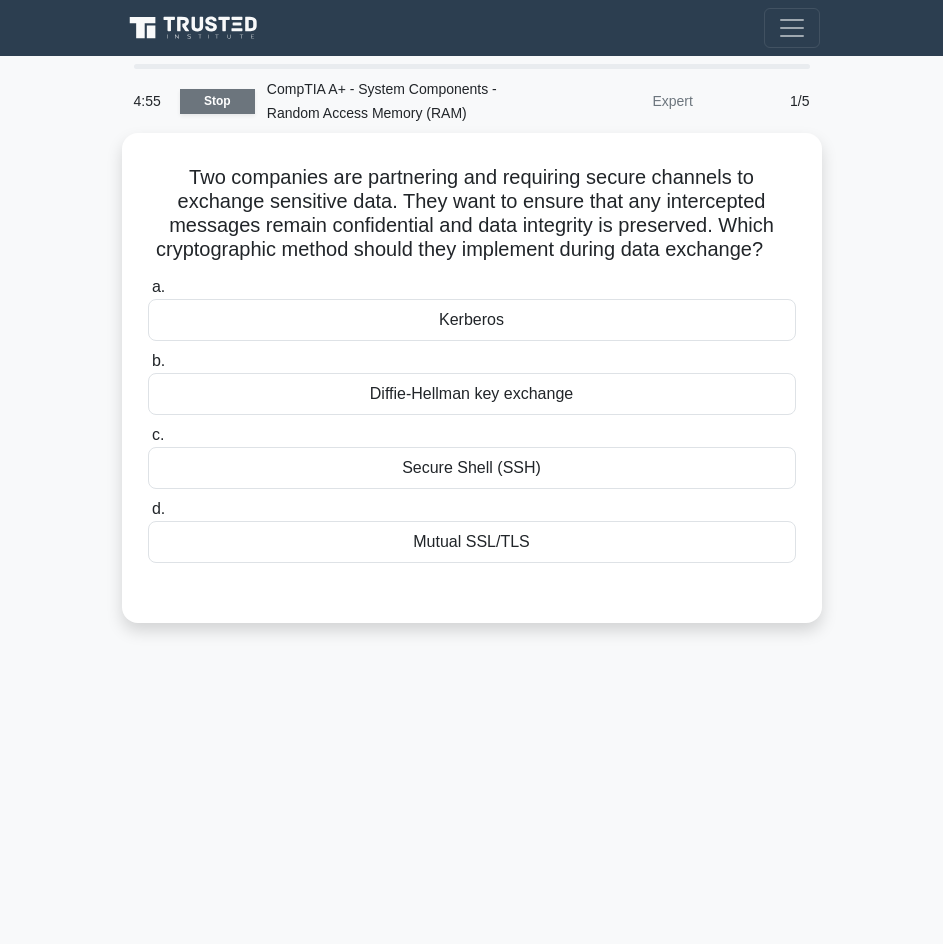 click on "Stop" at bounding box center (217, 101) 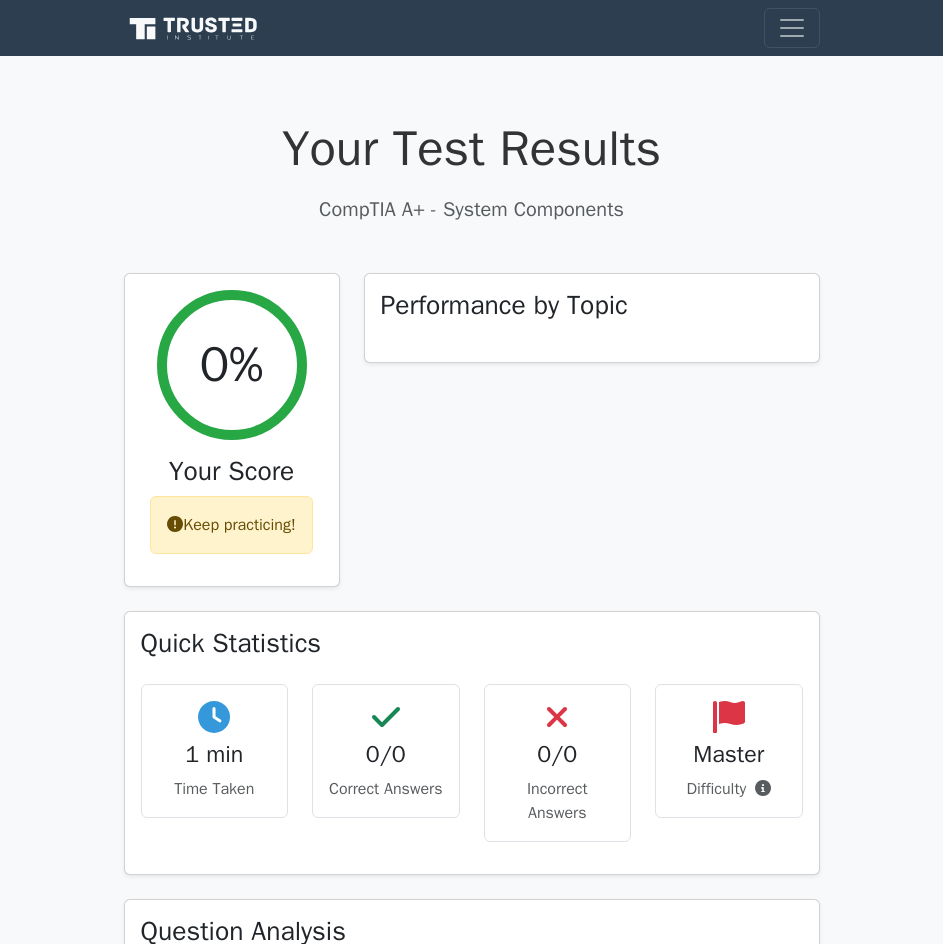 scroll, scrollTop: 0, scrollLeft: 0, axis: both 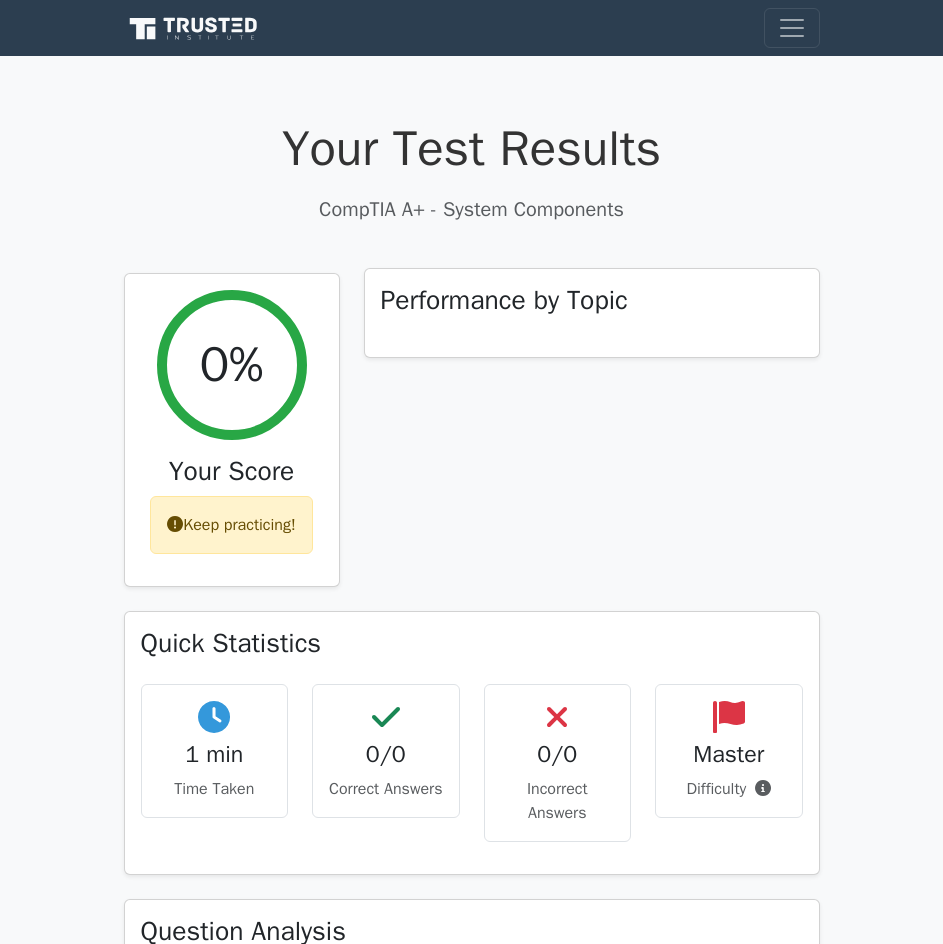 click on "Performance by Topic" at bounding box center (592, 313) 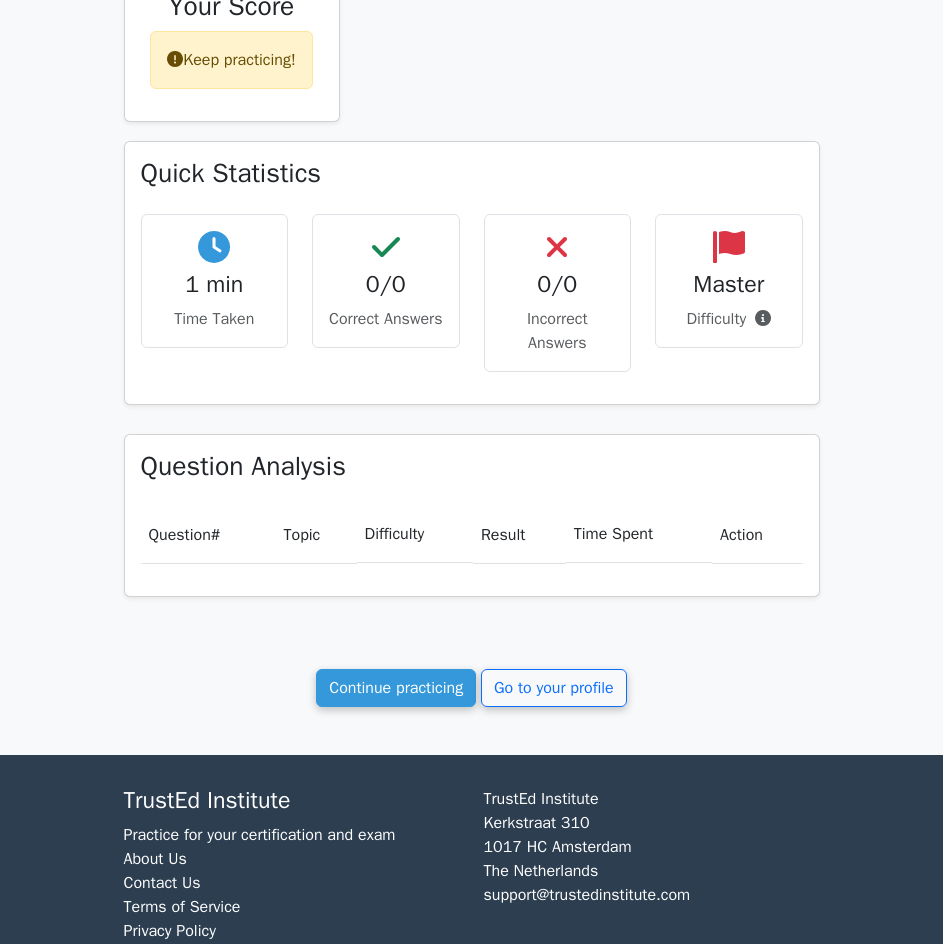 scroll, scrollTop: 500, scrollLeft: 0, axis: vertical 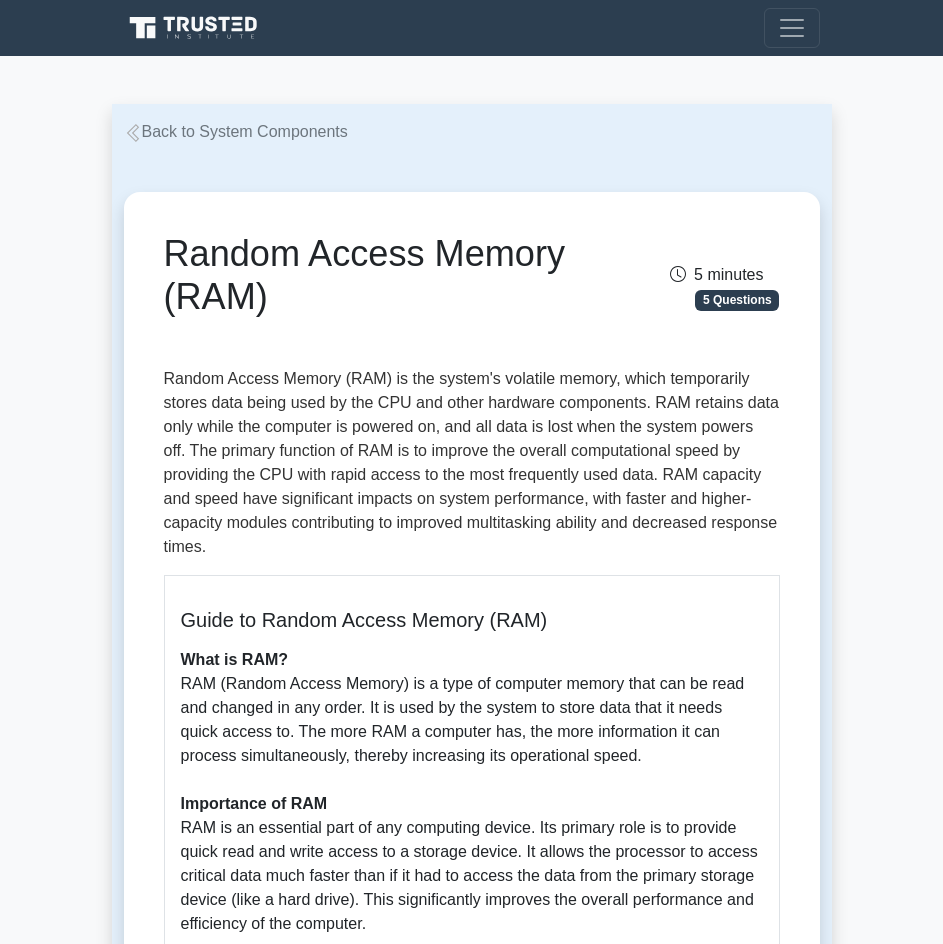 click on "Back to System Components" at bounding box center (236, 131) 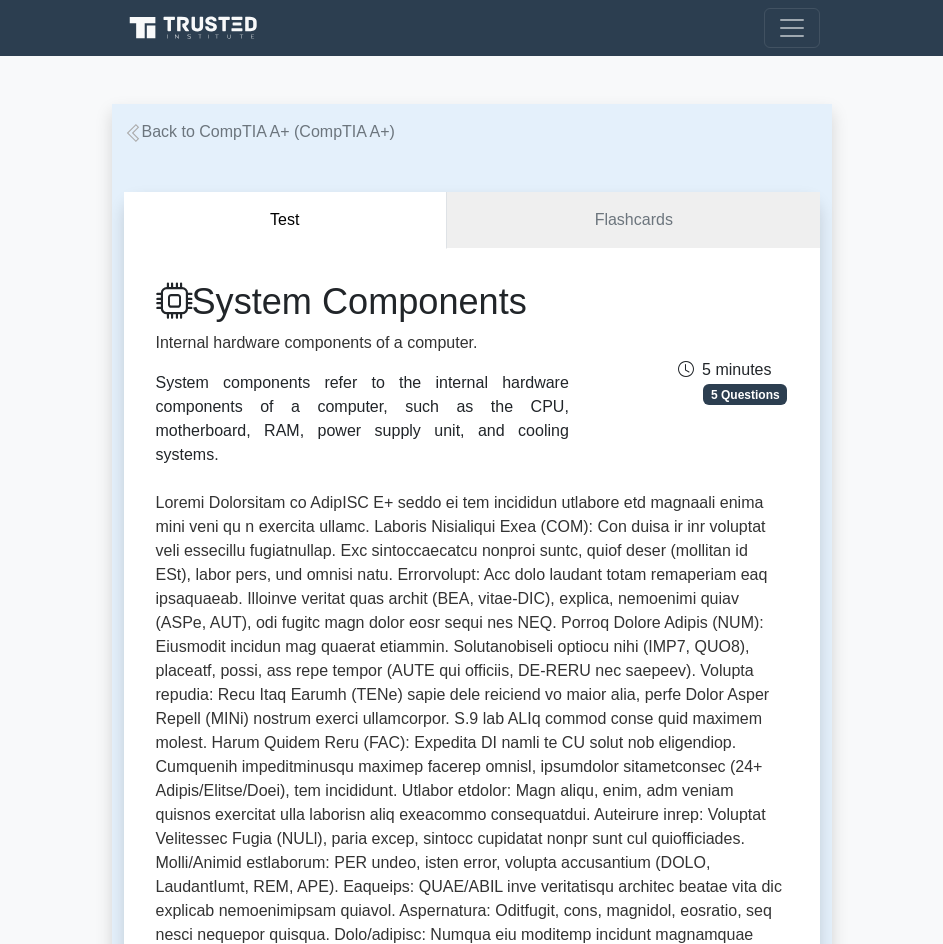 scroll, scrollTop: 0, scrollLeft: 0, axis: both 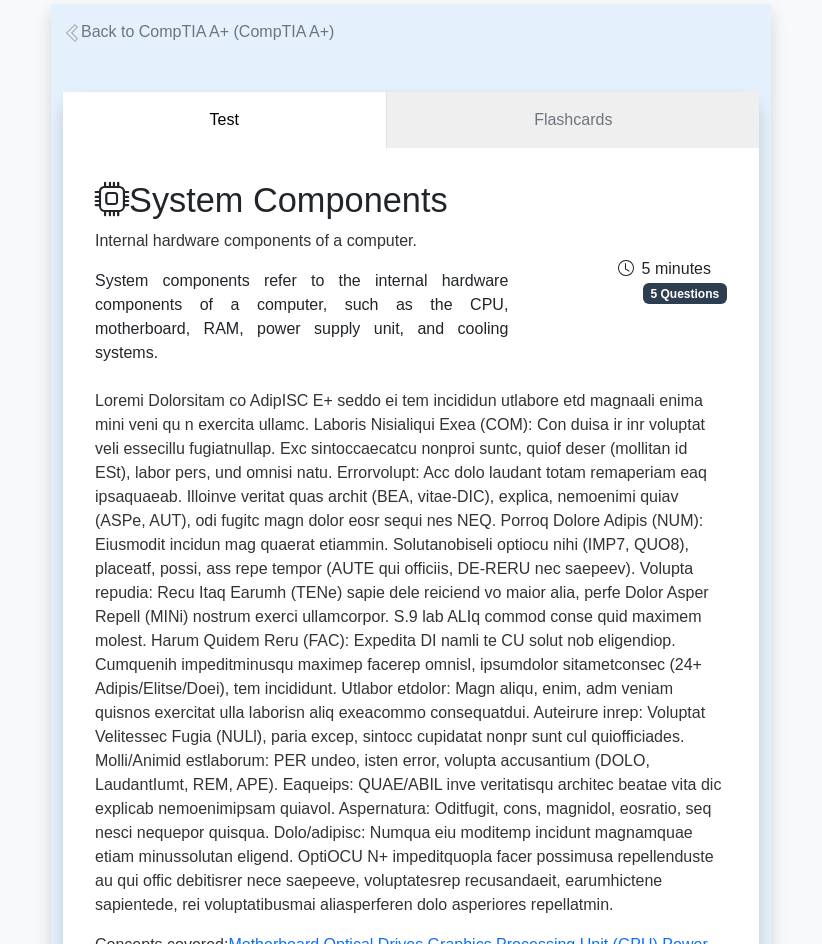 click on "Back to CompTIA A+ (CompTIA A+)
Test
Flashcards
System Components
Internal hardware components of a computer.
System components refer to the internal hardware components of a computer, such as the CPU, motherboard, RAM, power supply unit, and cooling systems.
5 Questions Motherboard" at bounding box center (411, 780) 